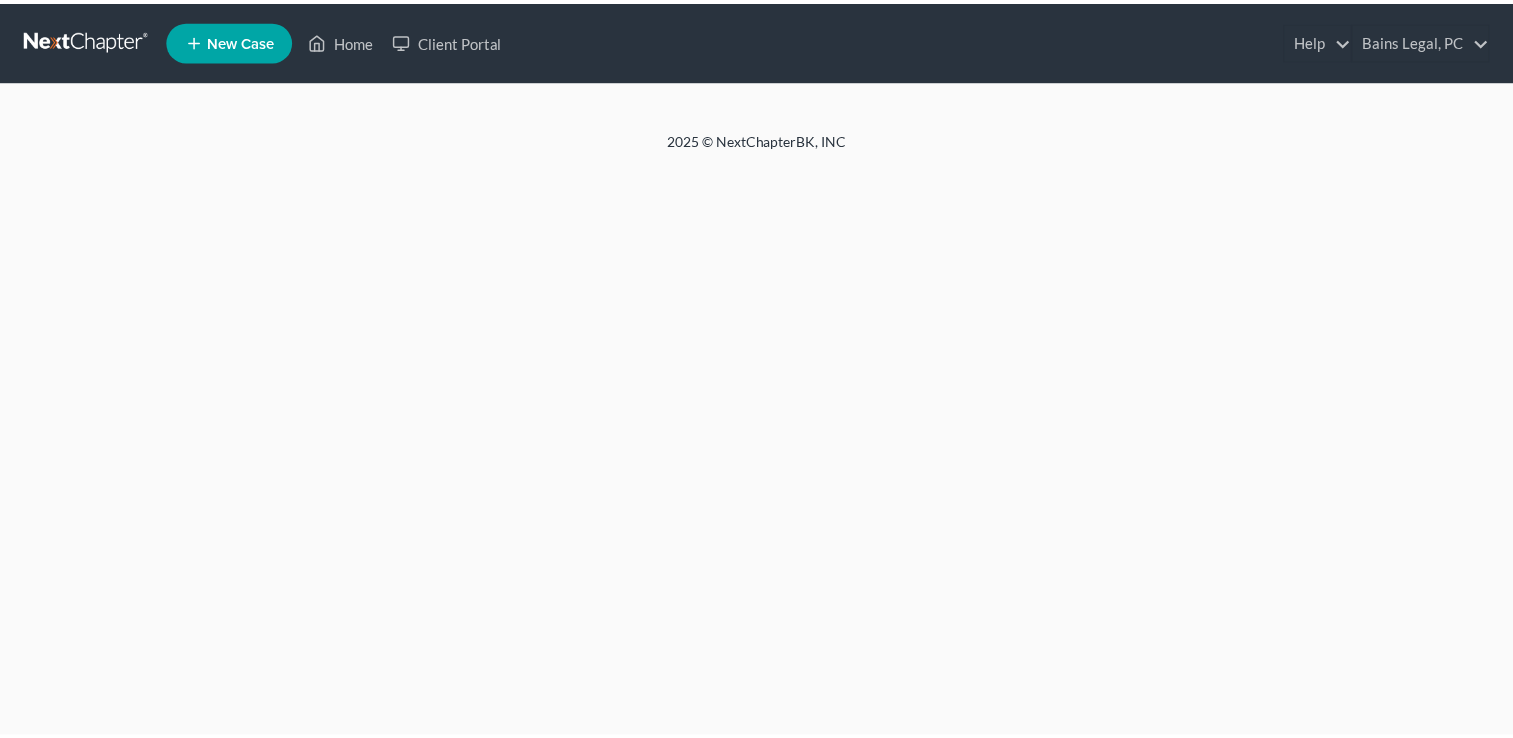 scroll, scrollTop: 0, scrollLeft: 0, axis: both 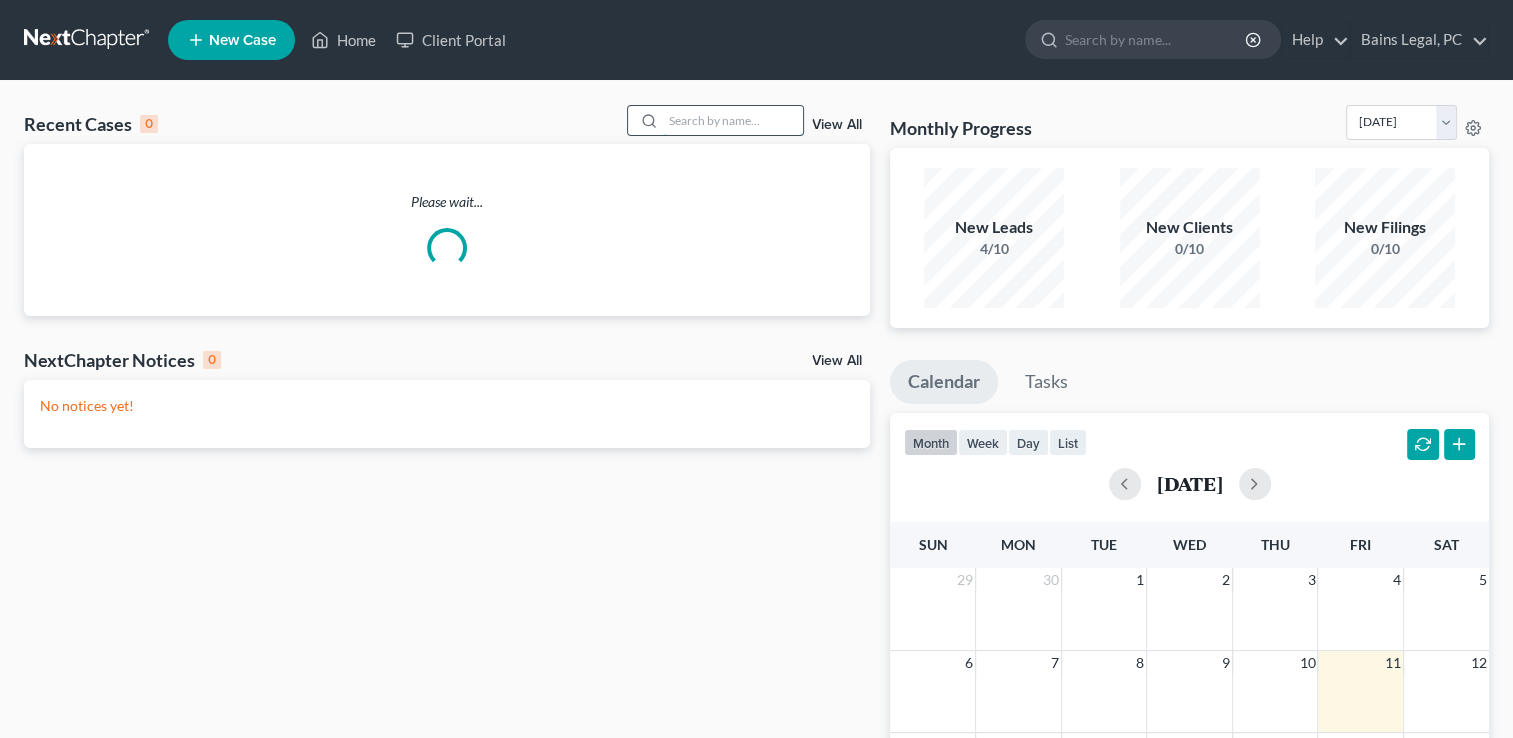 click at bounding box center (733, 120) 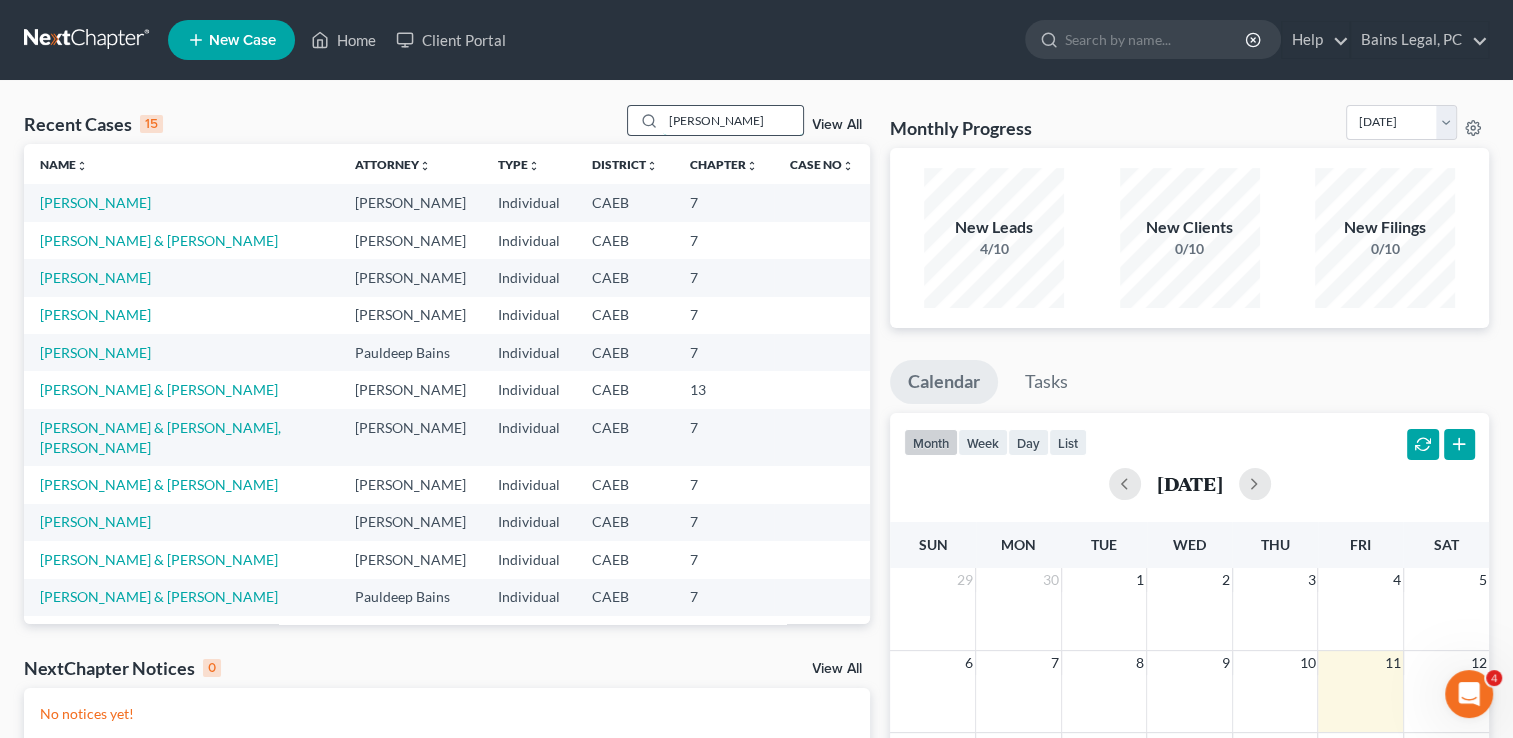 scroll, scrollTop: 0, scrollLeft: 0, axis: both 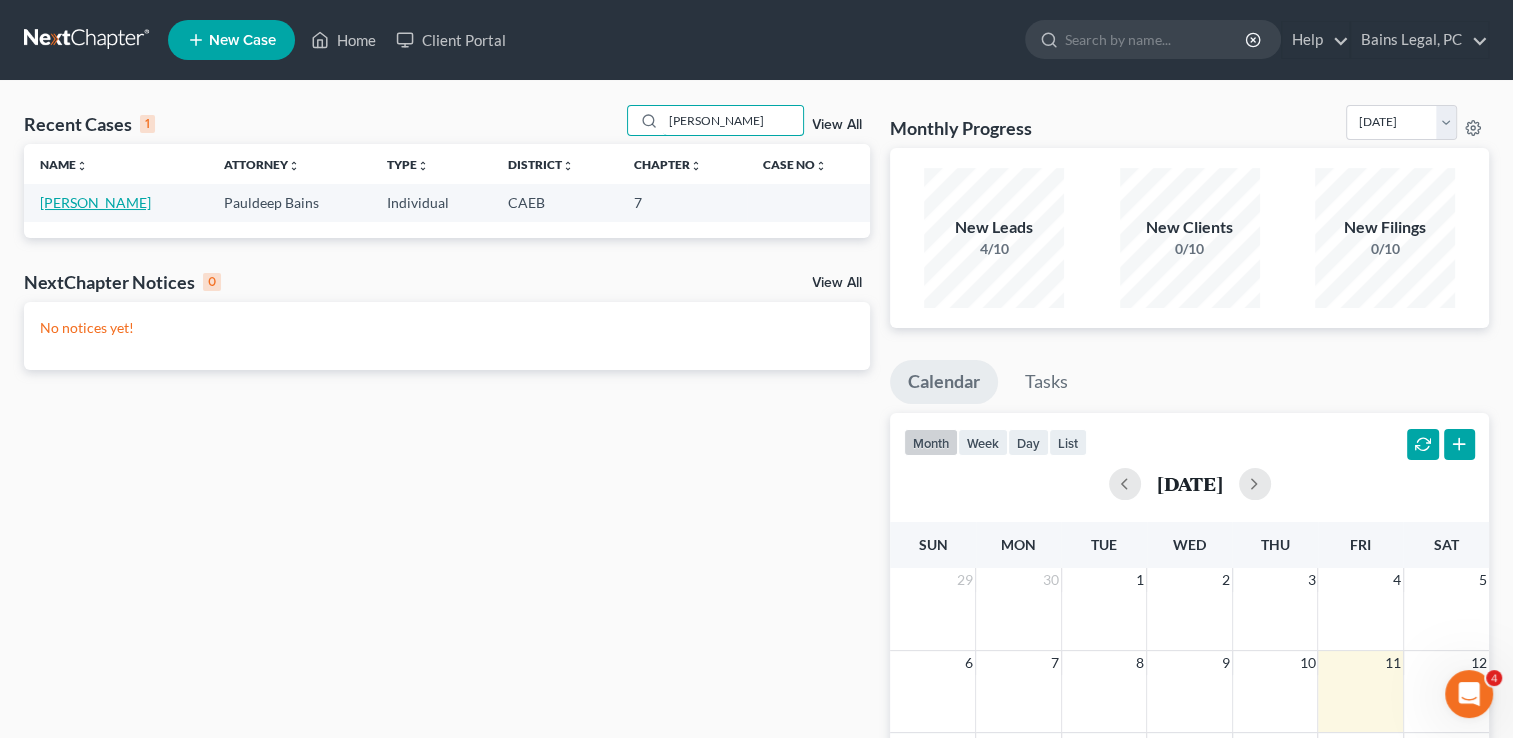type on "[PERSON_NAME]" 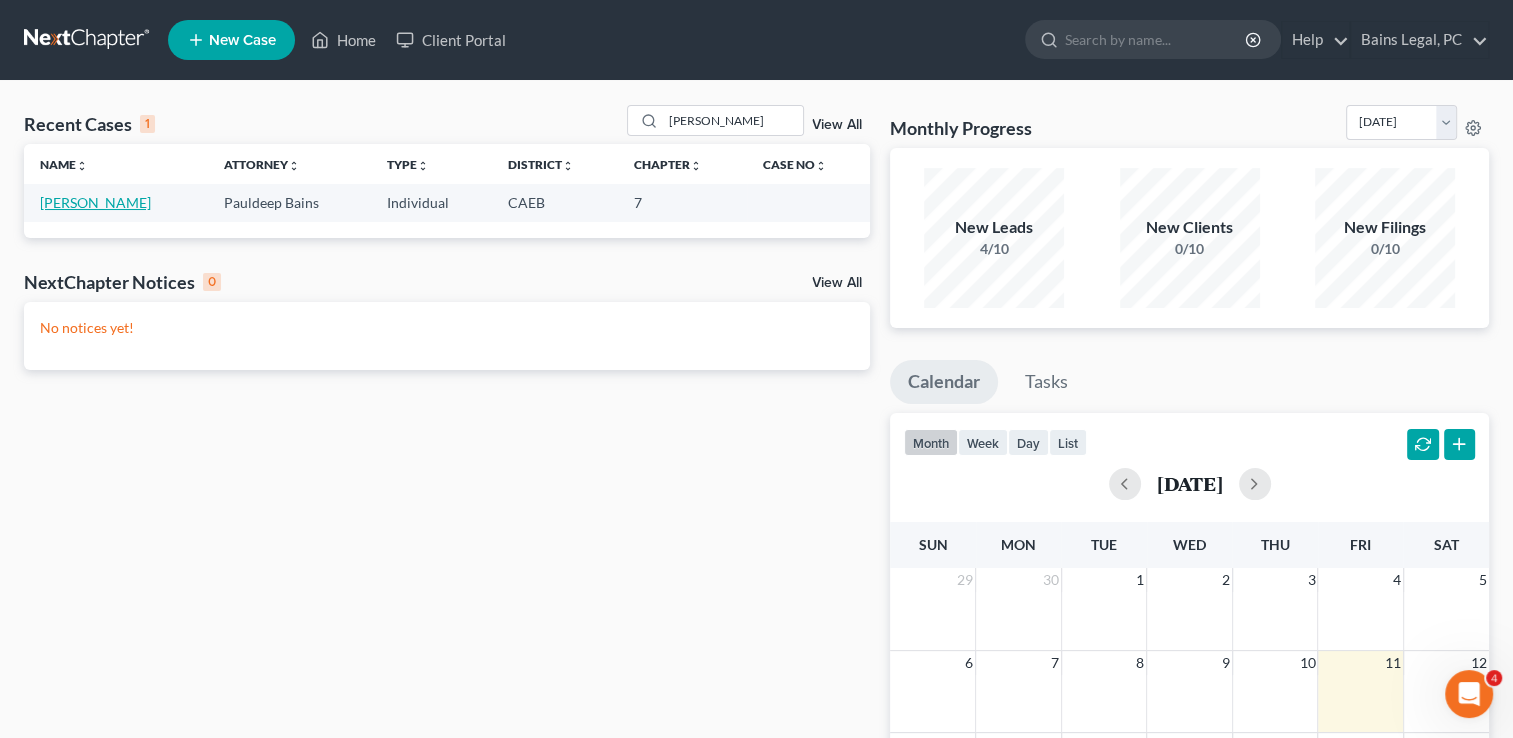 click on "[PERSON_NAME]" at bounding box center (95, 202) 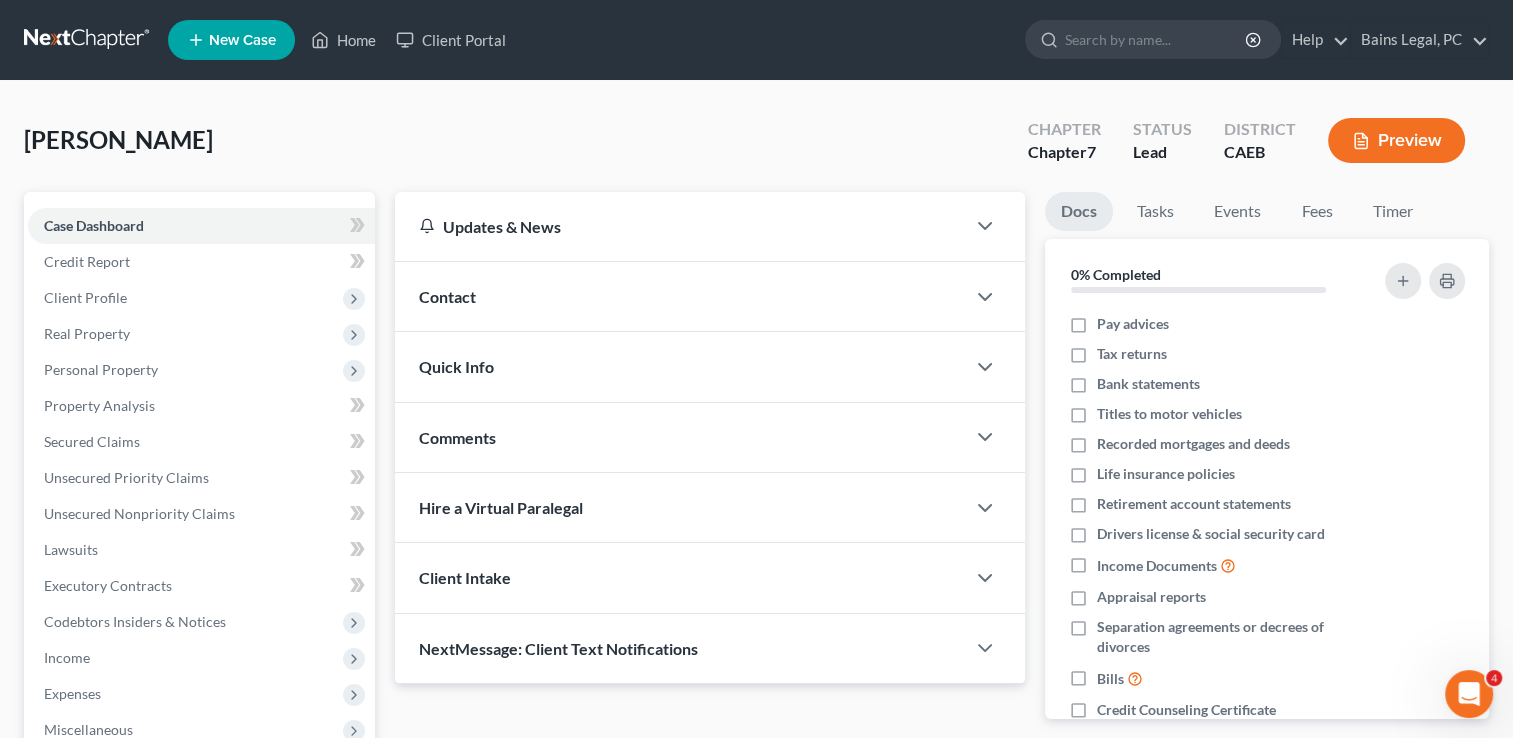 click on "[PERSON_NAME] Upgraded Chapter Chapter  7 Status Lead District CAEB Preview" at bounding box center [756, 148] 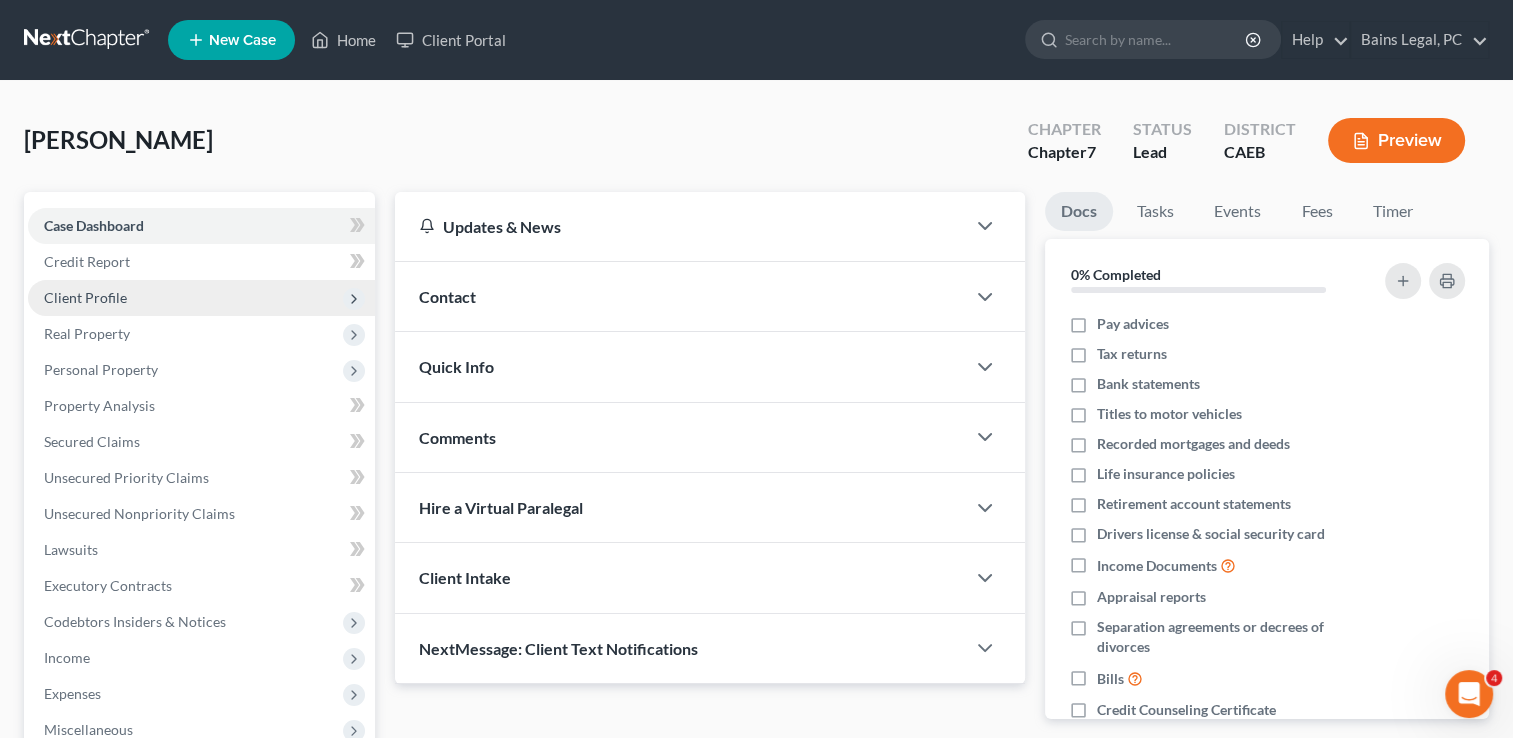 click on "Client Profile" at bounding box center [85, 297] 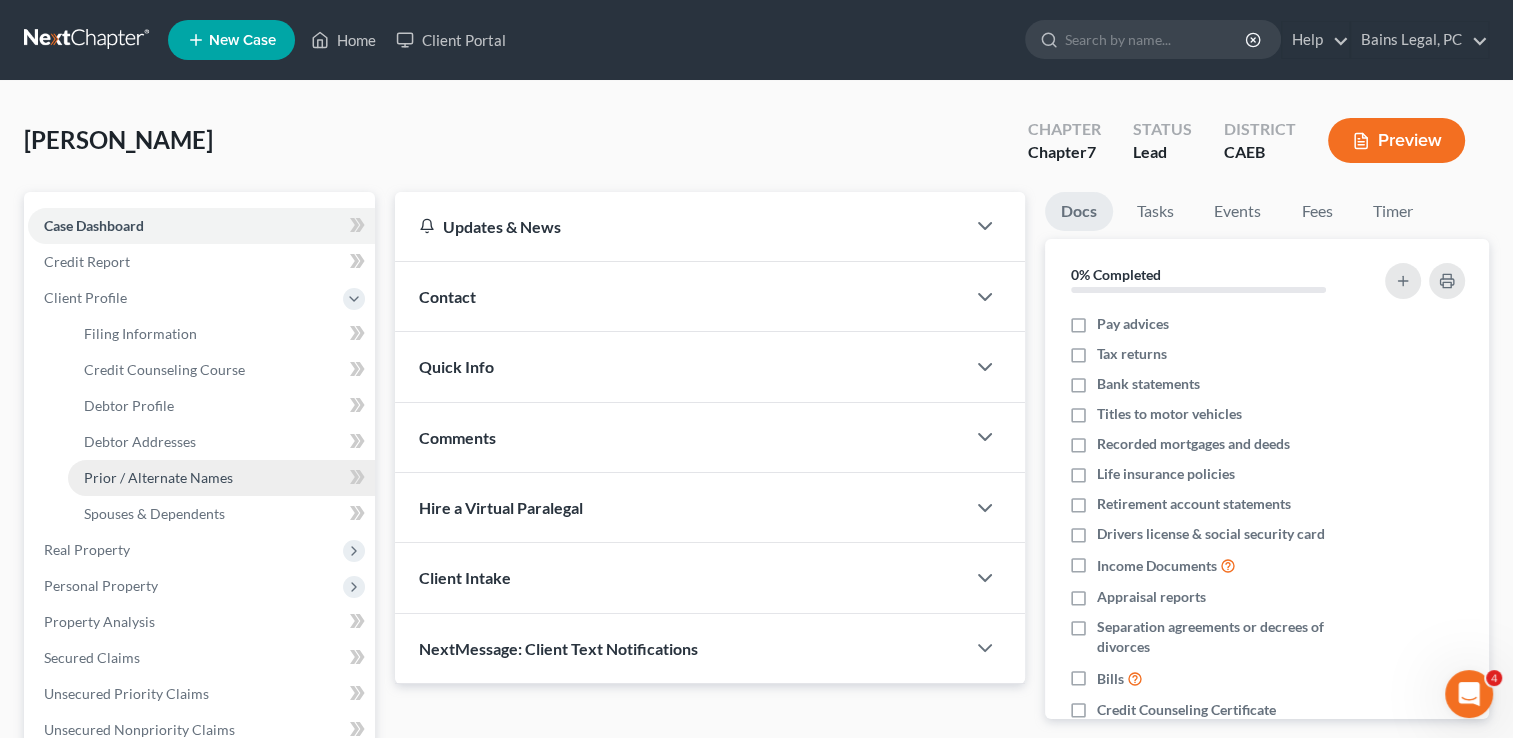 click on "Prior / Alternate Names" at bounding box center (158, 477) 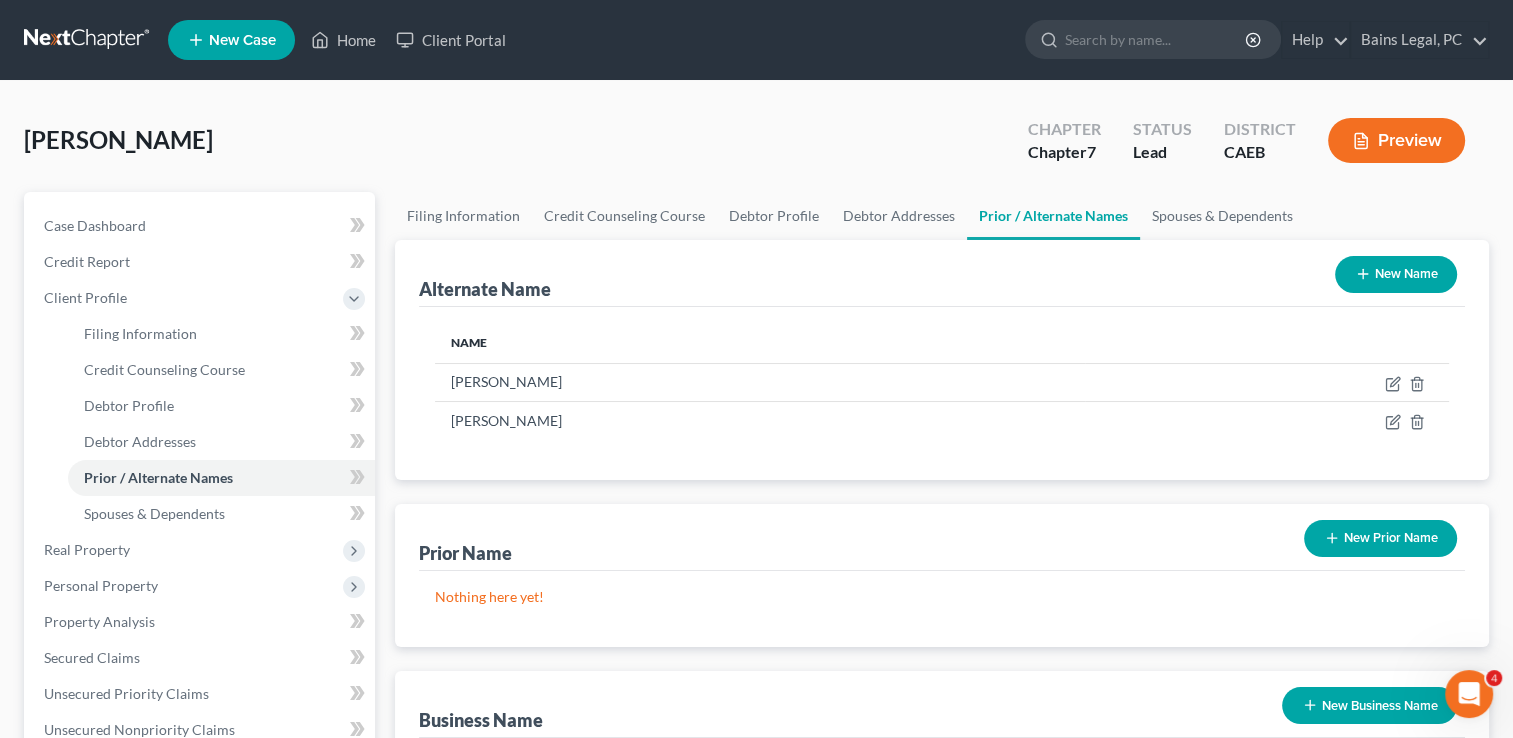 click on "New Prior Name" at bounding box center [1380, 538] 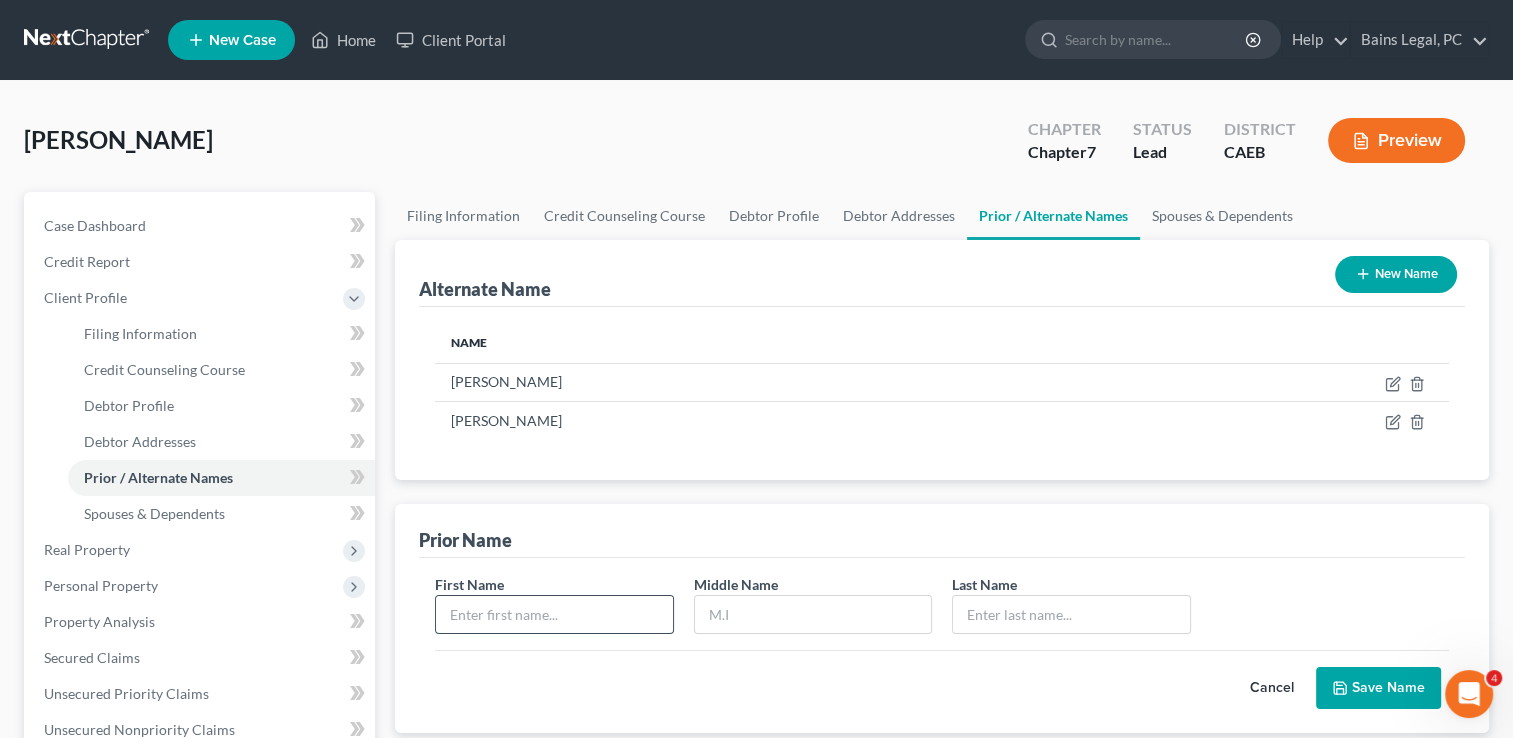 click at bounding box center [554, 615] 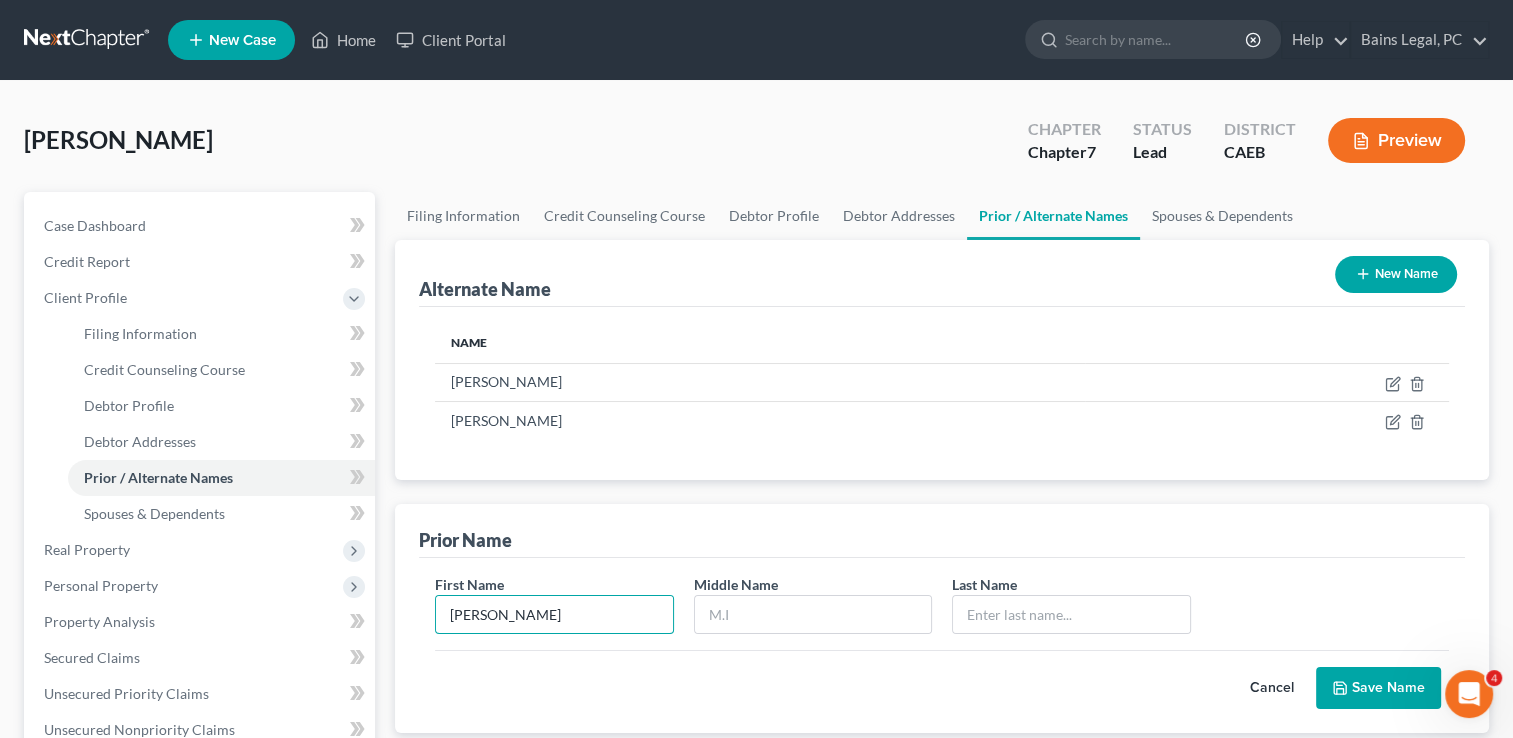 type on "[PERSON_NAME]" 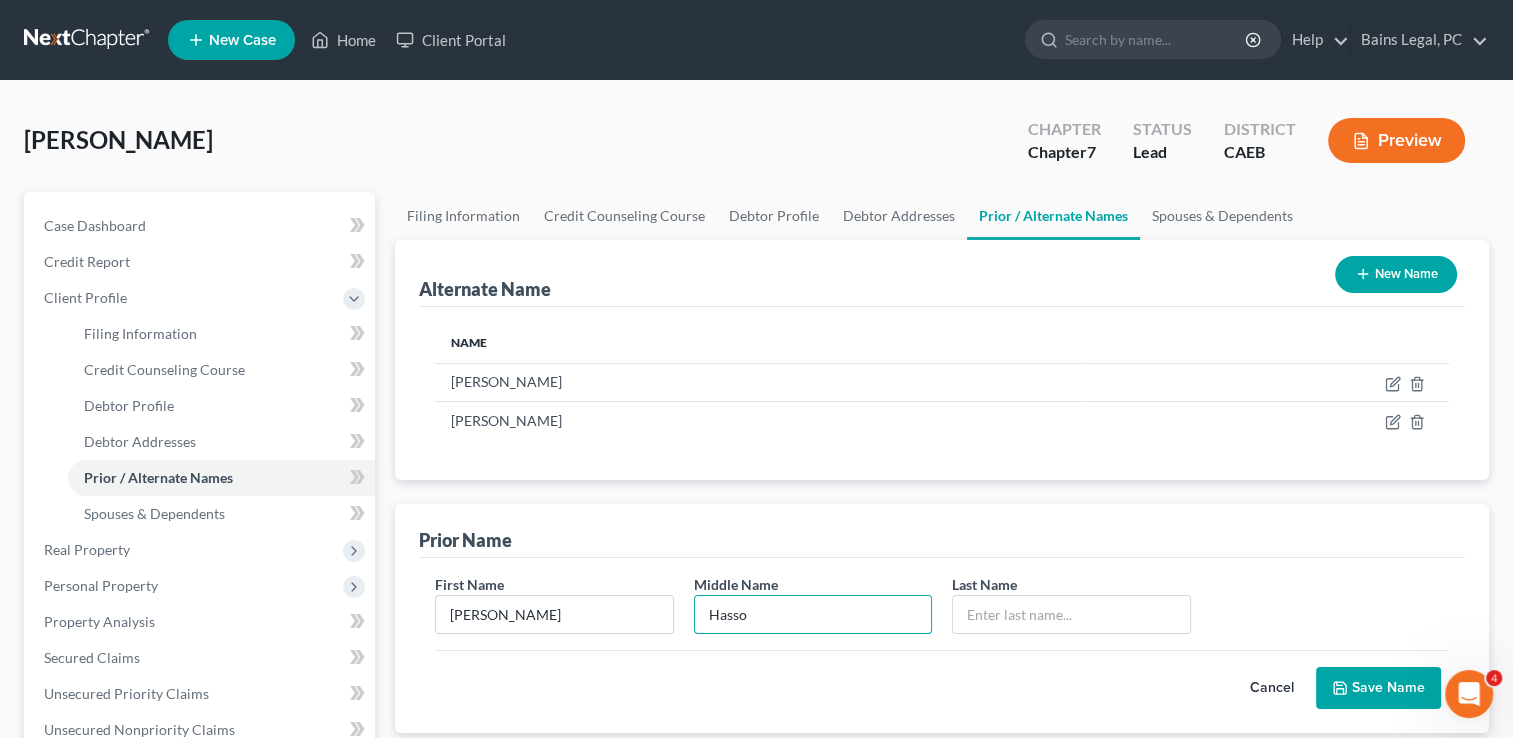 type on "Hasso" 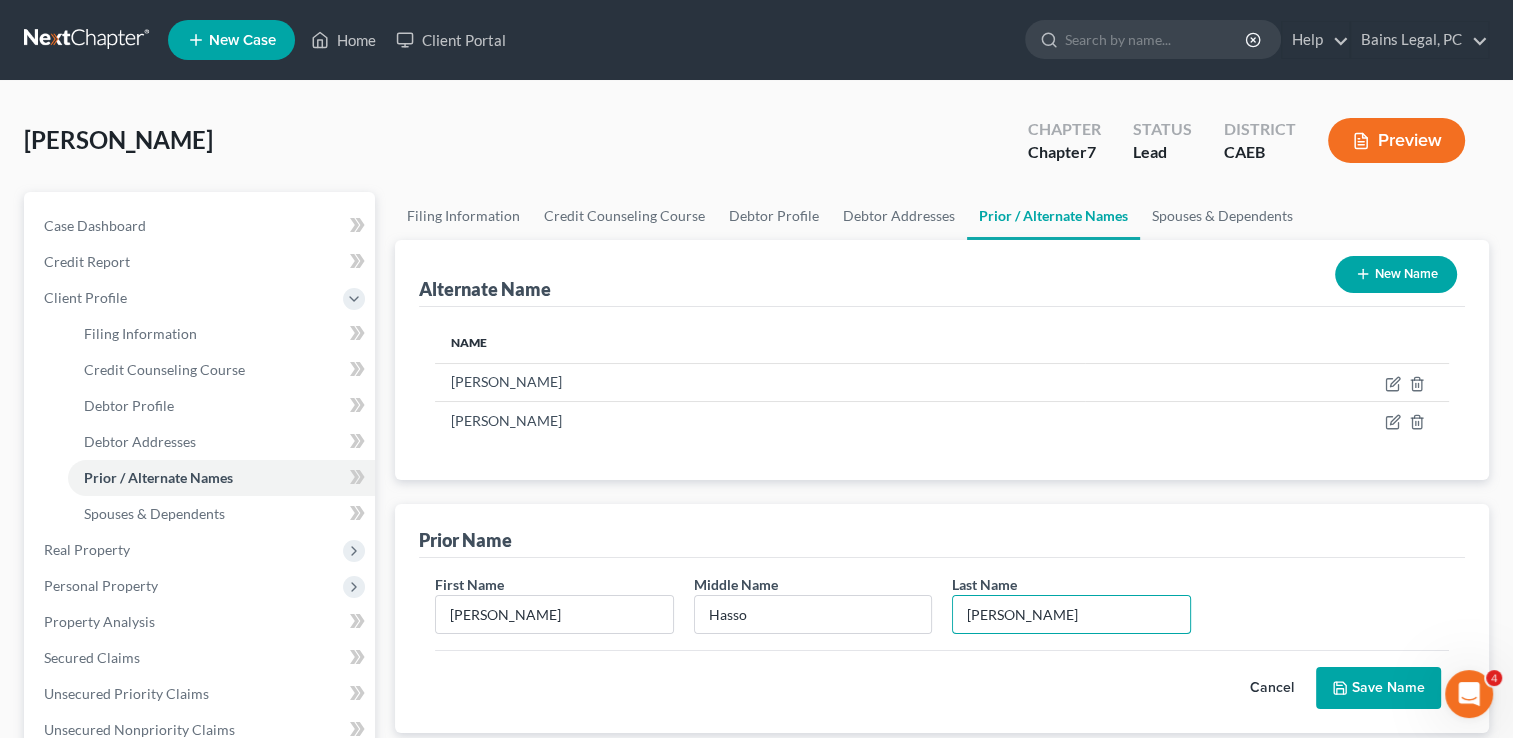 type on "[PERSON_NAME]" 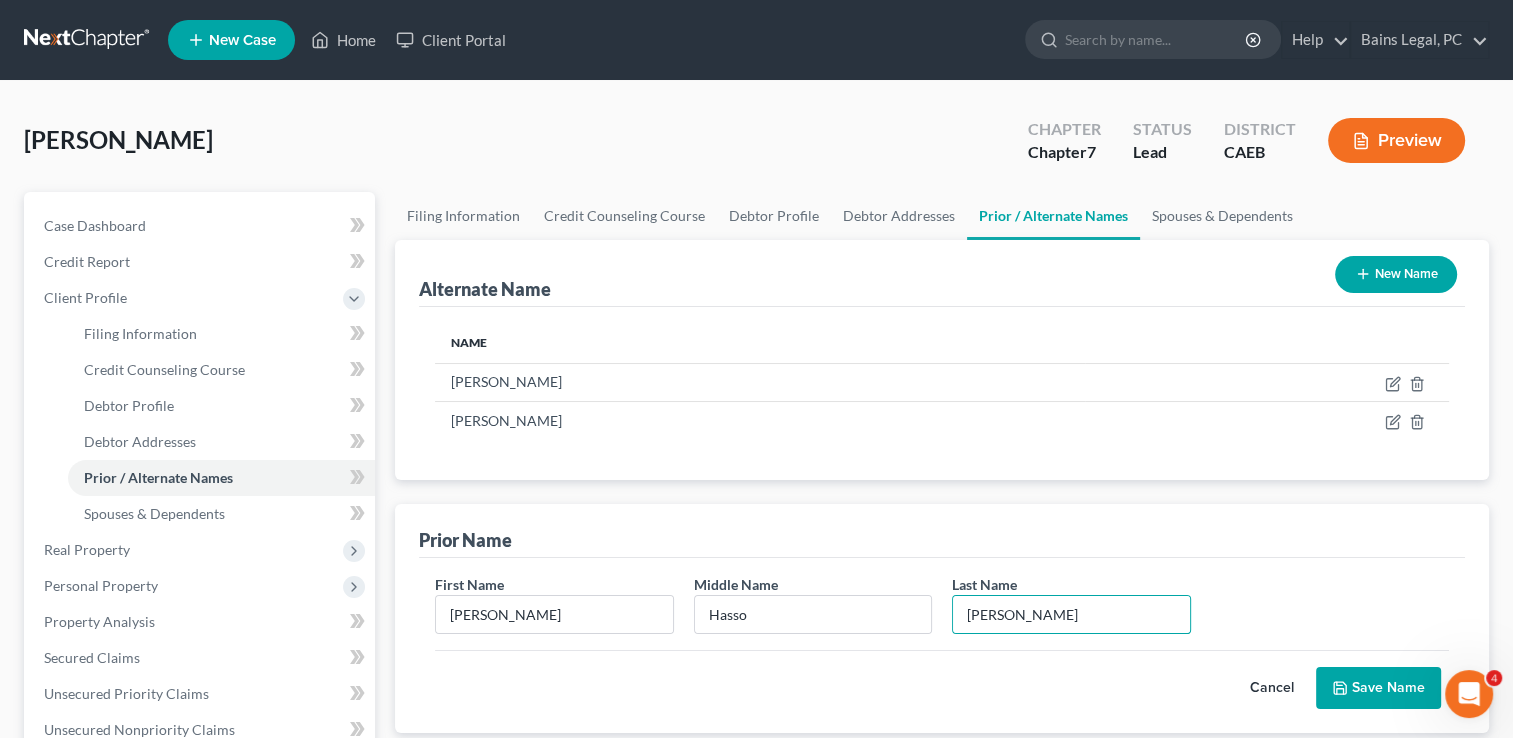 click on "Save Name" at bounding box center [1378, 688] 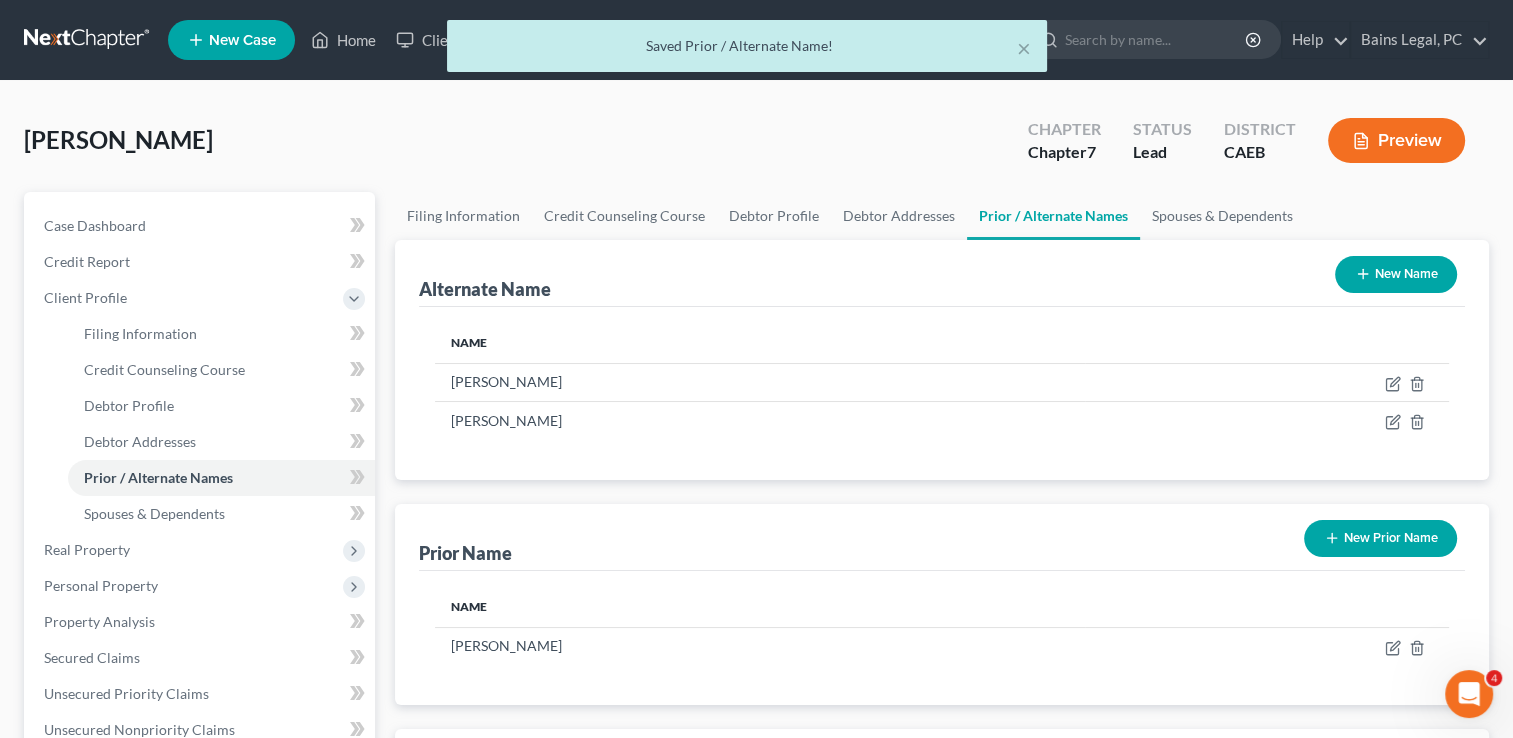 click on "Alternate Name New Name
Name [PERSON_NAME] [PERSON_NAME]
Prior Name New Prior Name Name [PERSON_NAME] Business Name New Business Name Nothing here yet! EIN New EIN Nothing here yet!" at bounding box center [942, 639] 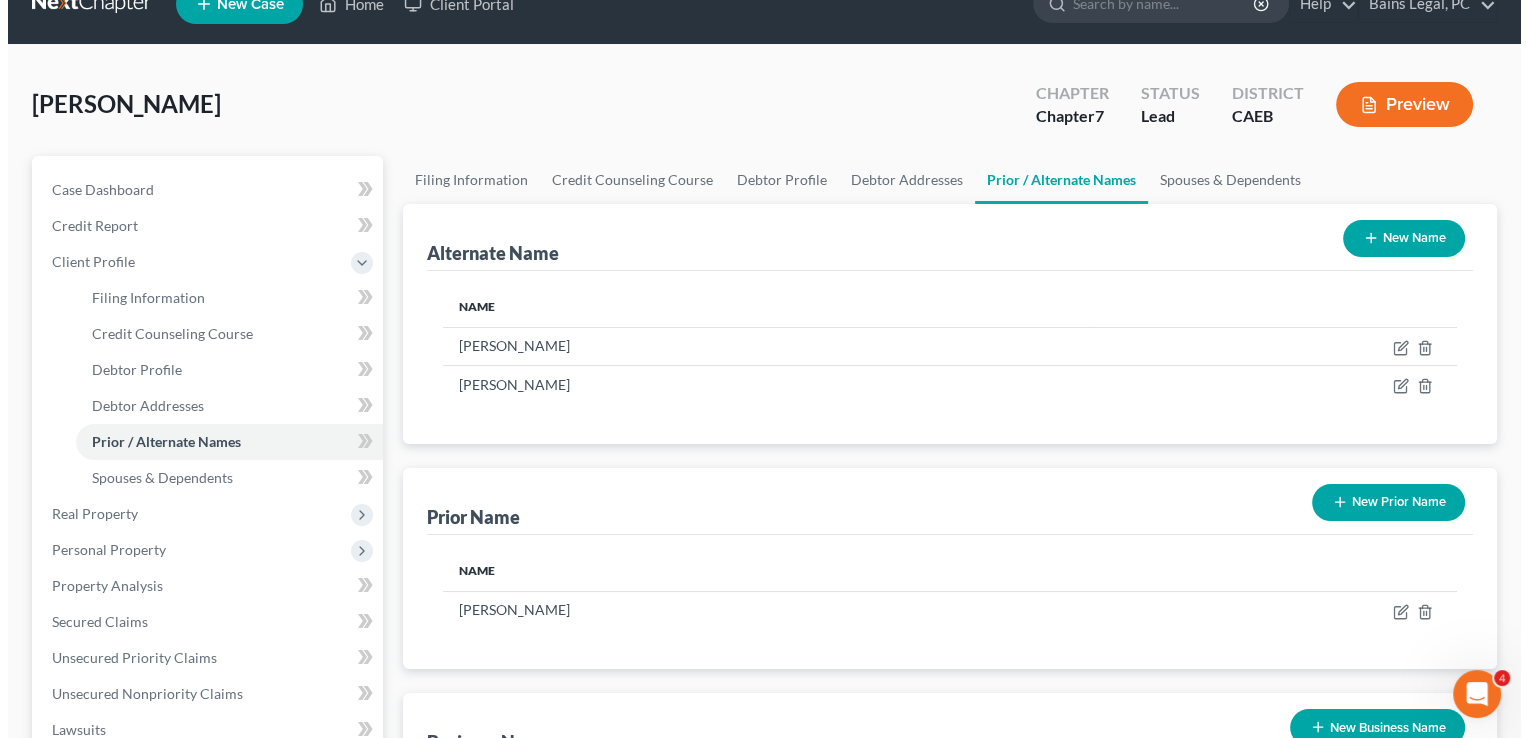 scroll, scrollTop: 0, scrollLeft: 0, axis: both 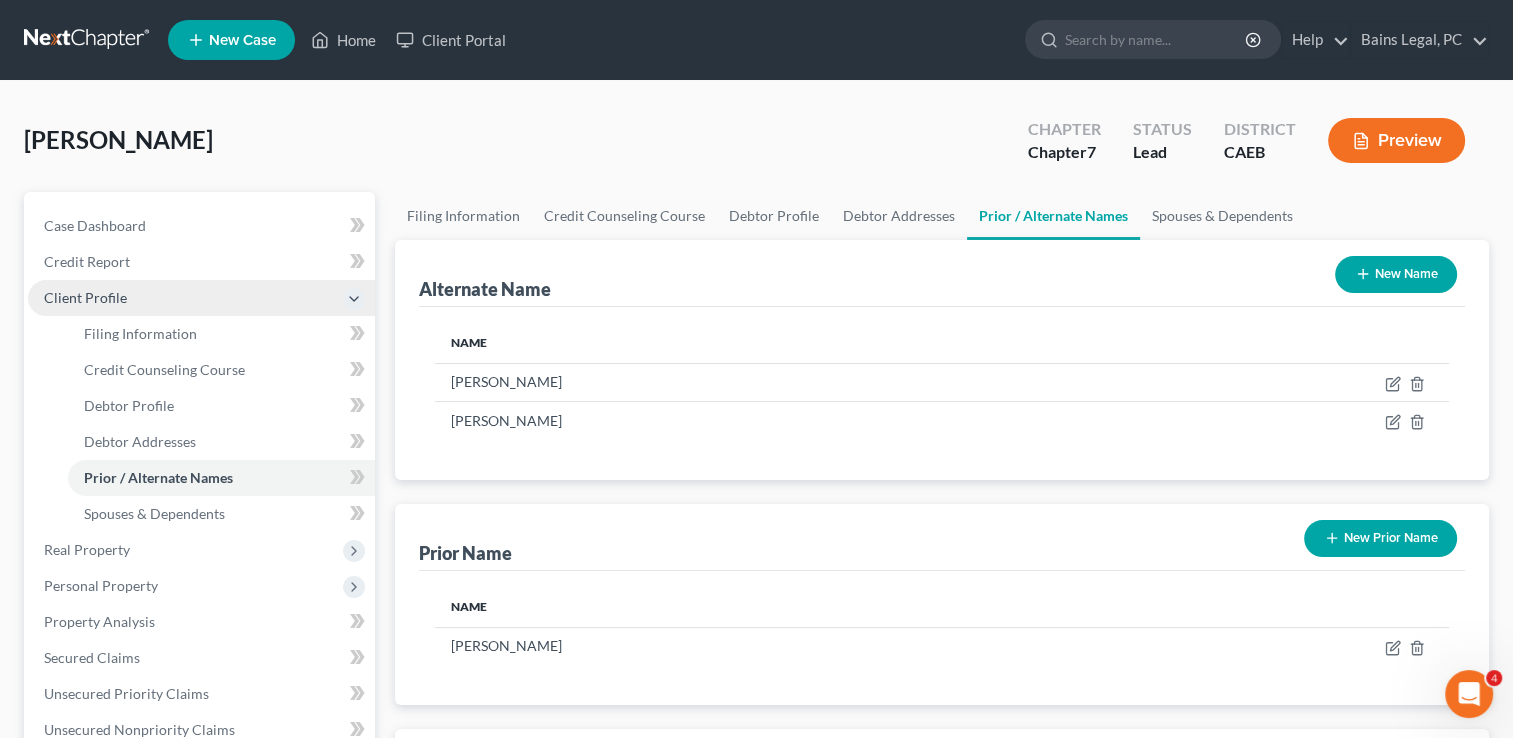 click on "Client Profile" at bounding box center [85, 297] 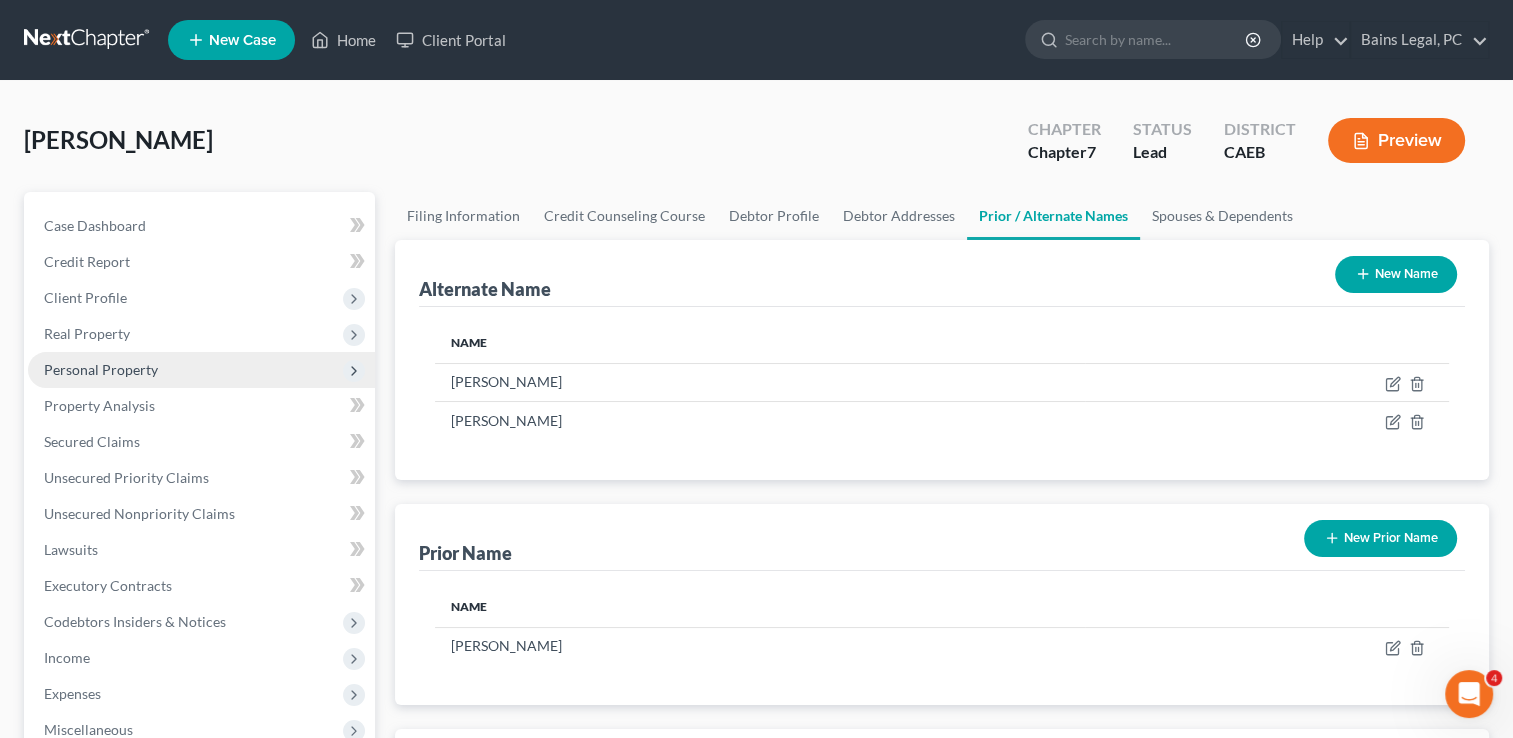 click on "Personal Property" at bounding box center (101, 369) 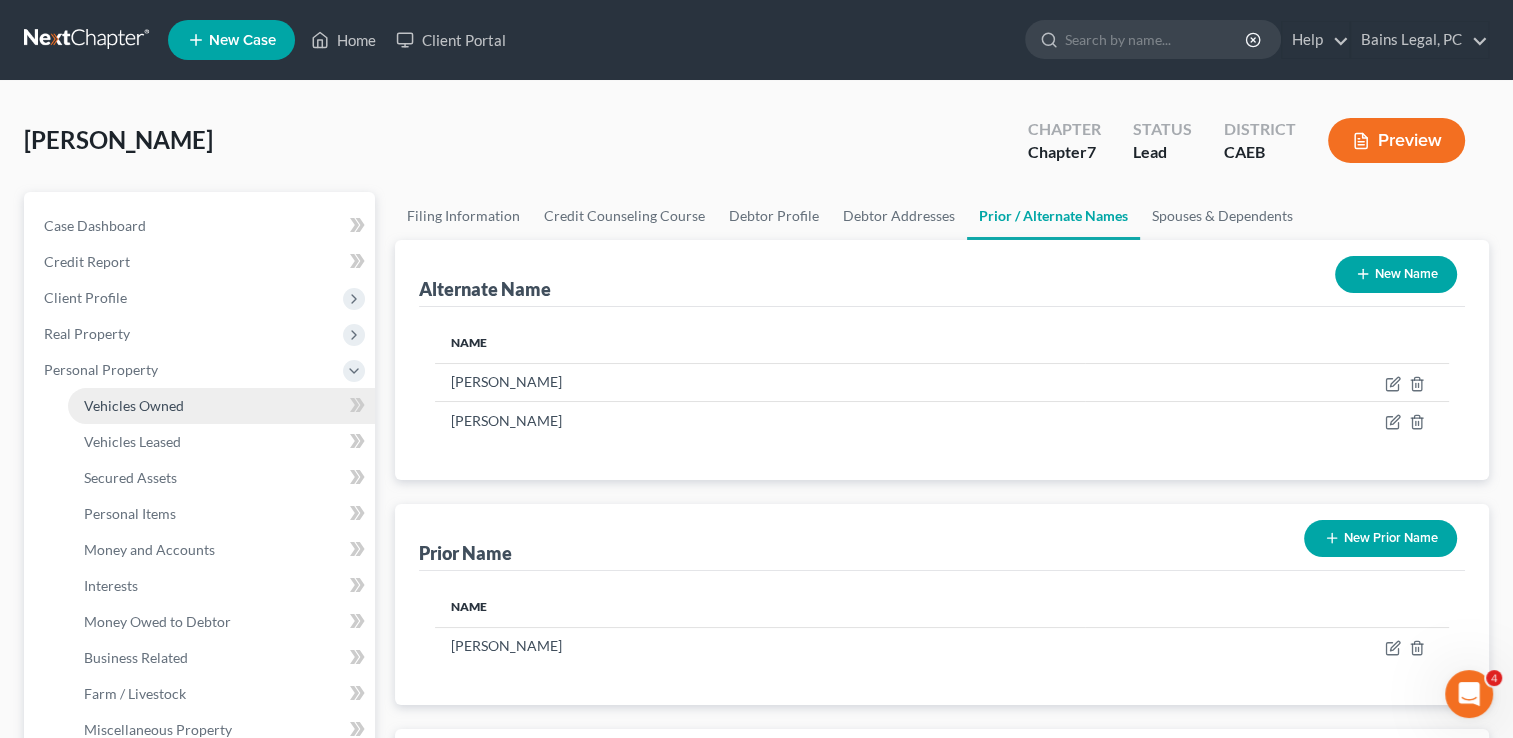 click on "Vehicles Owned" at bounding box center [134, 405] 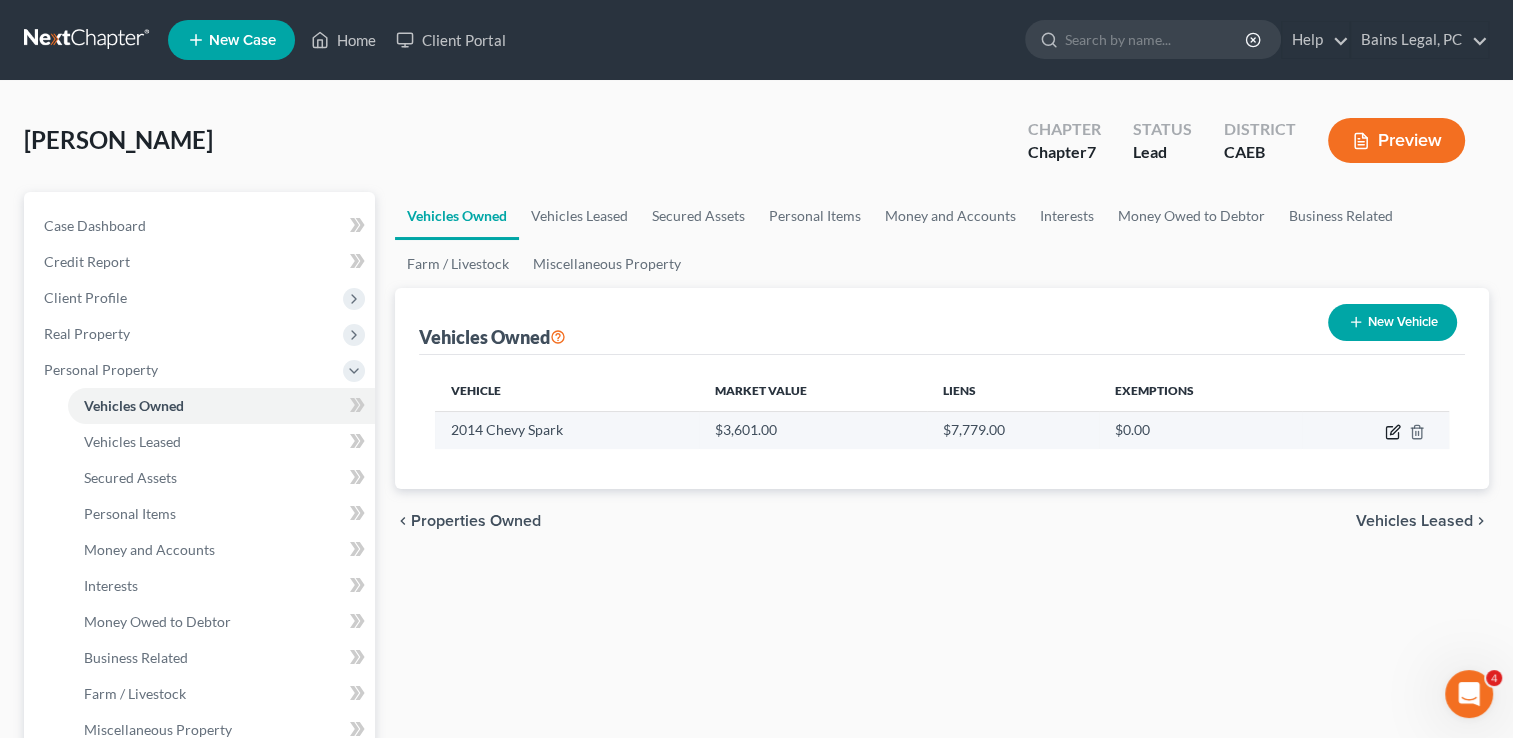 click 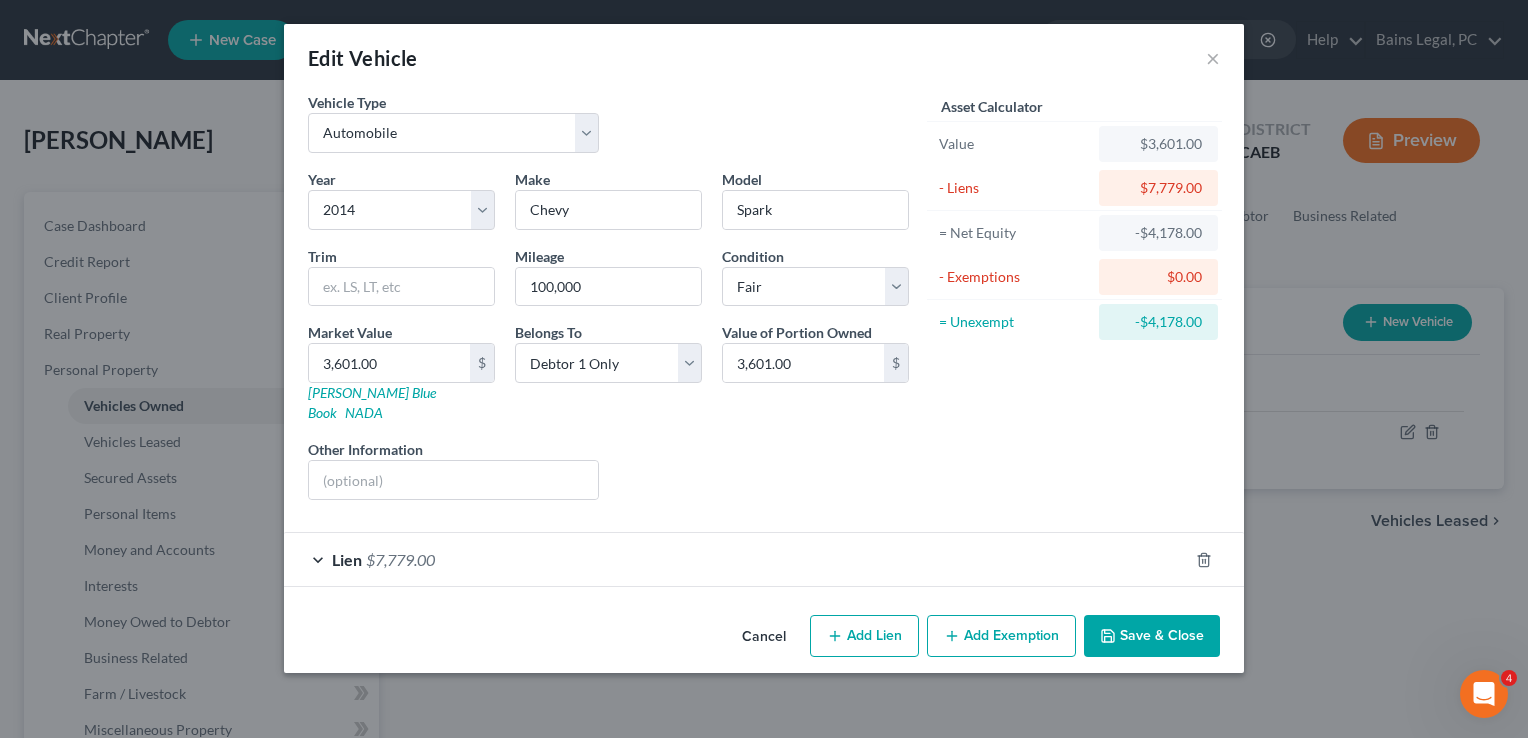 click on "Lien $7,779.00" at bounding box center (736, 559) 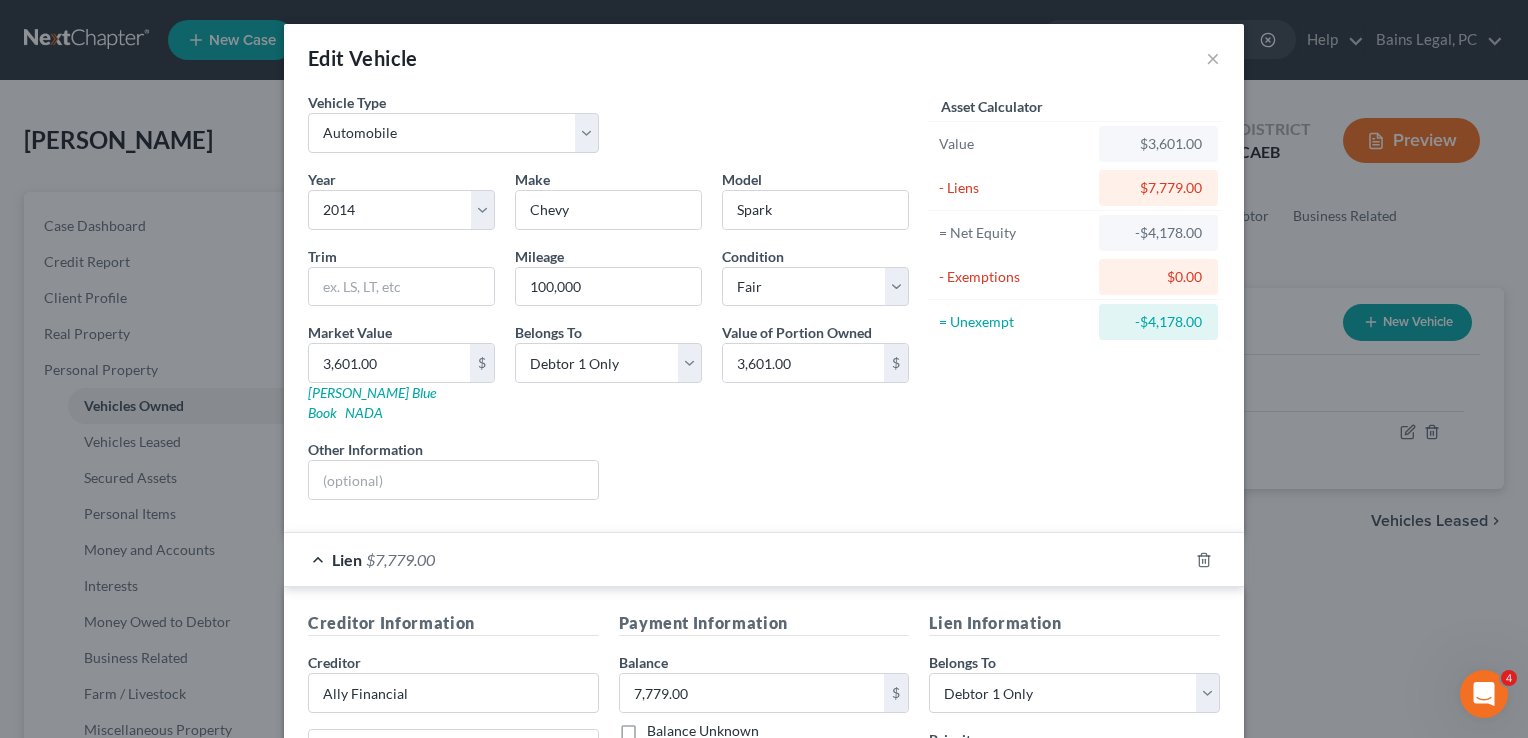 click on "Asset Calculator Value $3,601.00 - Liens $7,779.00 = Net Equity -$4,178.00 - Exemptions $0.00 = Unexempt -$4,178.00" at bounding box center (1074, 304) 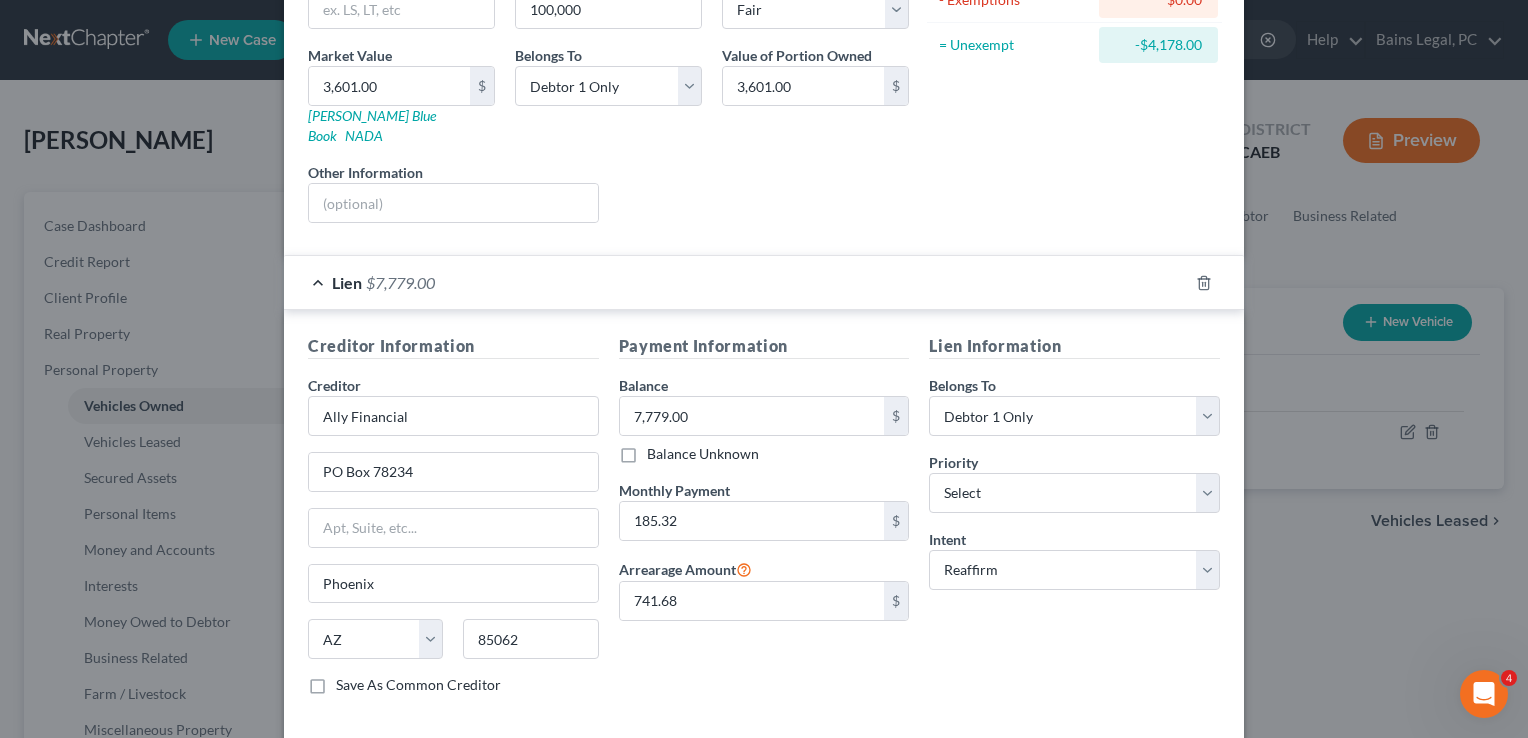 scroll, scrollTop: 351, scrollLeft: 0, axis: vertical 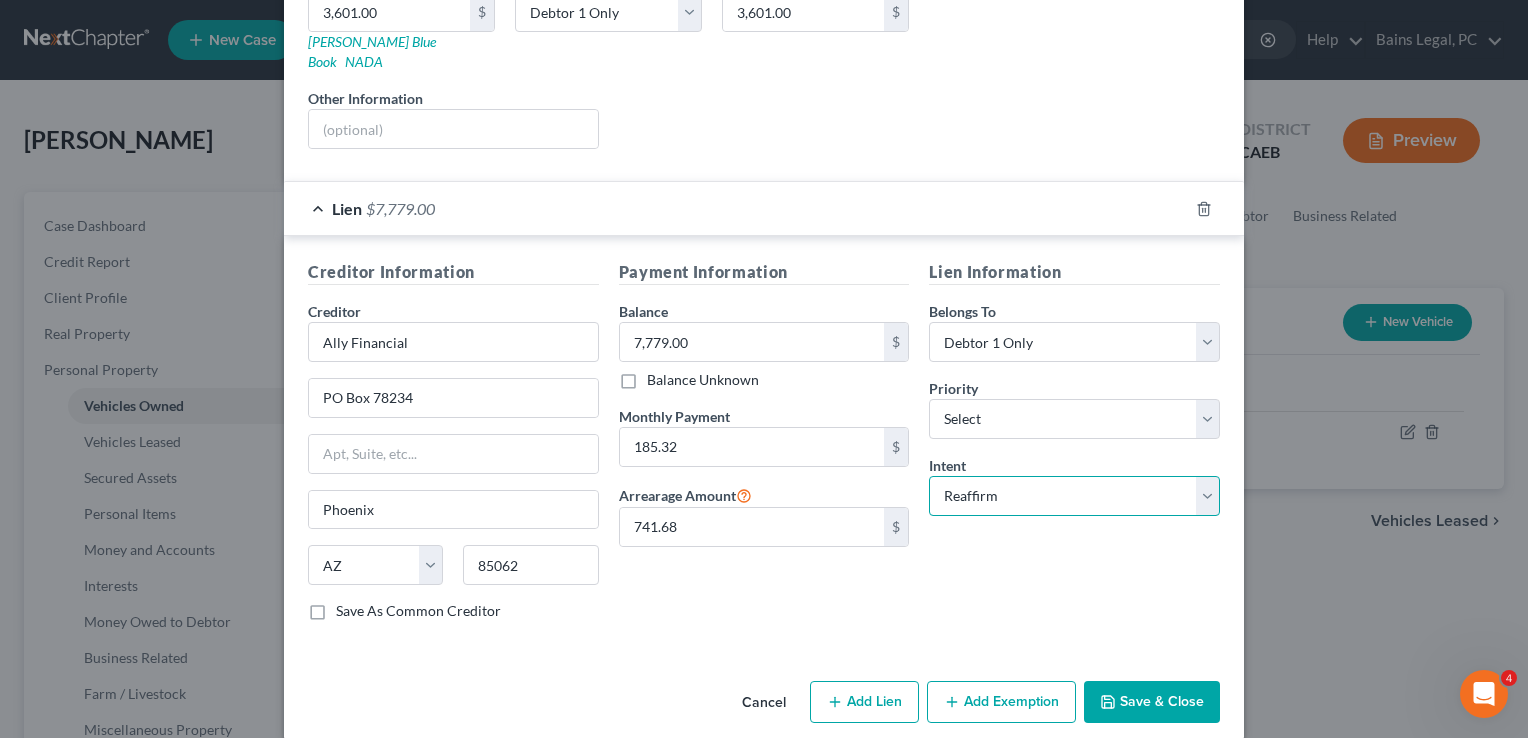 click on "Select Surrender Redeem Reaffirm Avoid Other" at bounding box center (1074, 496) 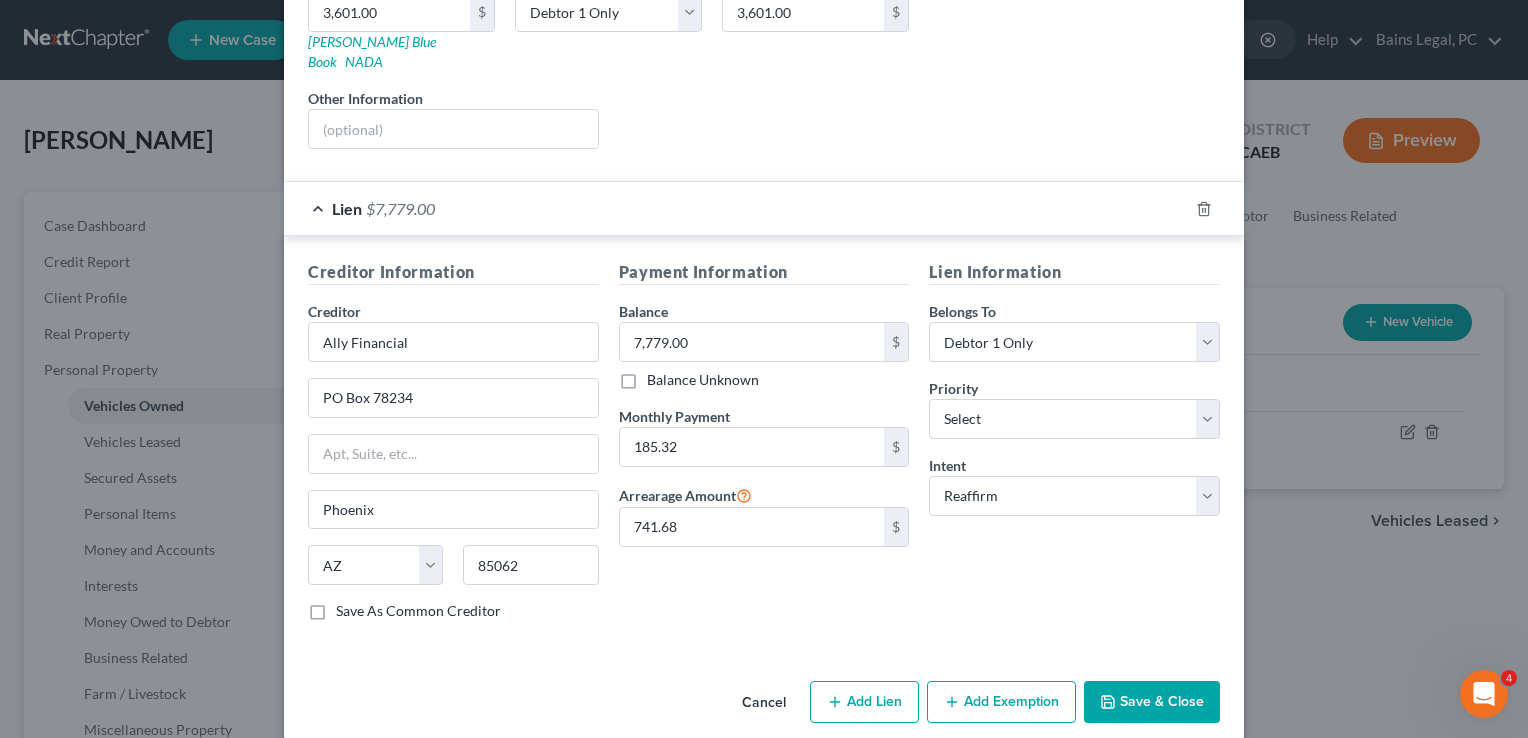 click on "Payment Information Balance
7,779.00 $
Balance Unknown
Balance Undetermined
7,779.00 $
Balance Unknown
Monthly Payment 185.32 $ Arrearage Amount  741.68 $" at bounding box center (764, 448) 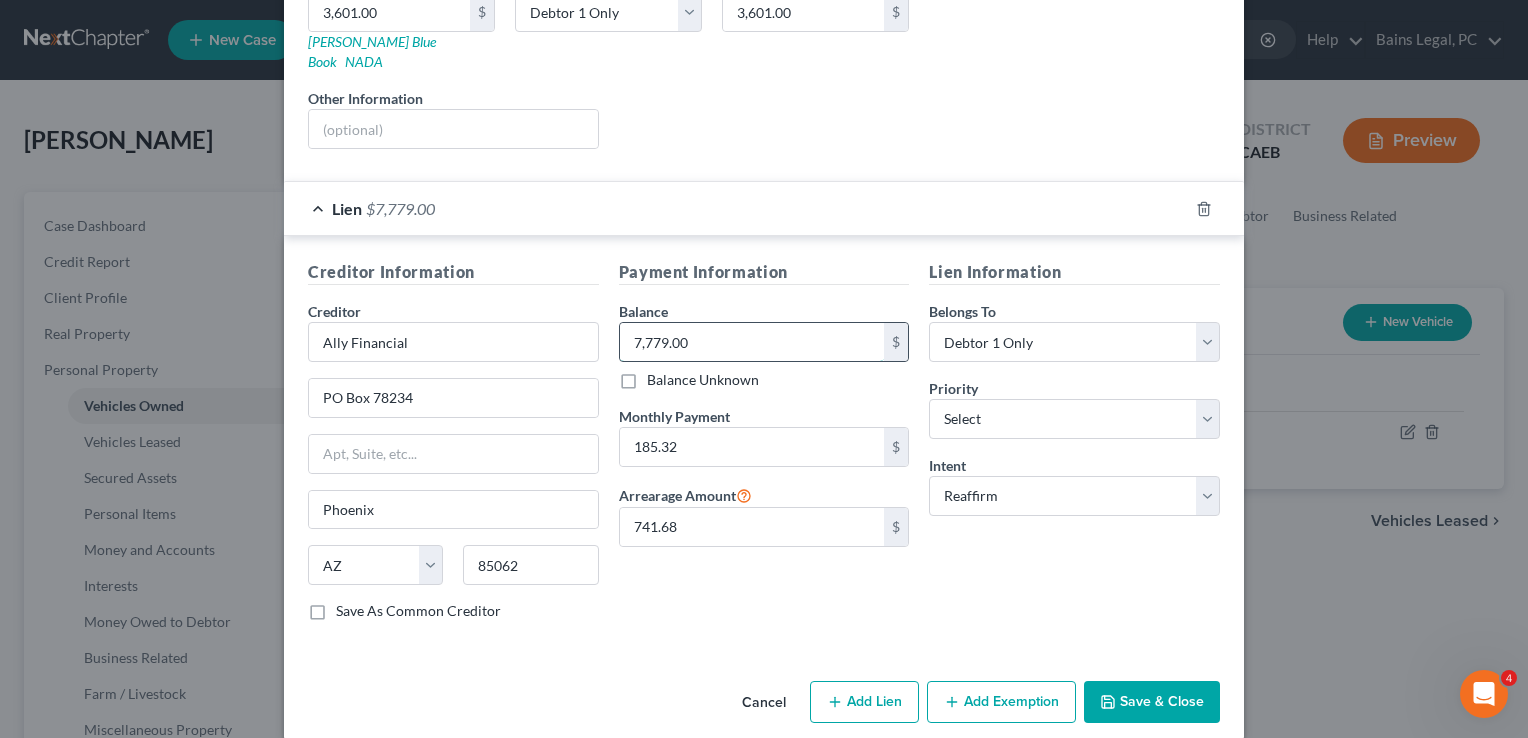 type 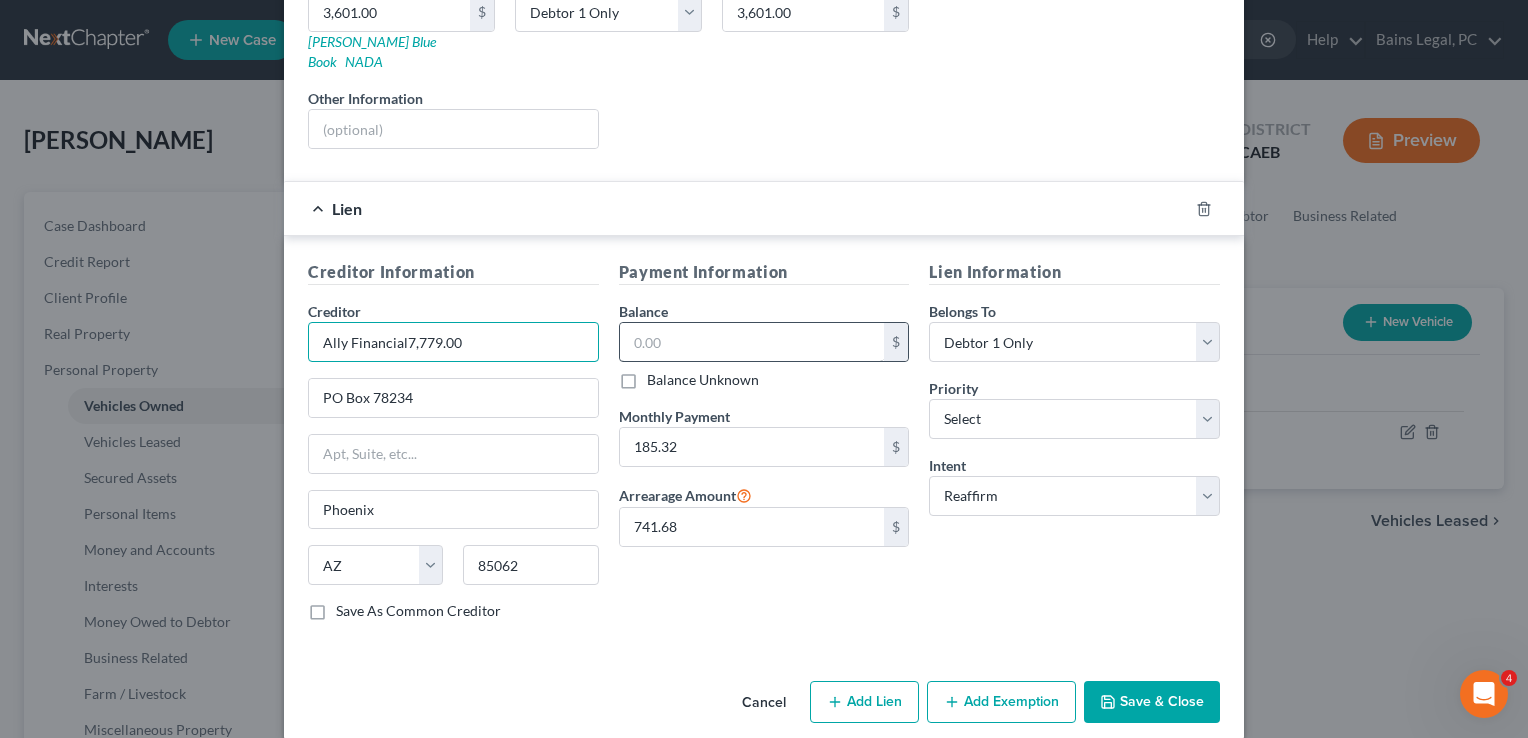 type on "Ally Financial" 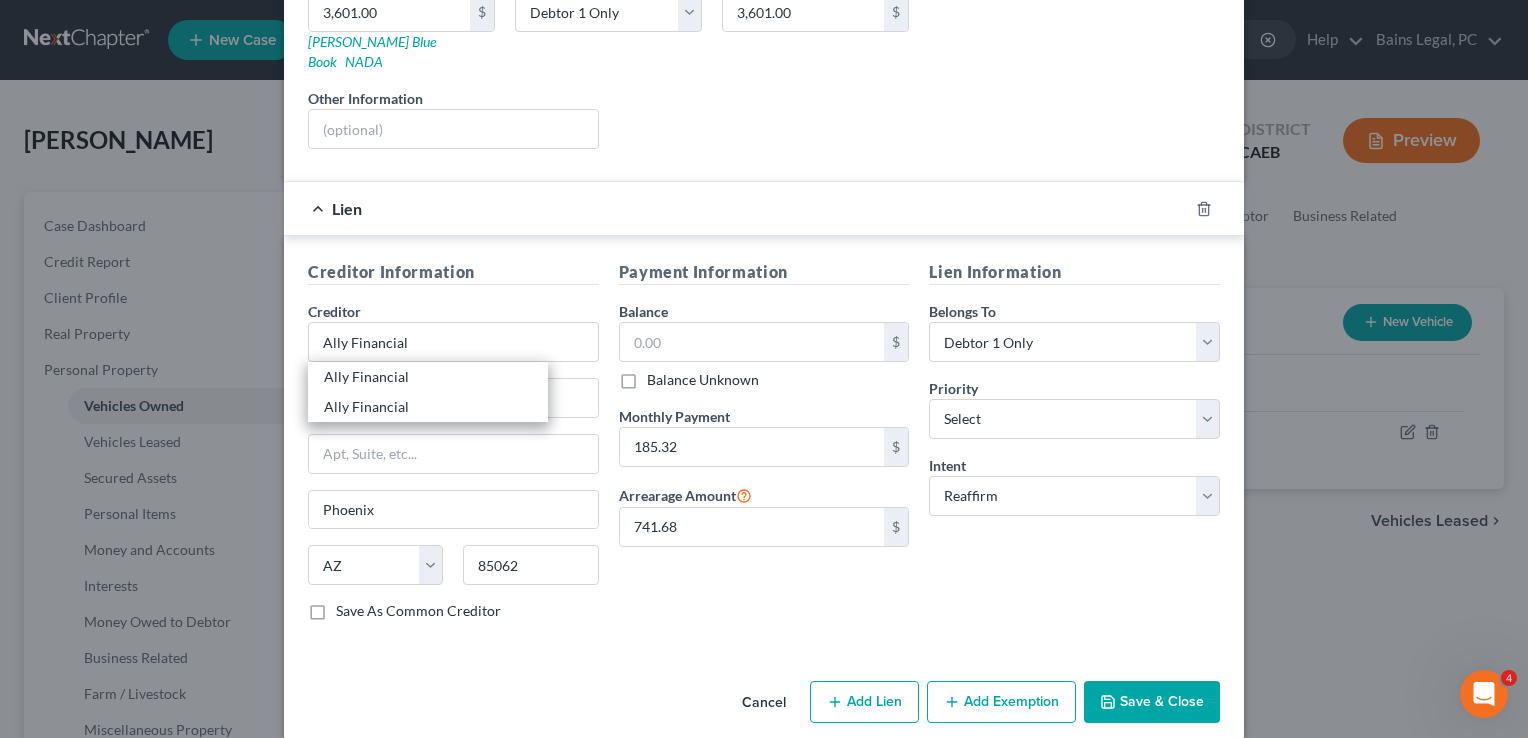 click on "Cancel" at bounding box center (764, 703) 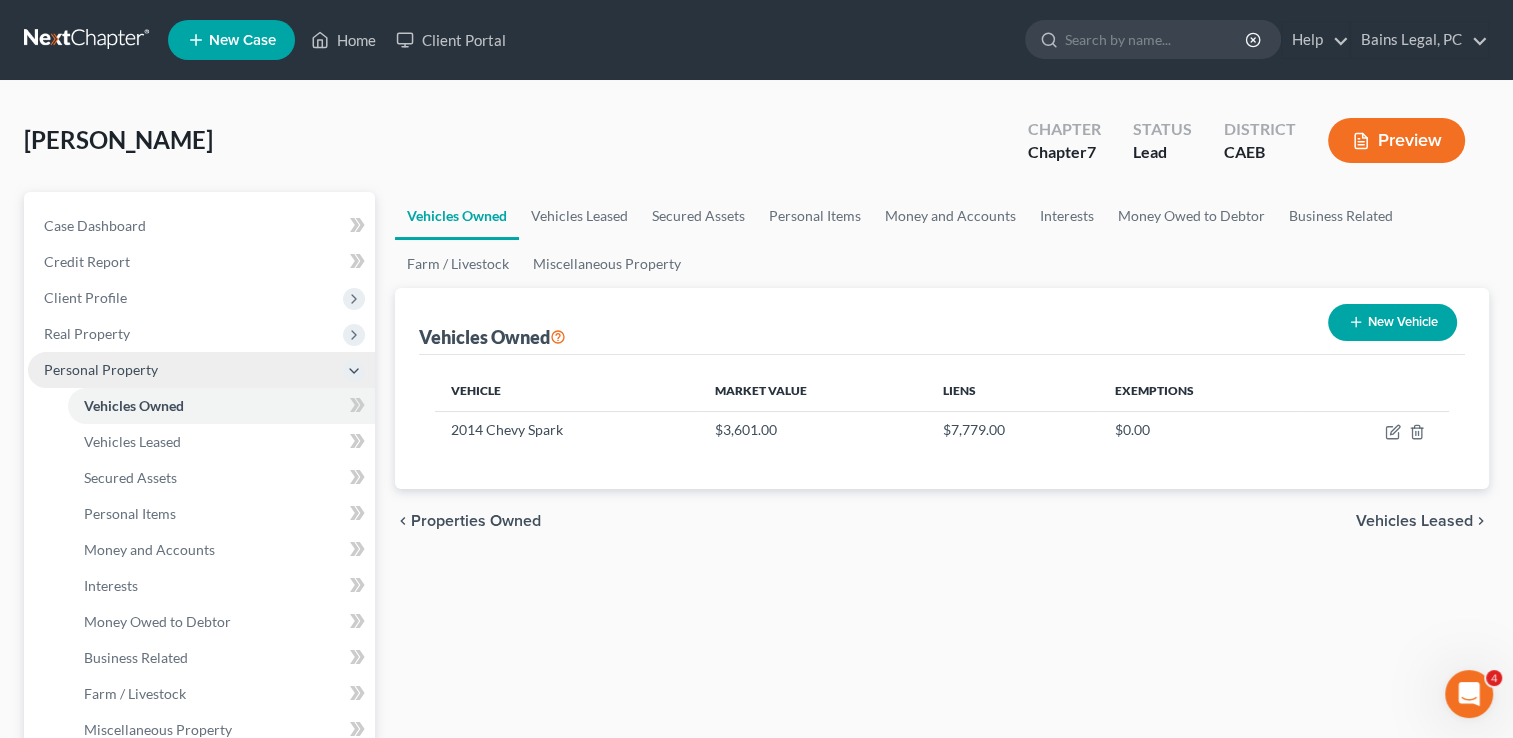 click on "Personal Property" at bounding box center (101, 369) 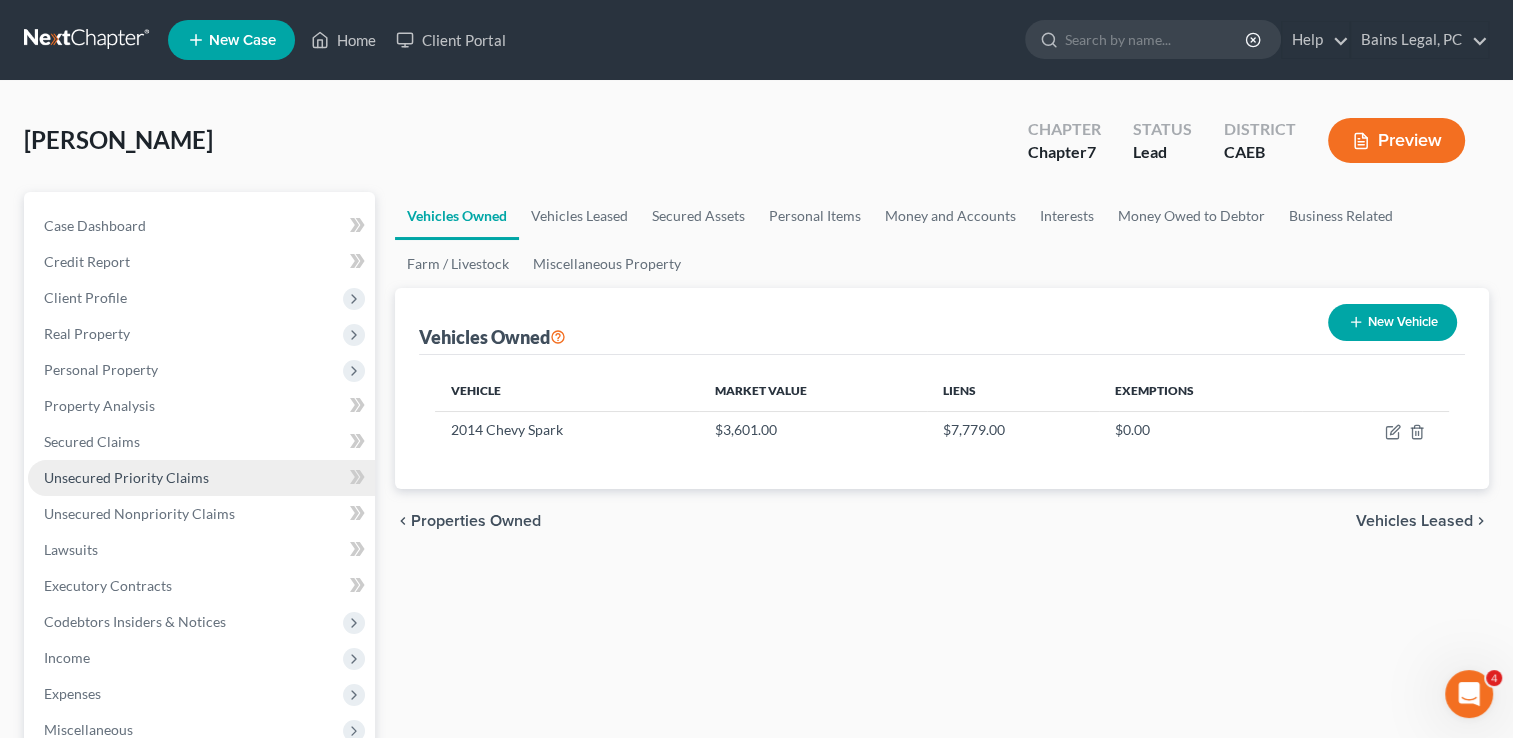 click on "Unsecured Priority Claims" at bounding box center (126, 477) 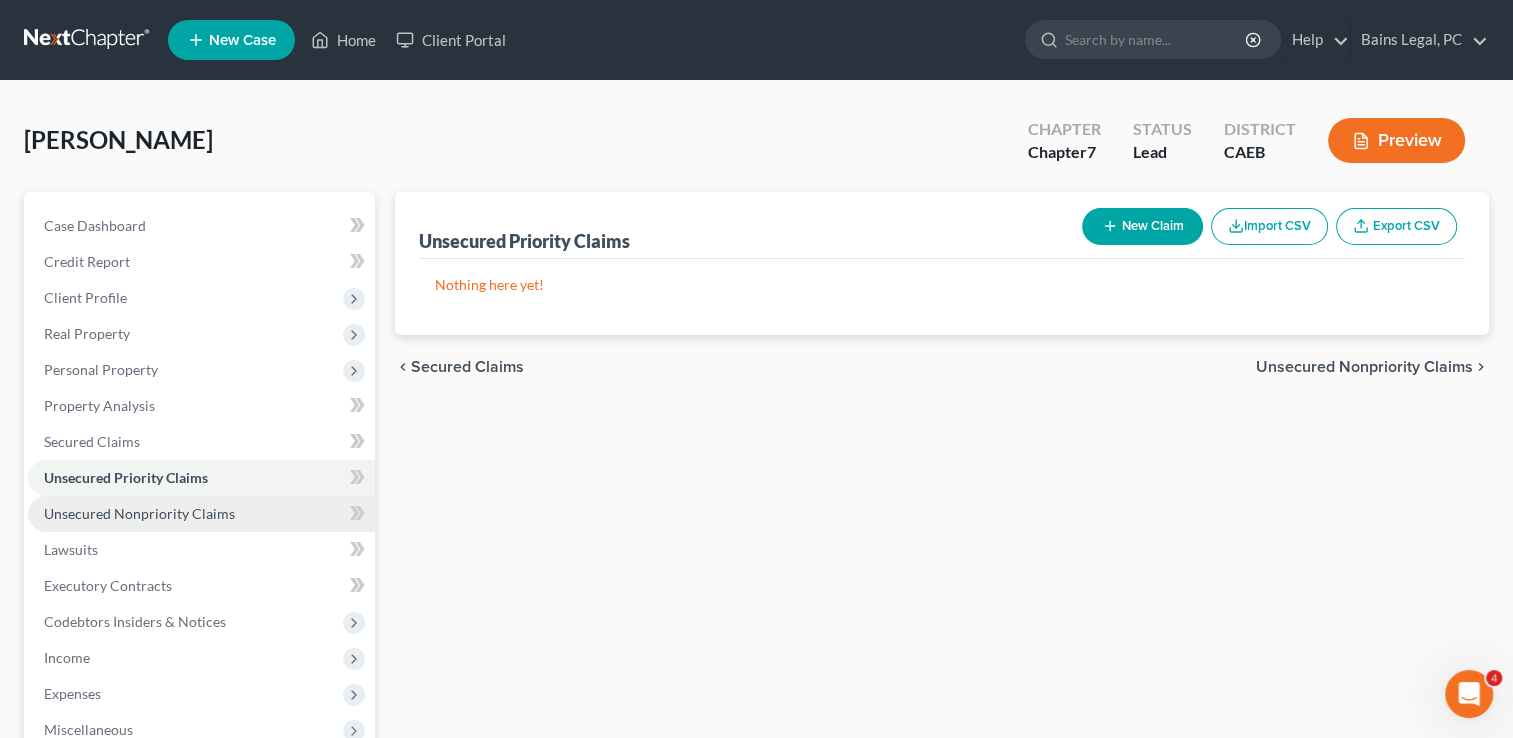 click on "Unsecured Nonpriority Claims" at bounding box center [139, 513] 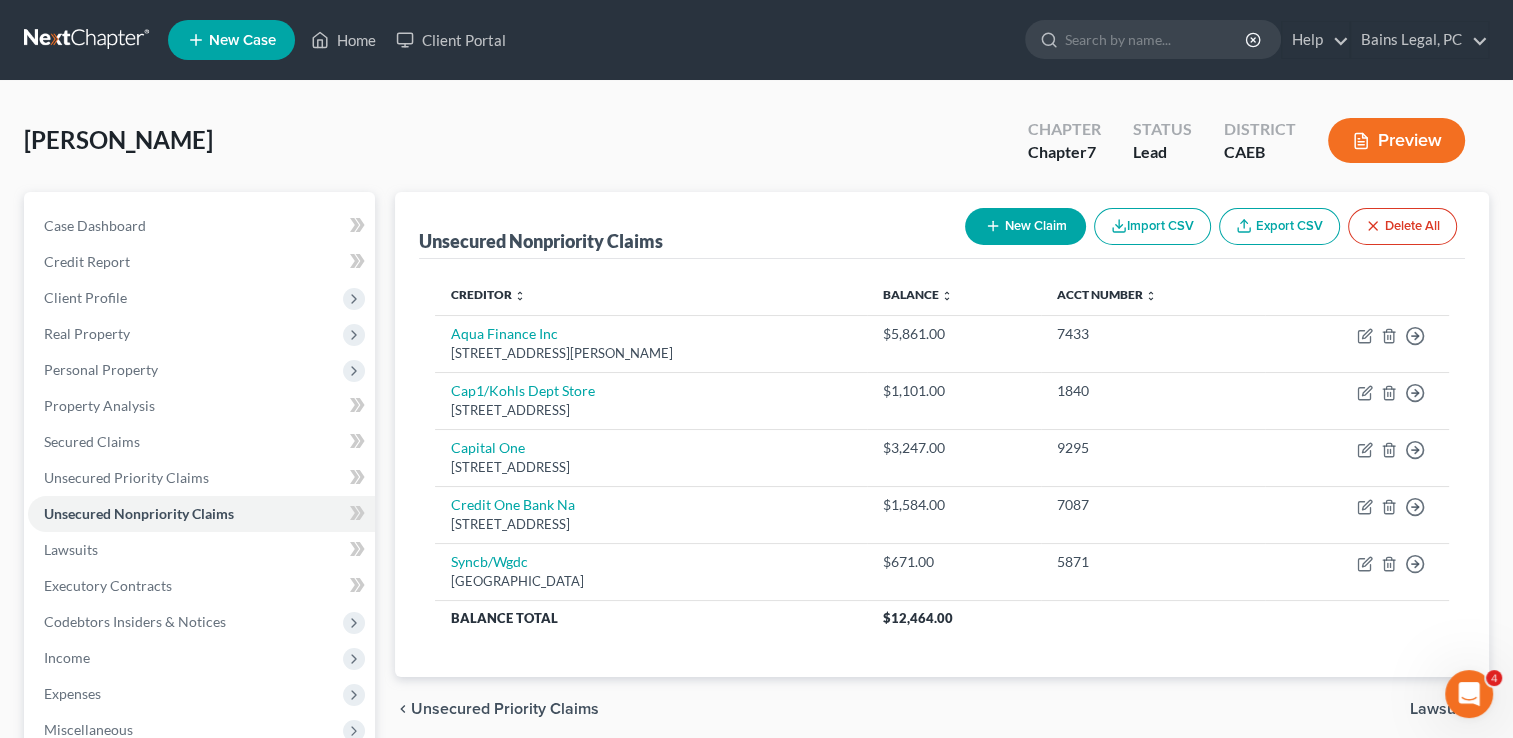 click on "New Claim" at bounding box center [1025, 226] 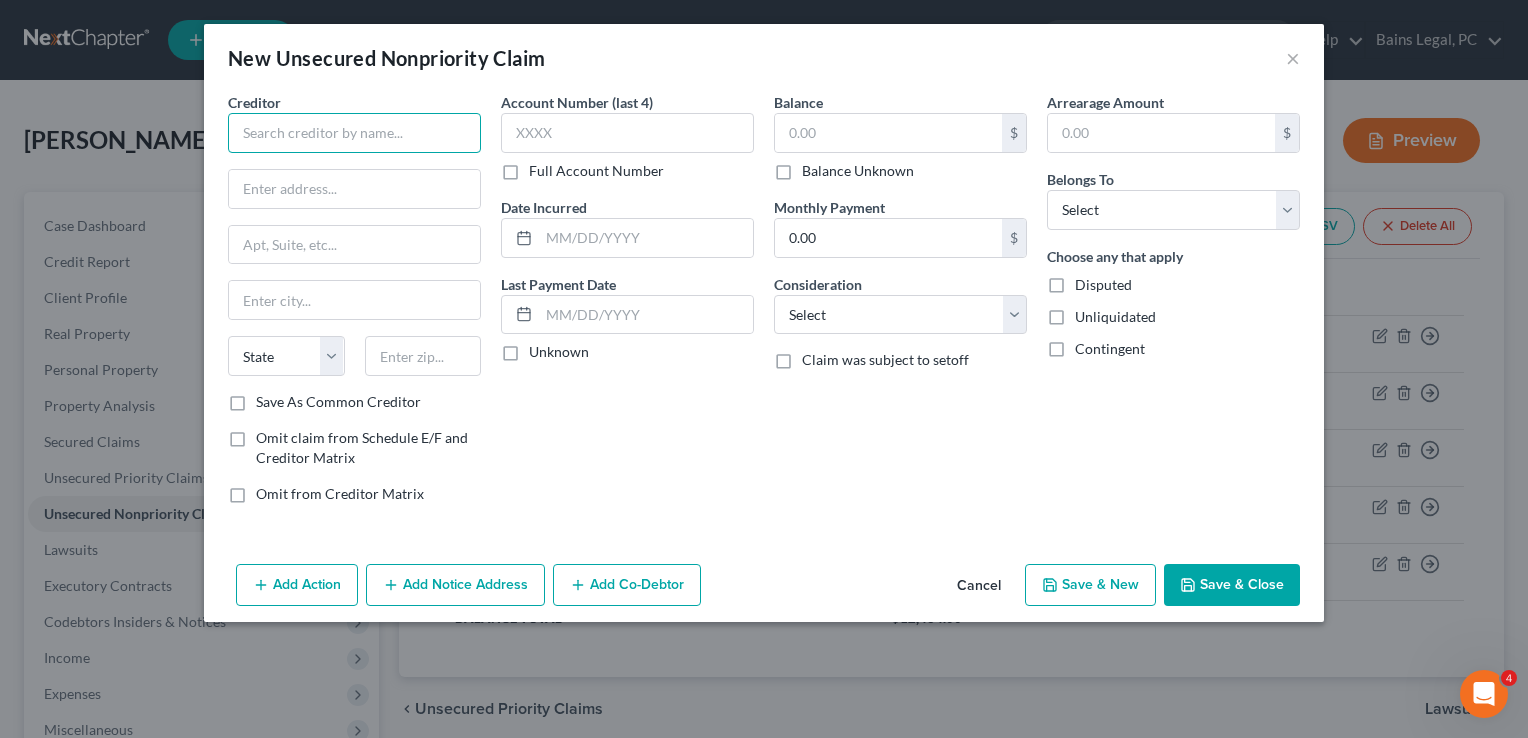 click at bounding box center [354, 133] 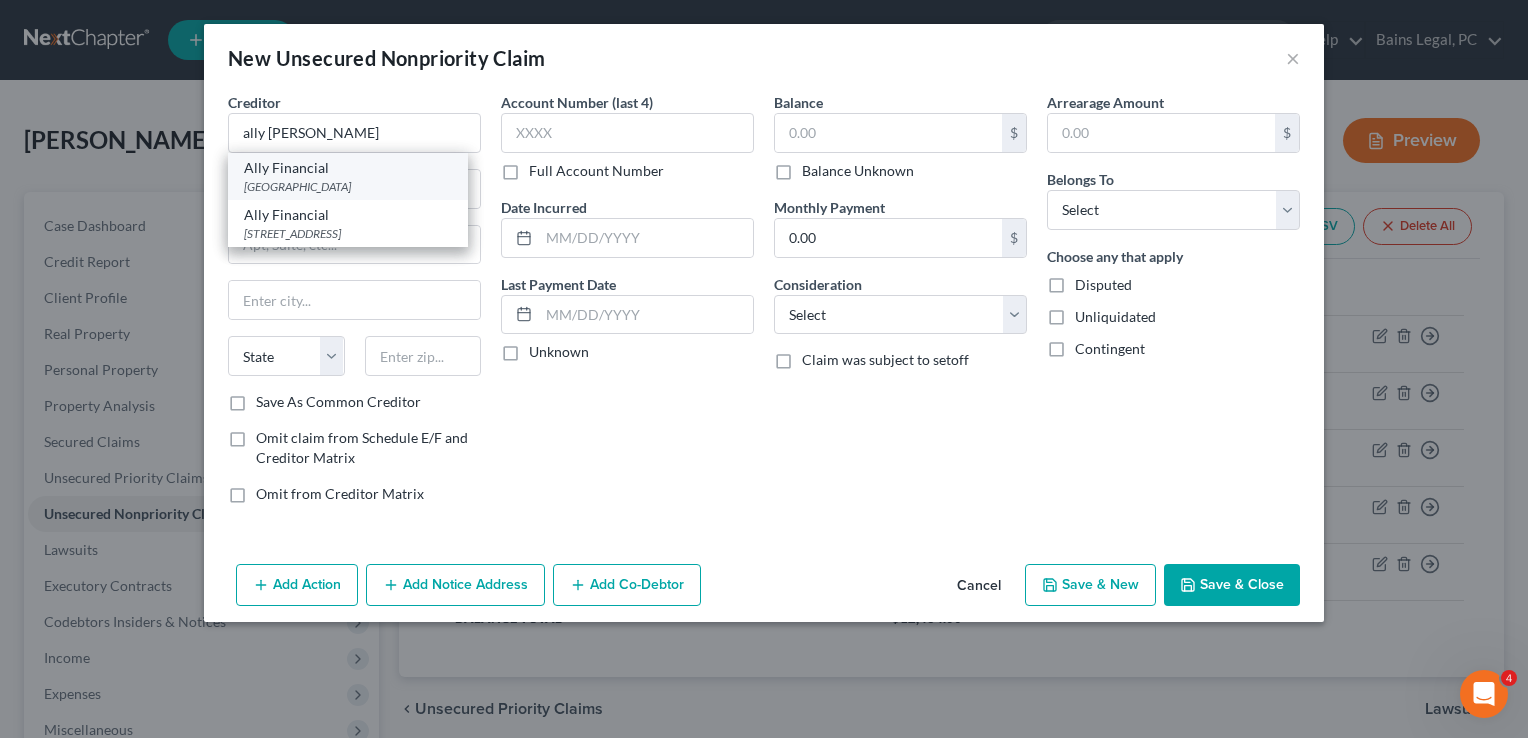 click on "[GEOGRAPHIC_DATA]" at bounding box center [348, 186] 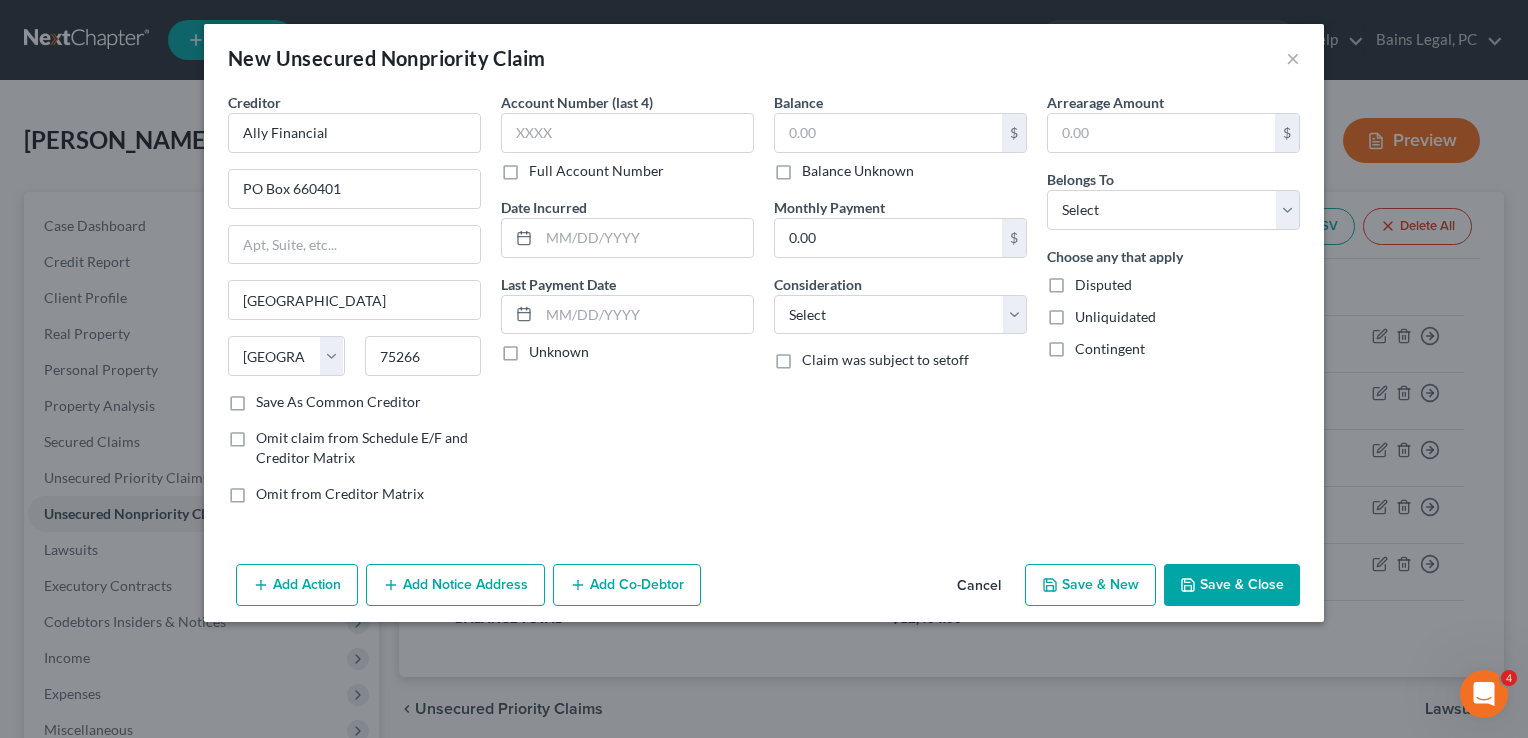 click on "Add Notice Address" at bounding box center (455, 585) 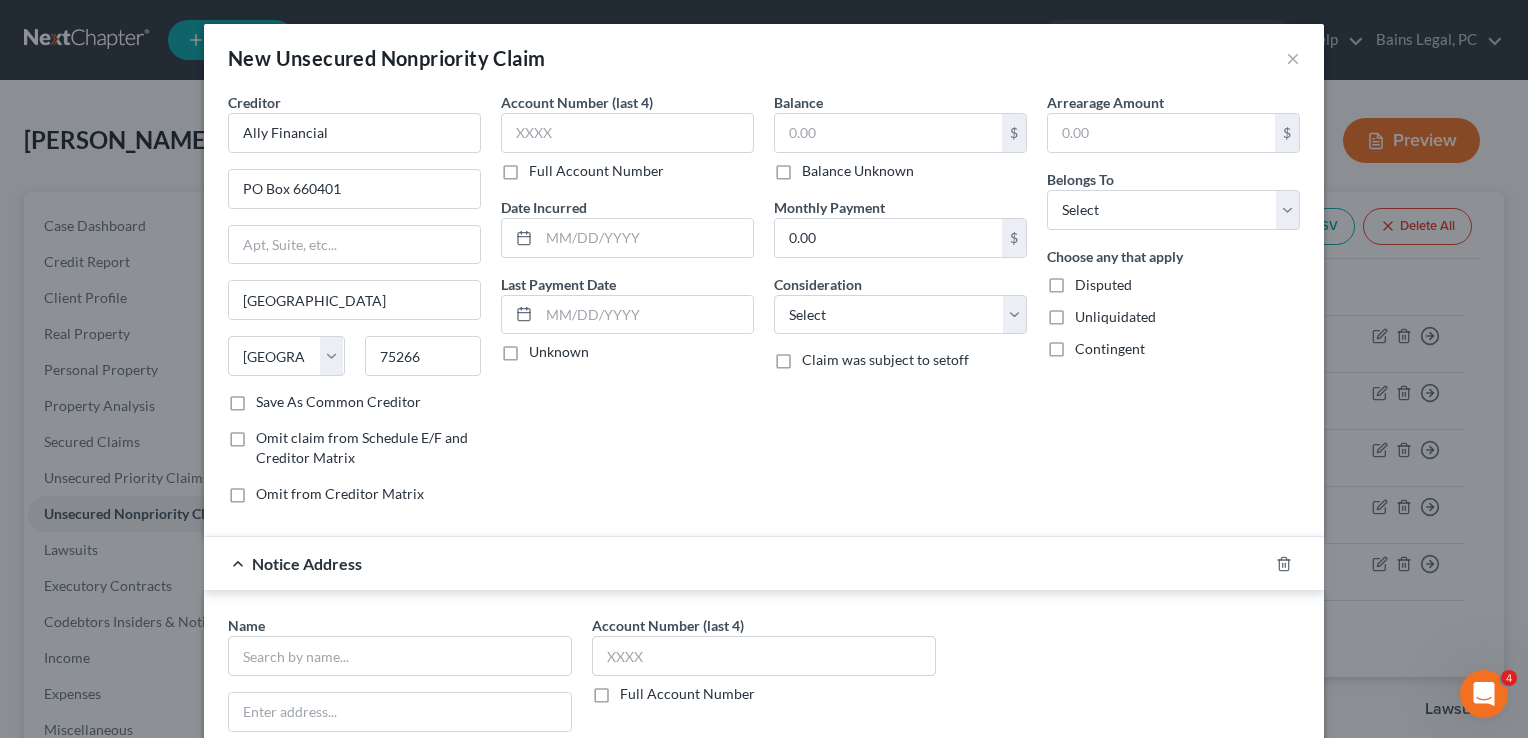 click on "Name
*" at bounding box center [400, 645] 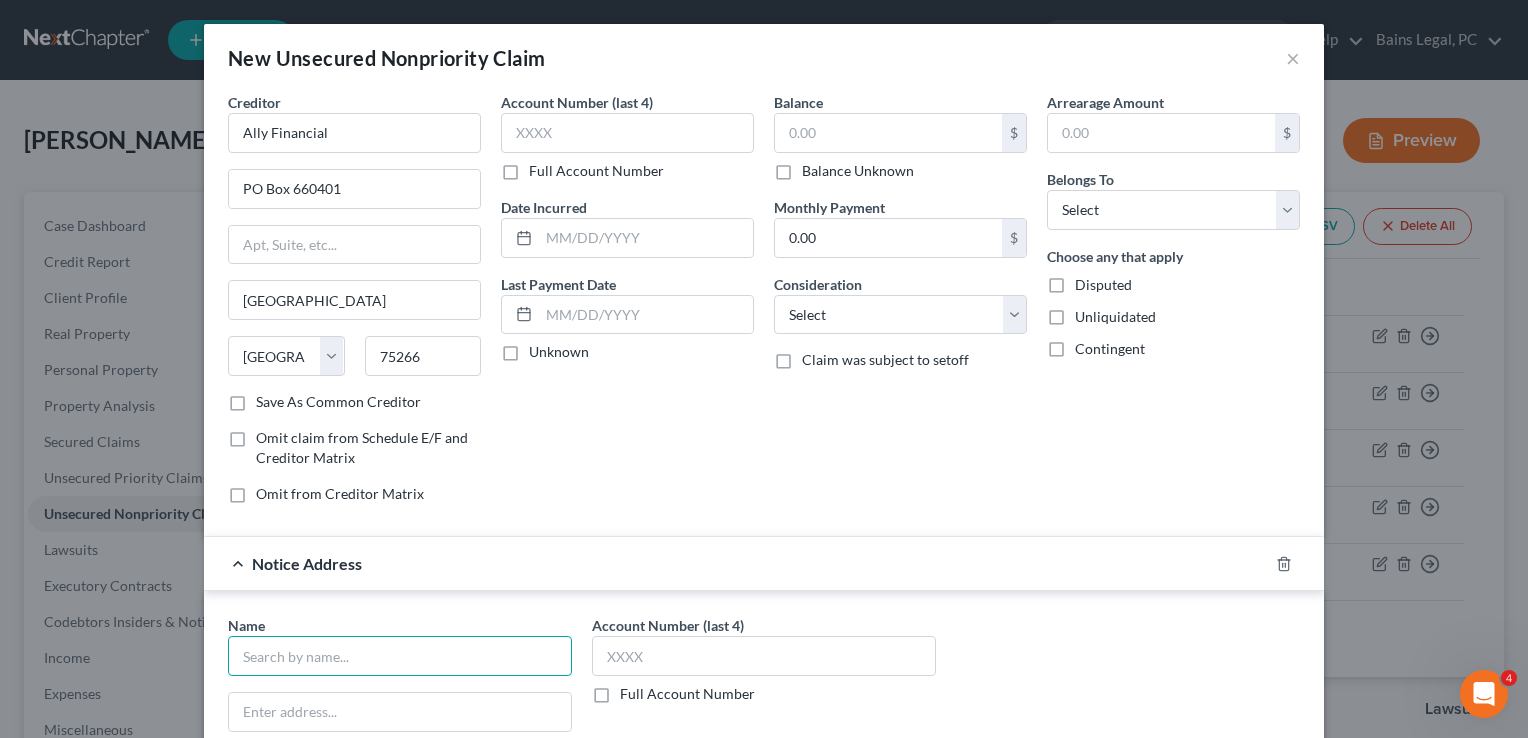 click at bounding box center (400, 656) 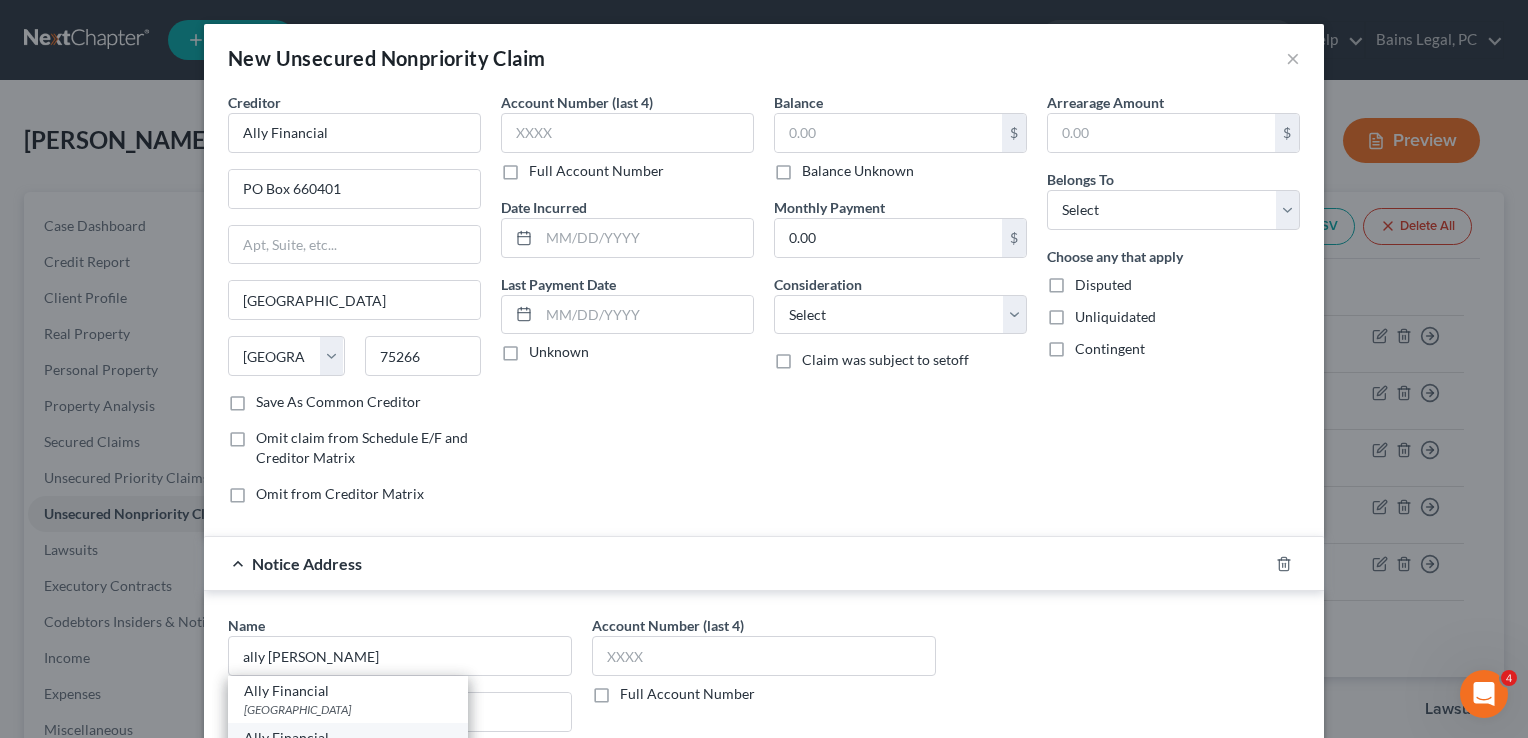 click on "Ally Financial" at bounding box center [348, 738] 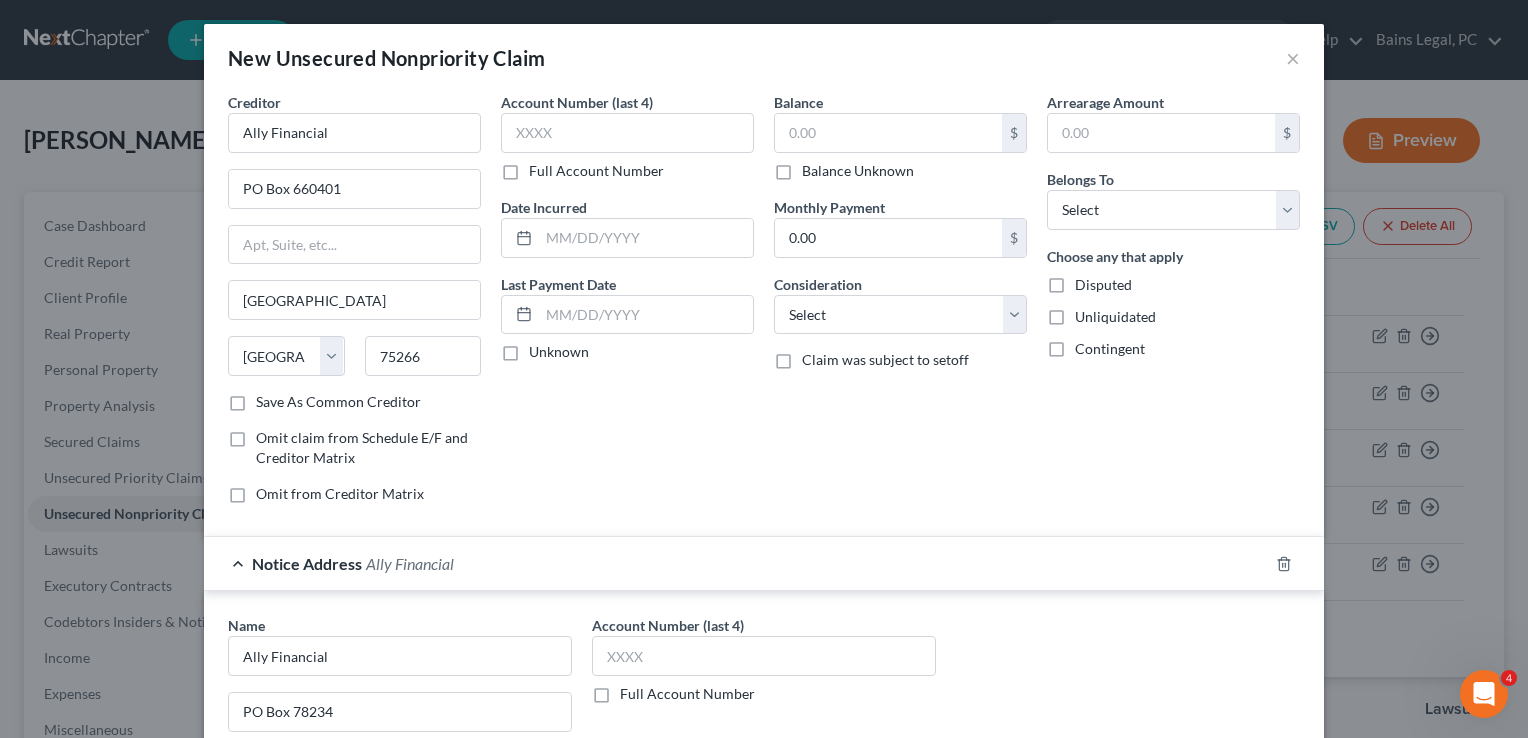 click on "Account Number (last 4)
Full Account Number
Date Incurred         Last Payment Date         Unknown" at bounding box center (627, 306) 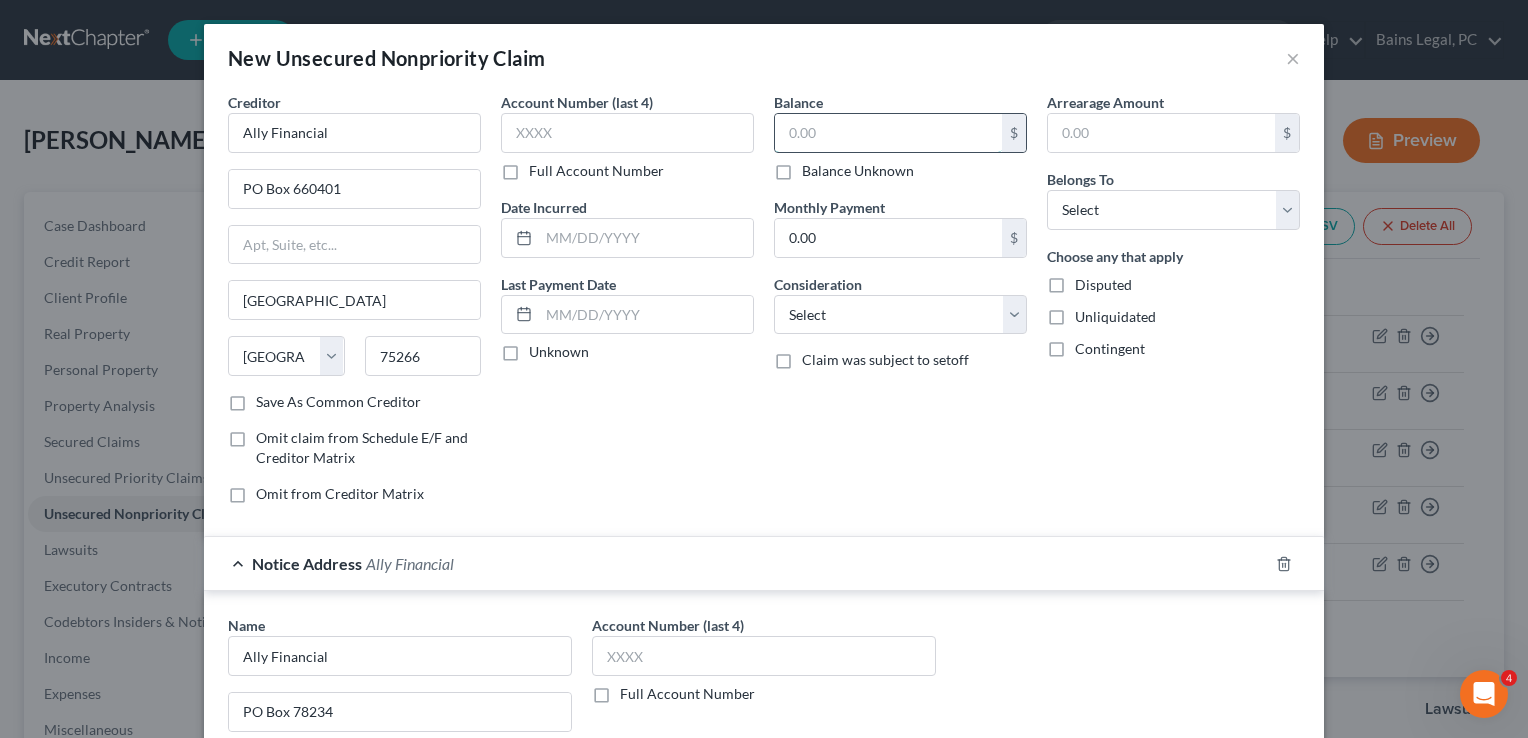 click at bounding box center (888, 133) 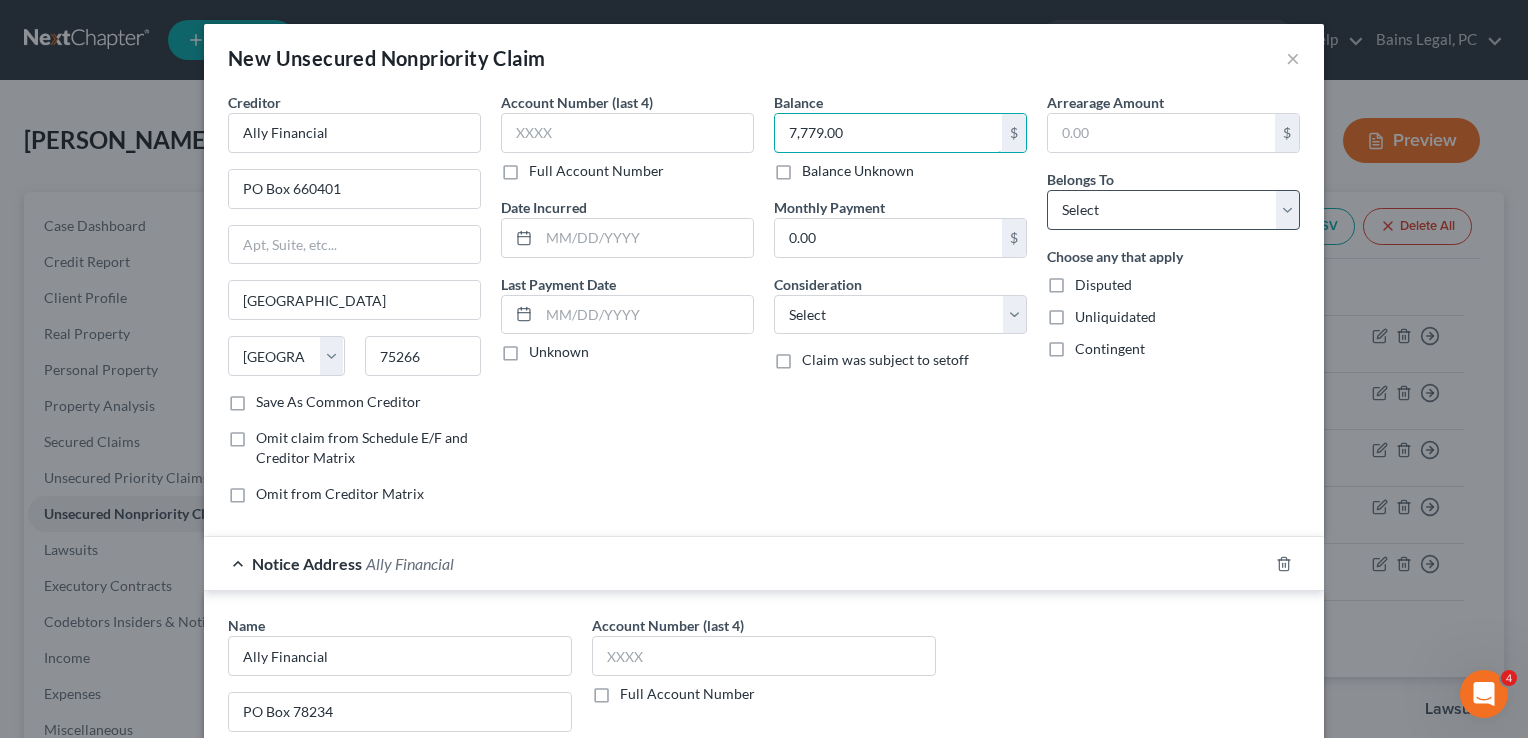 type on "7,779.00" 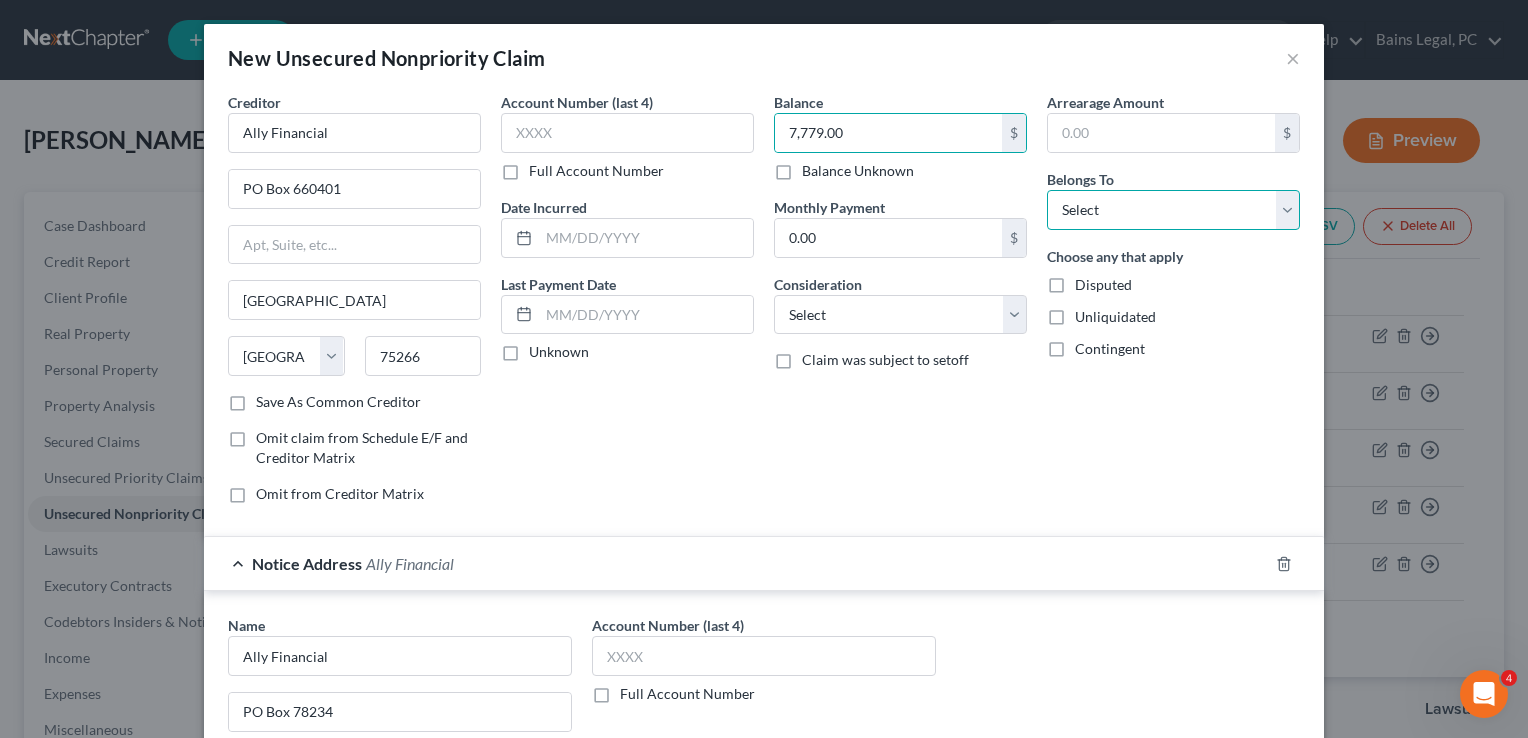 click on "Select Debtor 1 Only Debtor 2 Only Debtor 1 And Debtor 2 Only At Least One Of The Debtors And Another Community Property" at bounding box center [1173, 210] 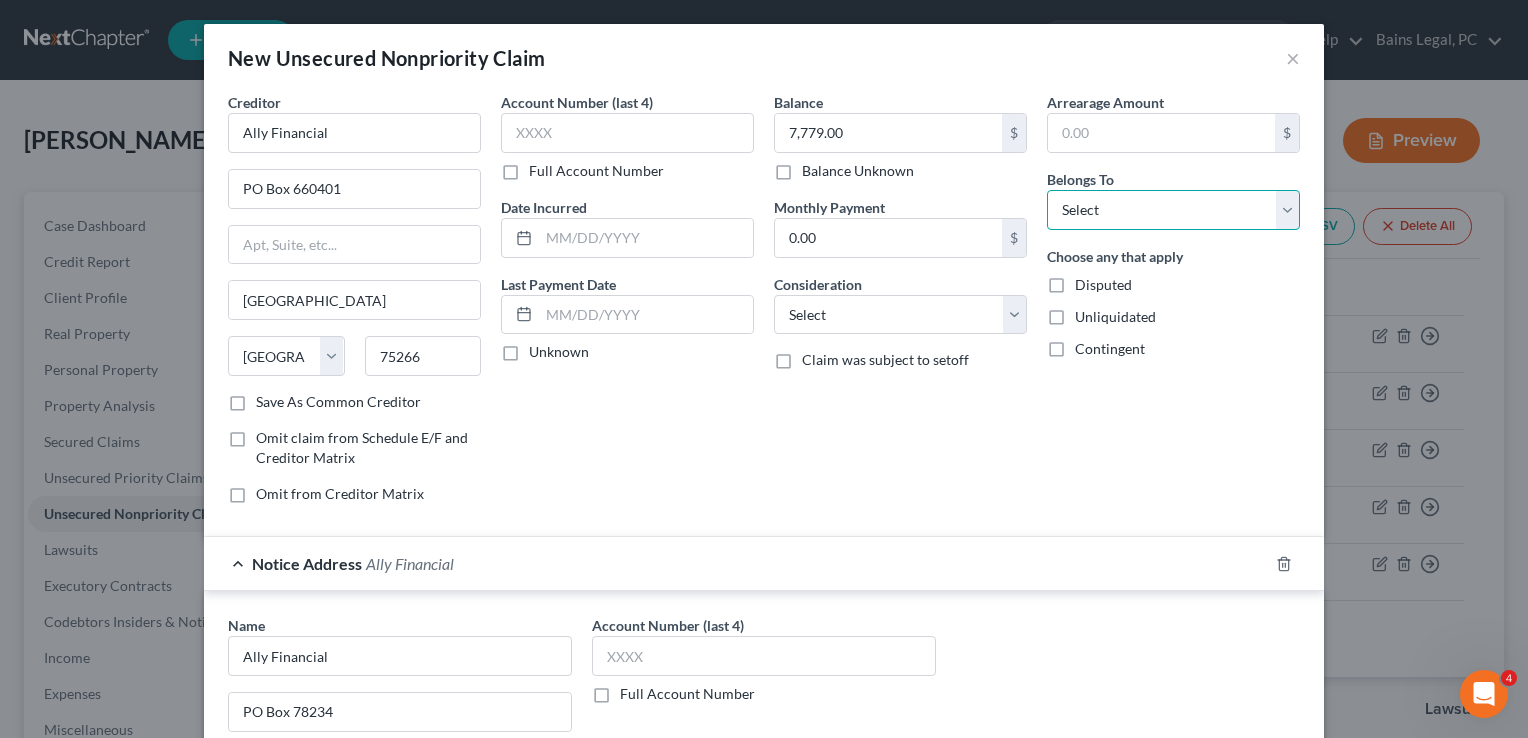 select on "1" 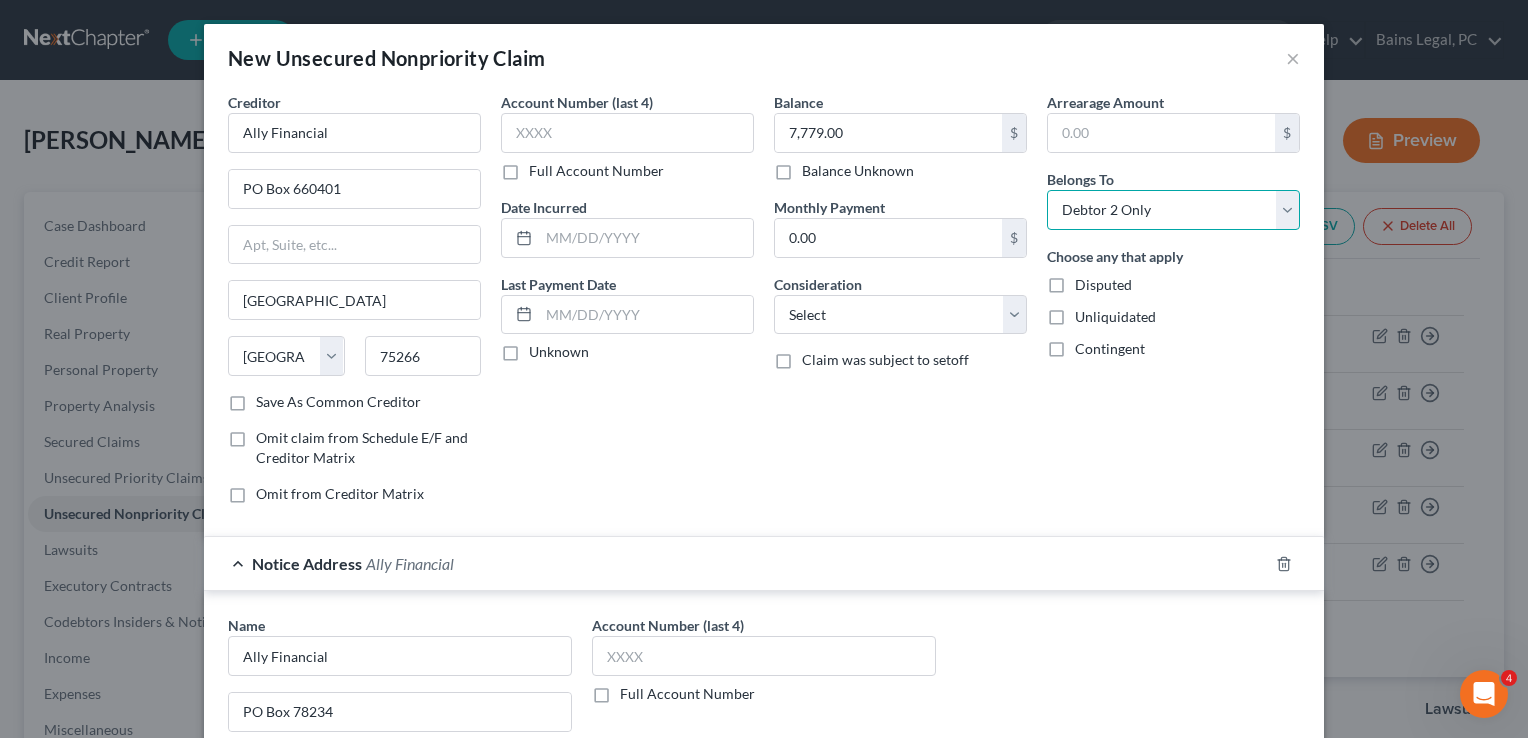 click on "Select Debtor 1 Only Debtor 2 Only Debtor 1 And Debtor 2 Only At Least One Of The Debtors And Another Community Property" at bounding box center [1173, 210] 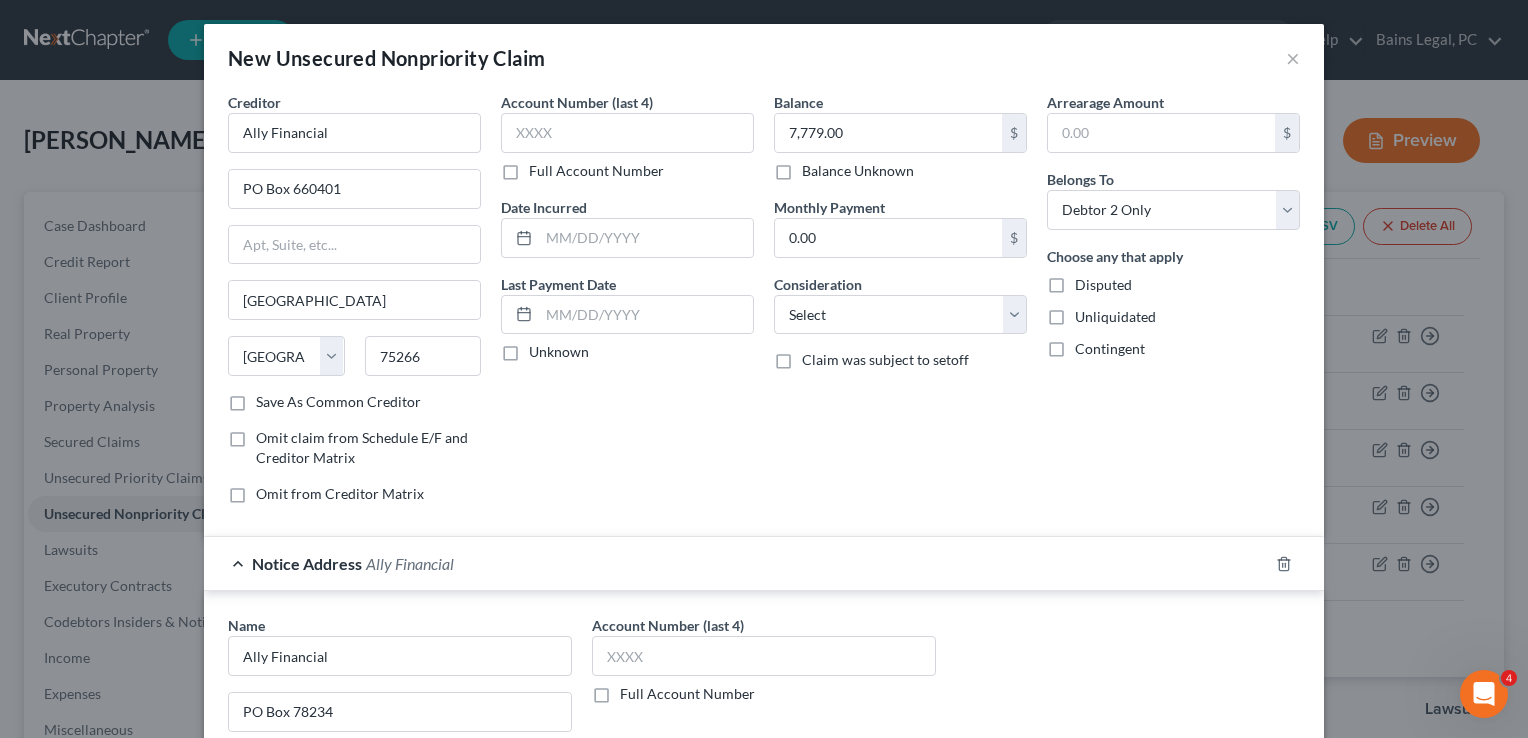 click on "Balance
7,779.00 $
Balance Unknown
Balance Undetermined
7,779.00 $
Balance Unknown
Monthly Payment 0.00 $ Consideration Select Cable / Satellite Services Collection Agency Credit Card Debt Debt Counseling / Attorneys Deficiency Balance Domestic Support Obligations Home / Car Repairs Income Taxes Judgment Liens Medical Services Monies Loaned / Advanced Mortgage Obligation From Divorce Or Separation Obligation To Pensions Other Overdrawn Bank Account Promised To Help Pay Creditors Student Loans Suppliers And Vendors Telephone / Internet Services Utility Services Claim was subject to setoff" at bounding box center [900, 306] 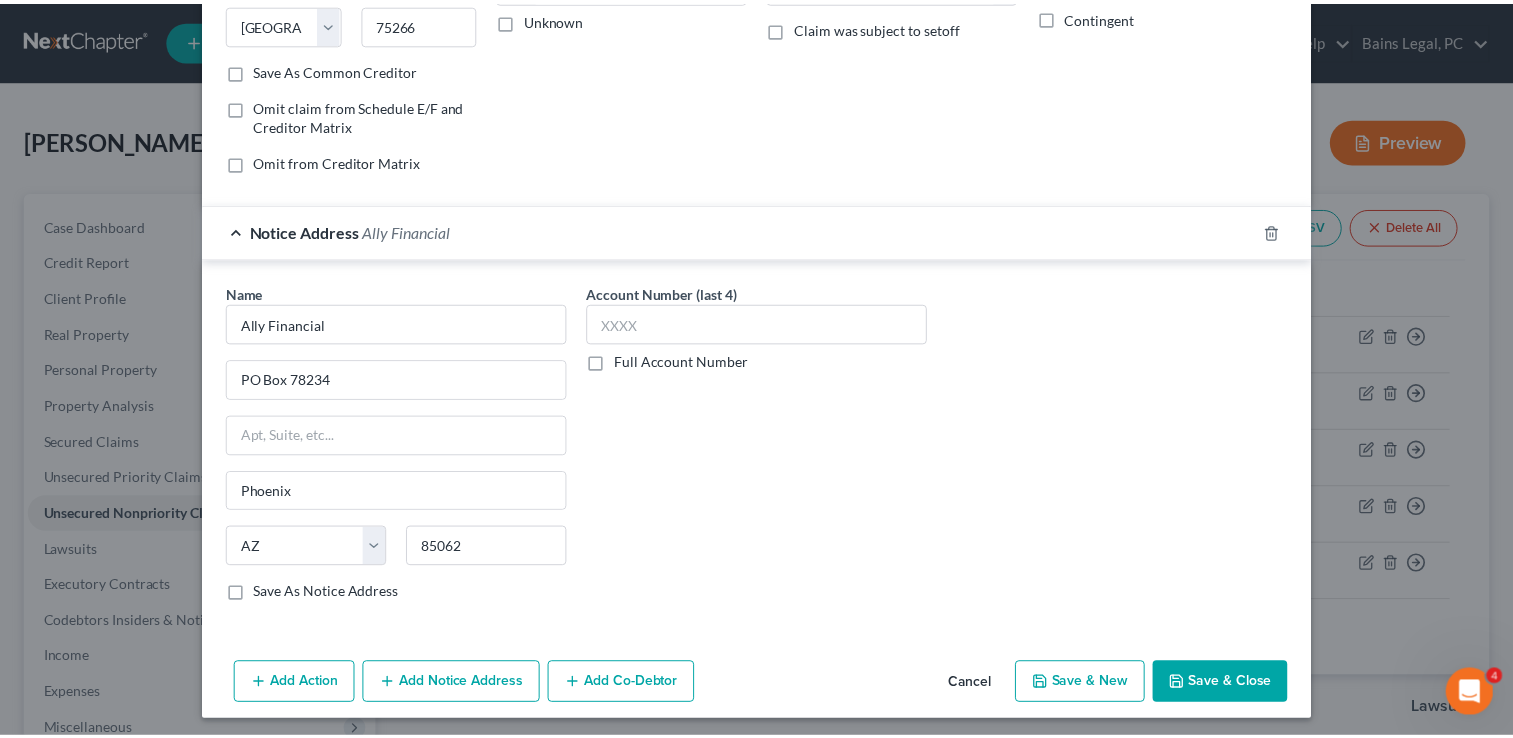 scroll, scrollTop: 334, scrollLeft: 0, axis: vertical 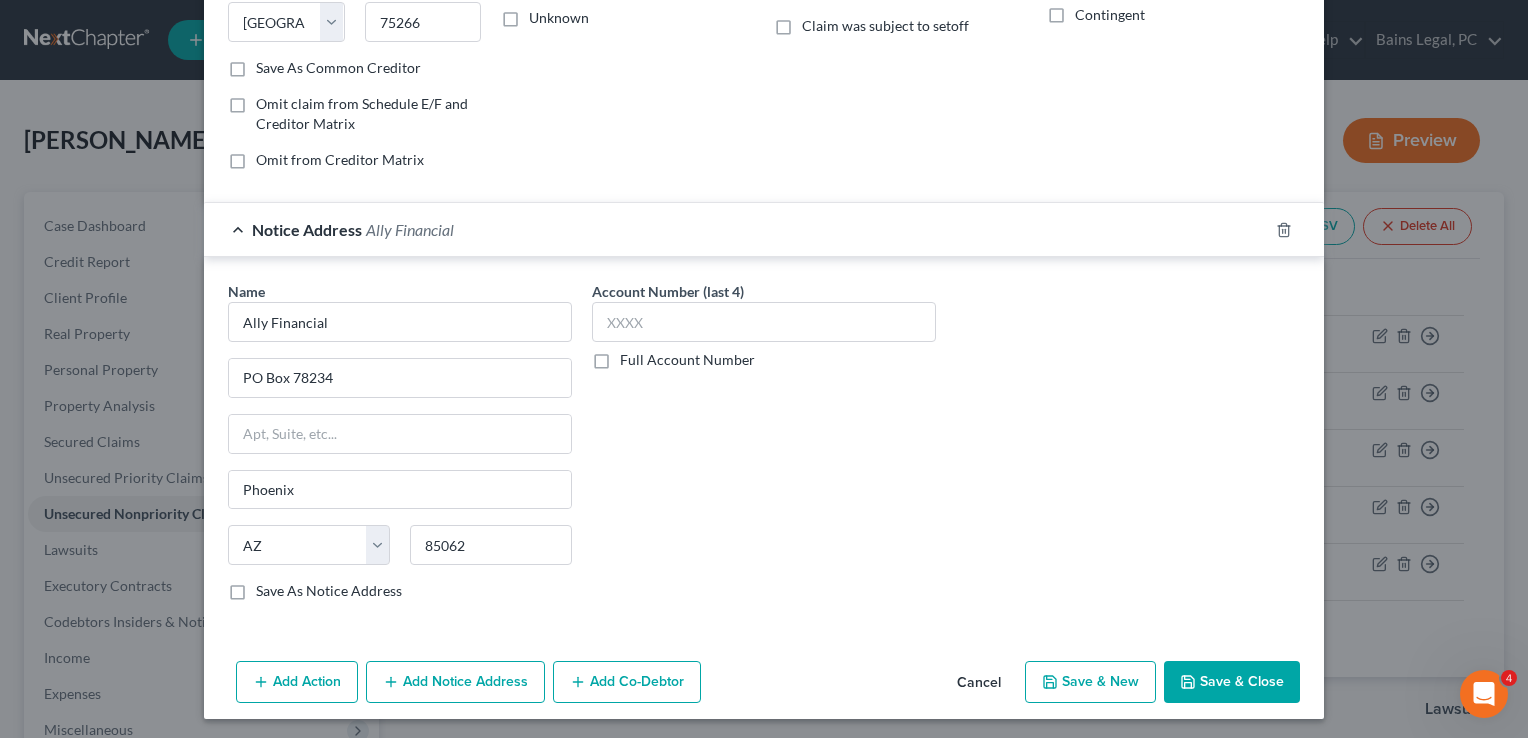 click on "Save & Close" at bounding box center (1232, 682) 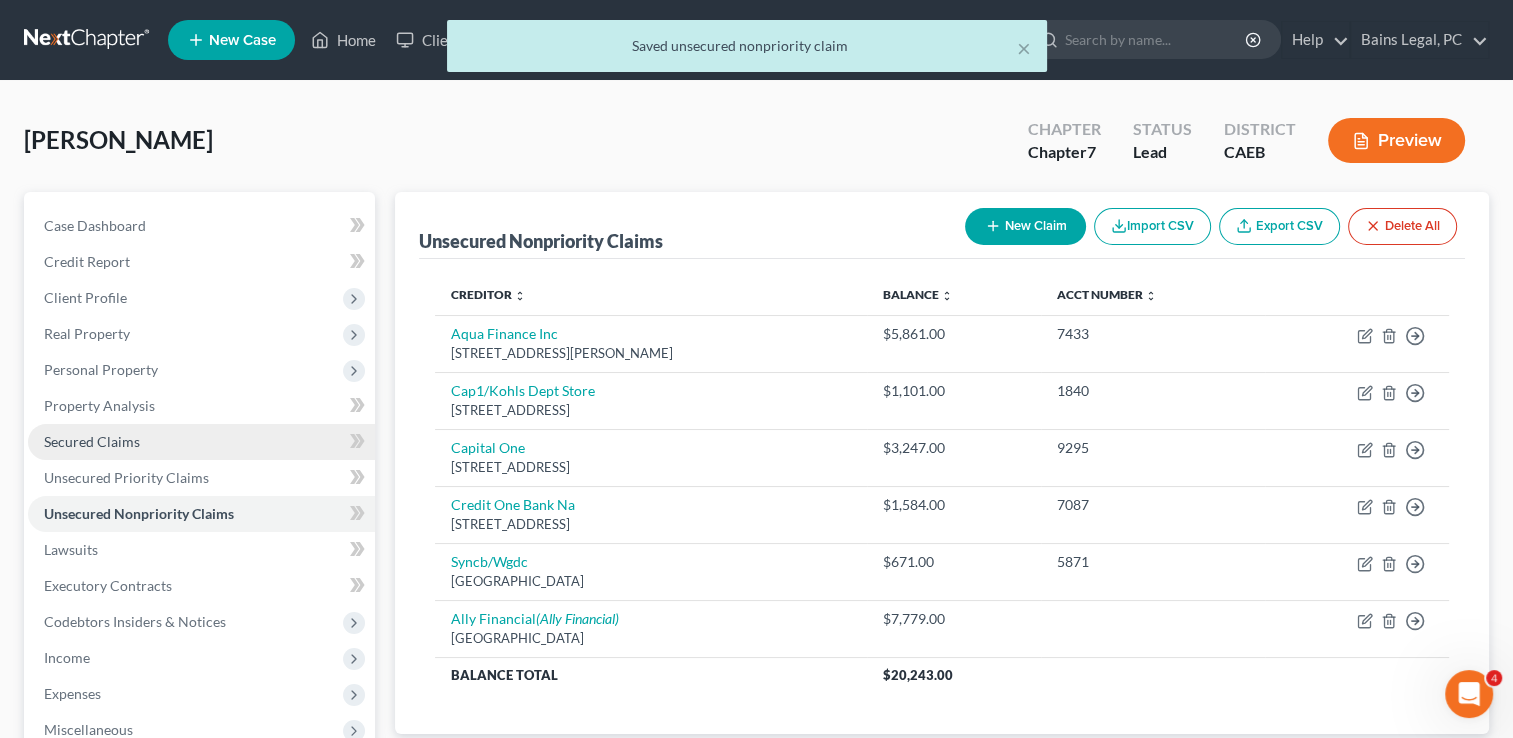 click on "Secured Claims" at bounding box center (92, 441) 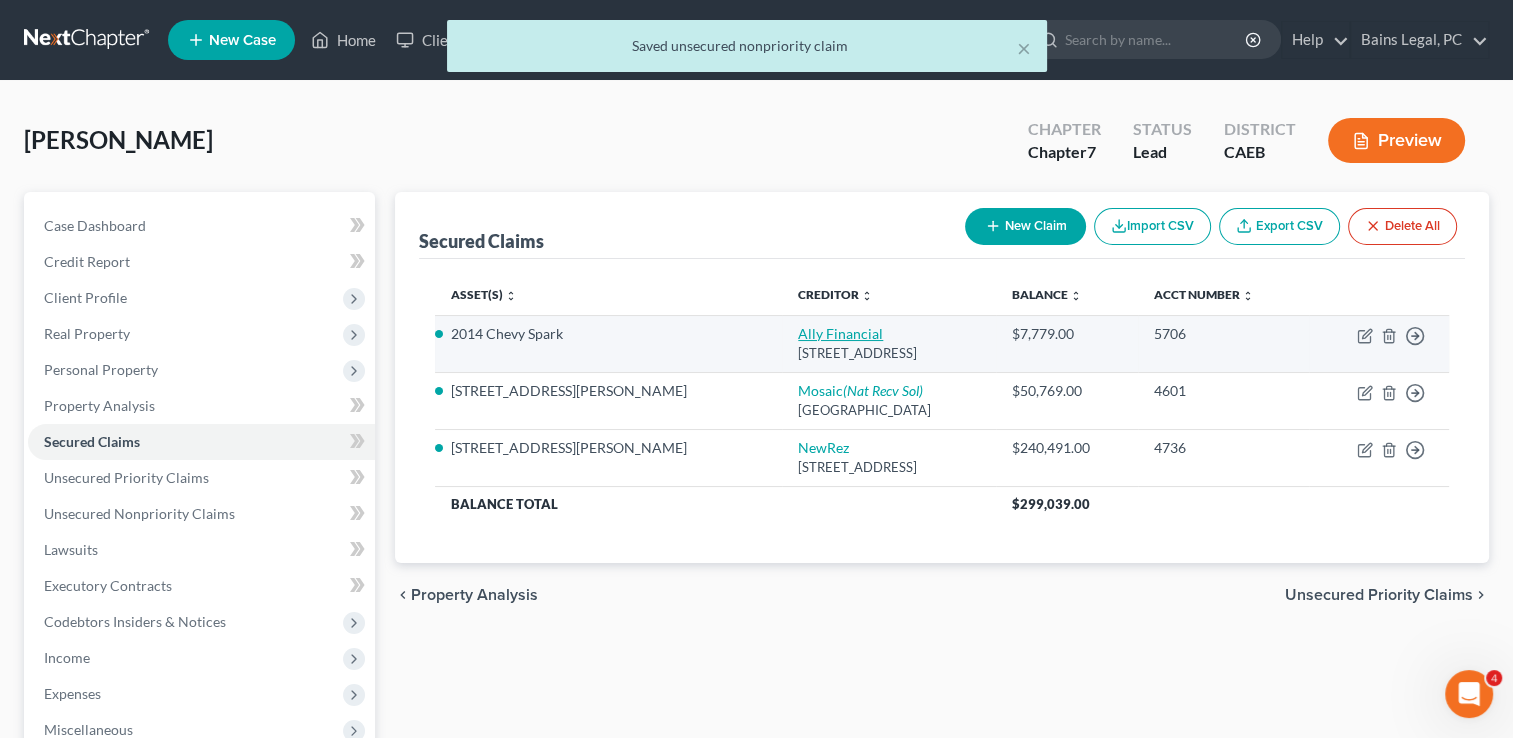 click on "Ally Financial" at bounding box center [840, 333] 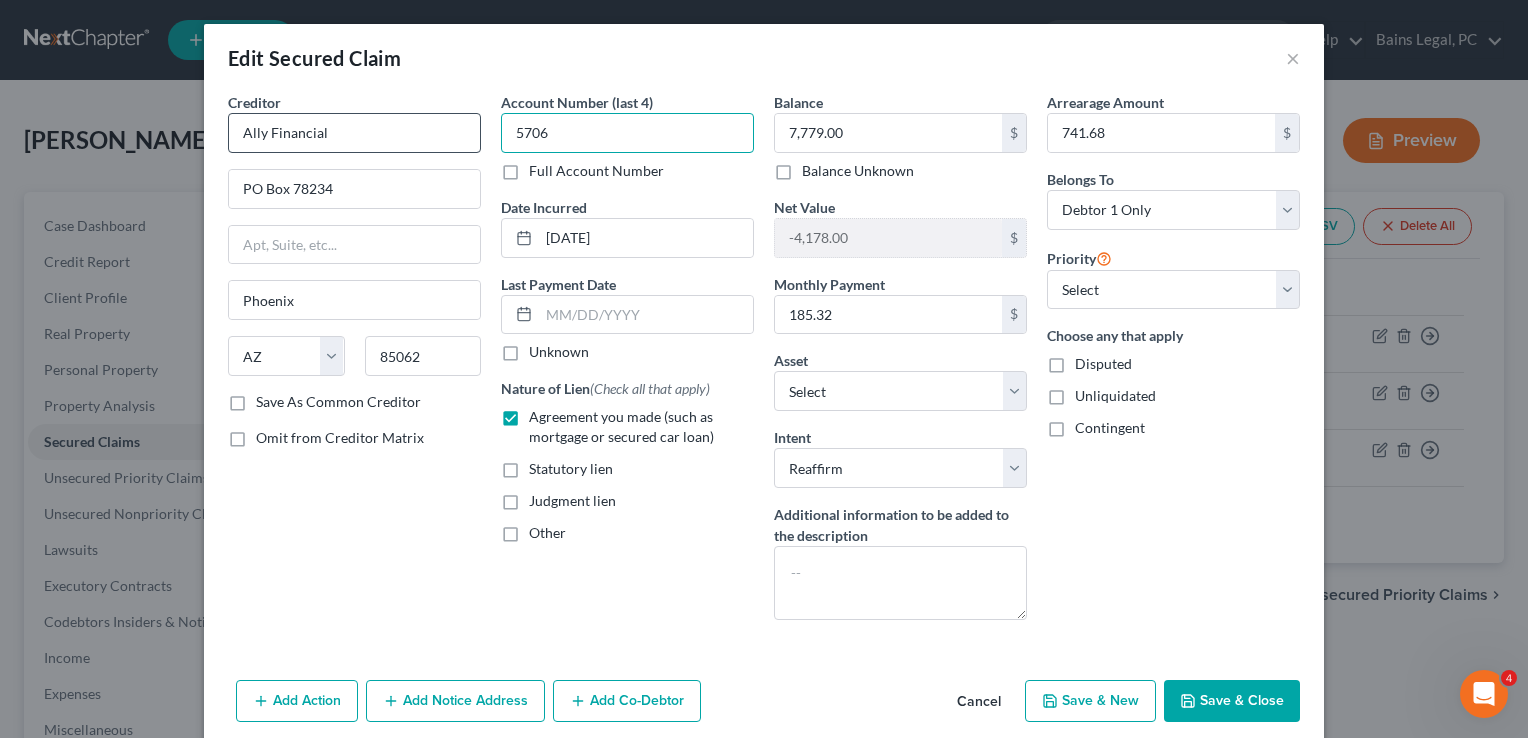 drag, startPoint x: 559, startPoint y: 115, endPoint x: 420, endPoint y: 130, distance: 139.807 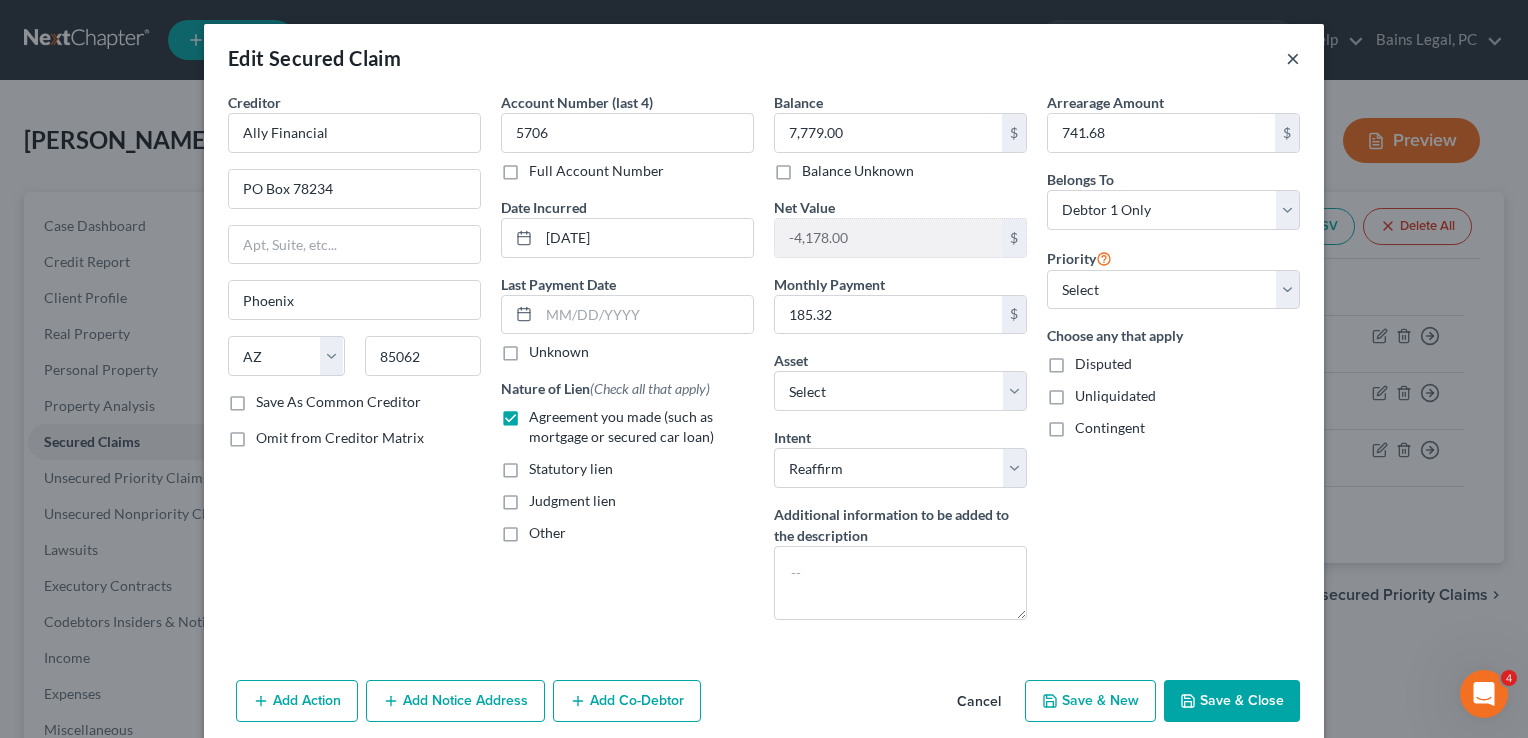 click on "×" at bounding box center [1293, 58] 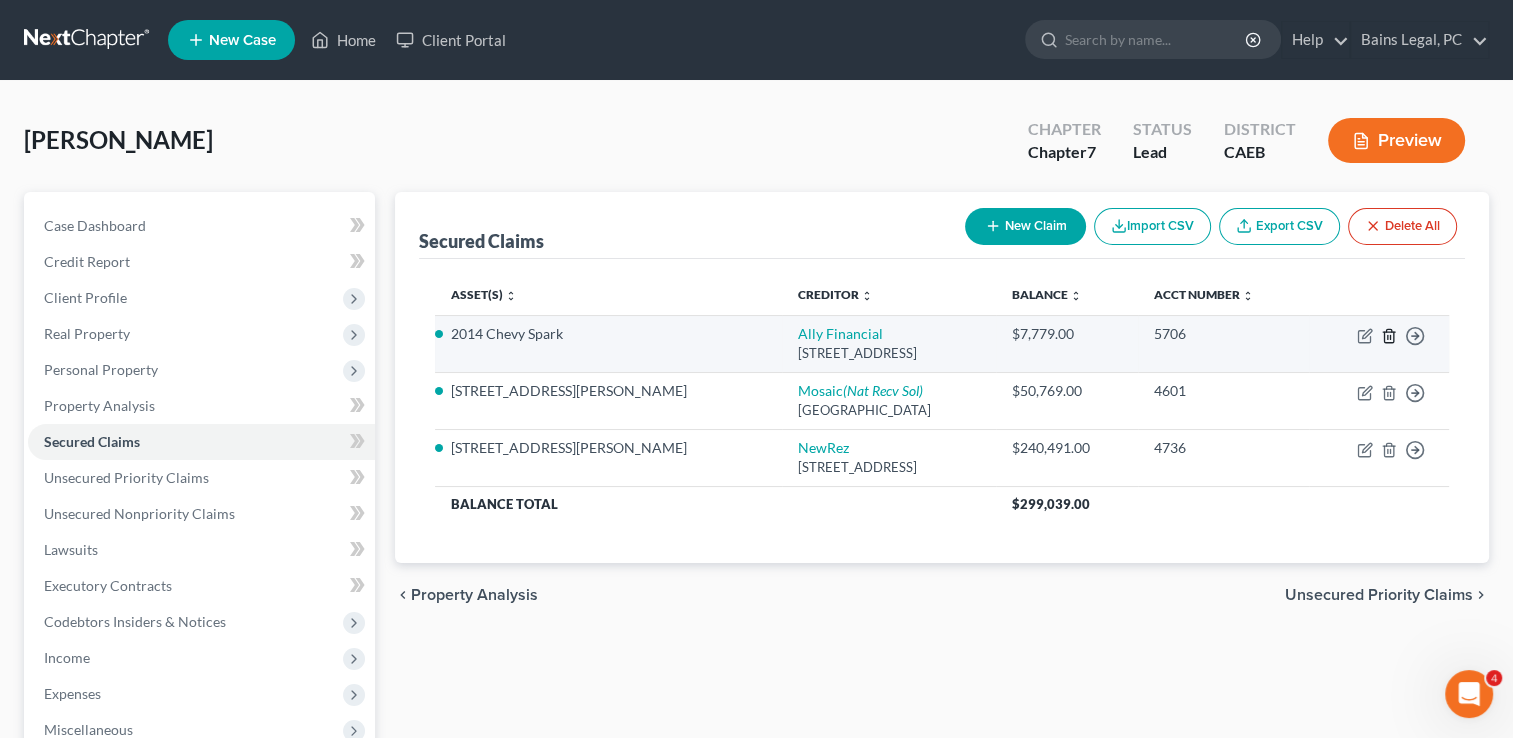 click 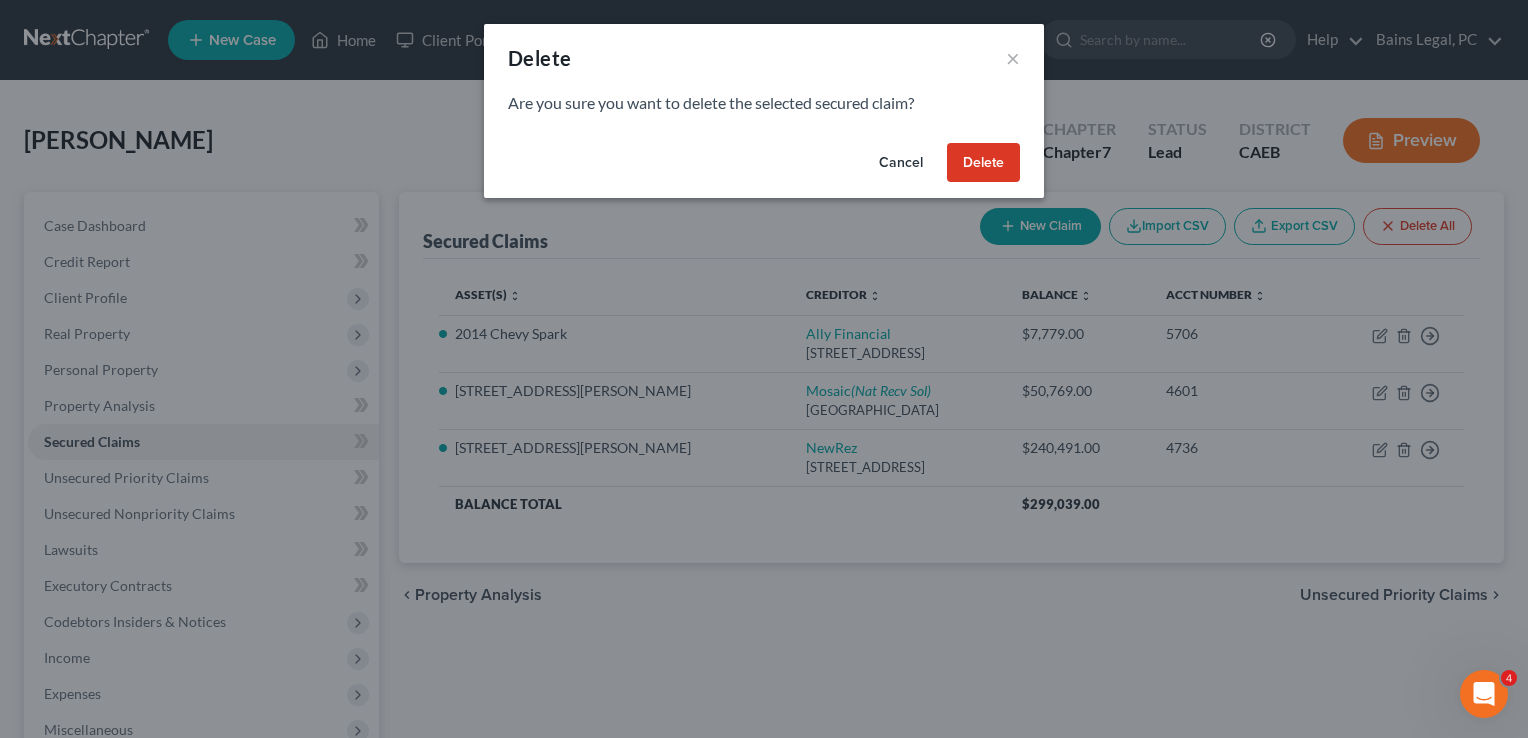 click on "Delete" at bounding box center [983, 163] 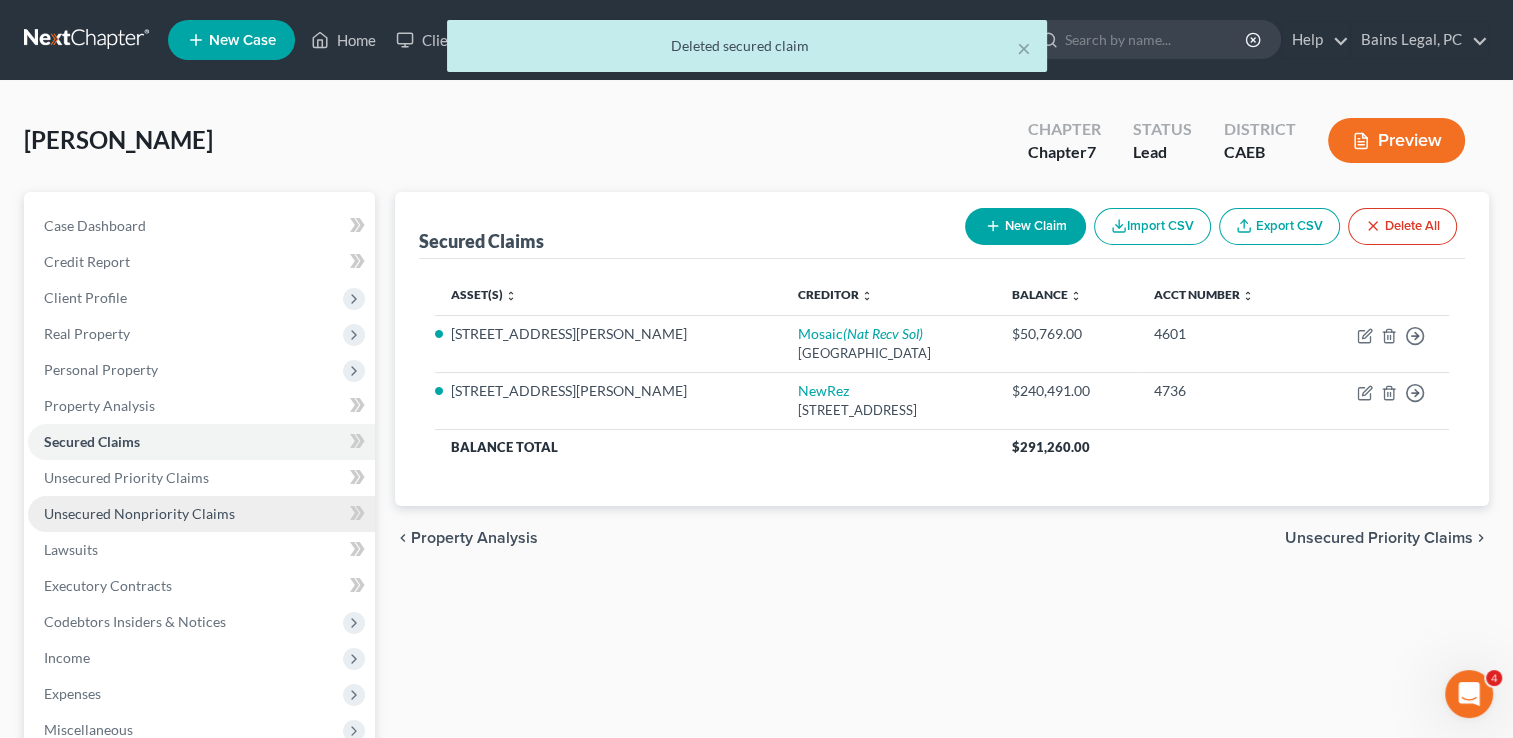 click on "Unsecured Nonpriority Claims" at bounding box center [139, 513] 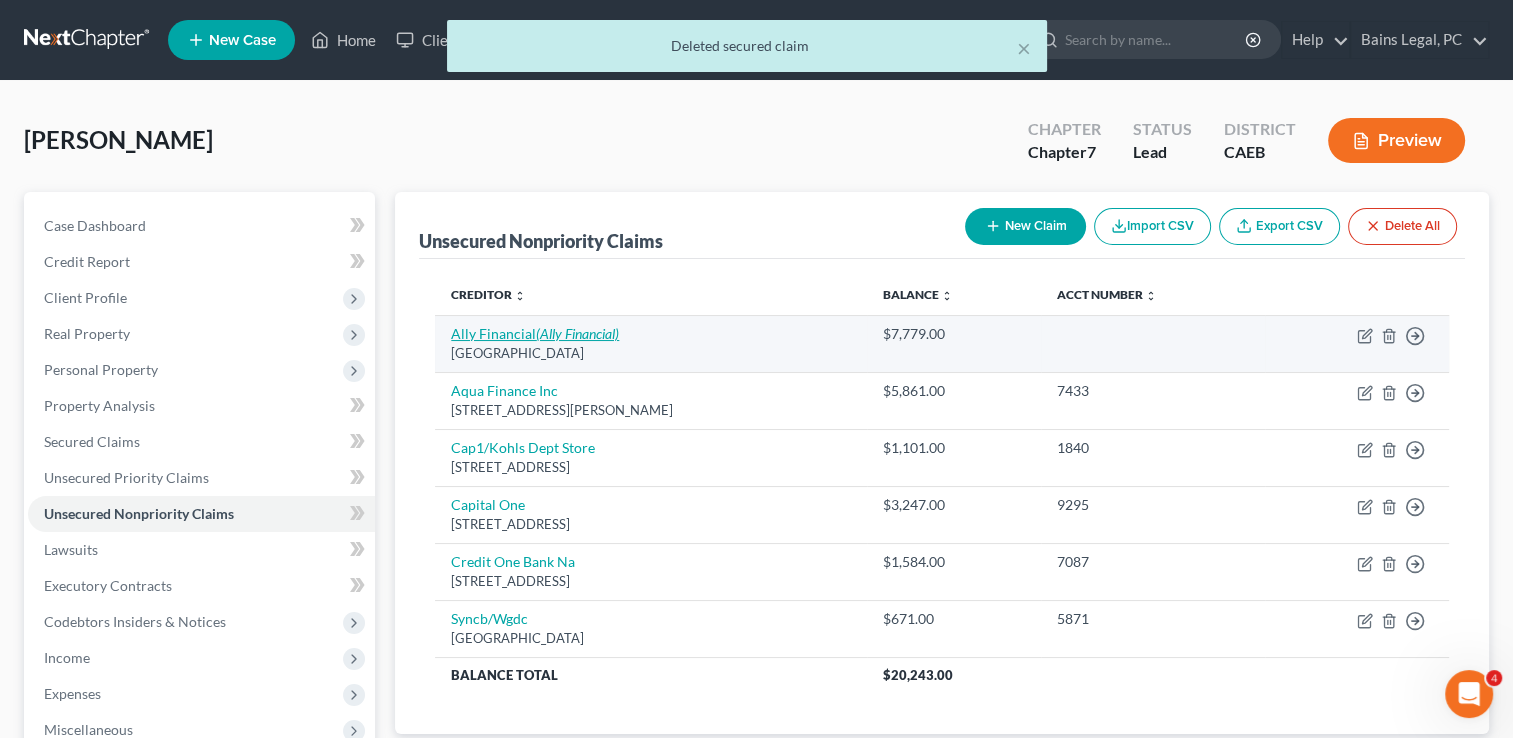 click on "(Ally Financial)" at bounding box center [577, 333] 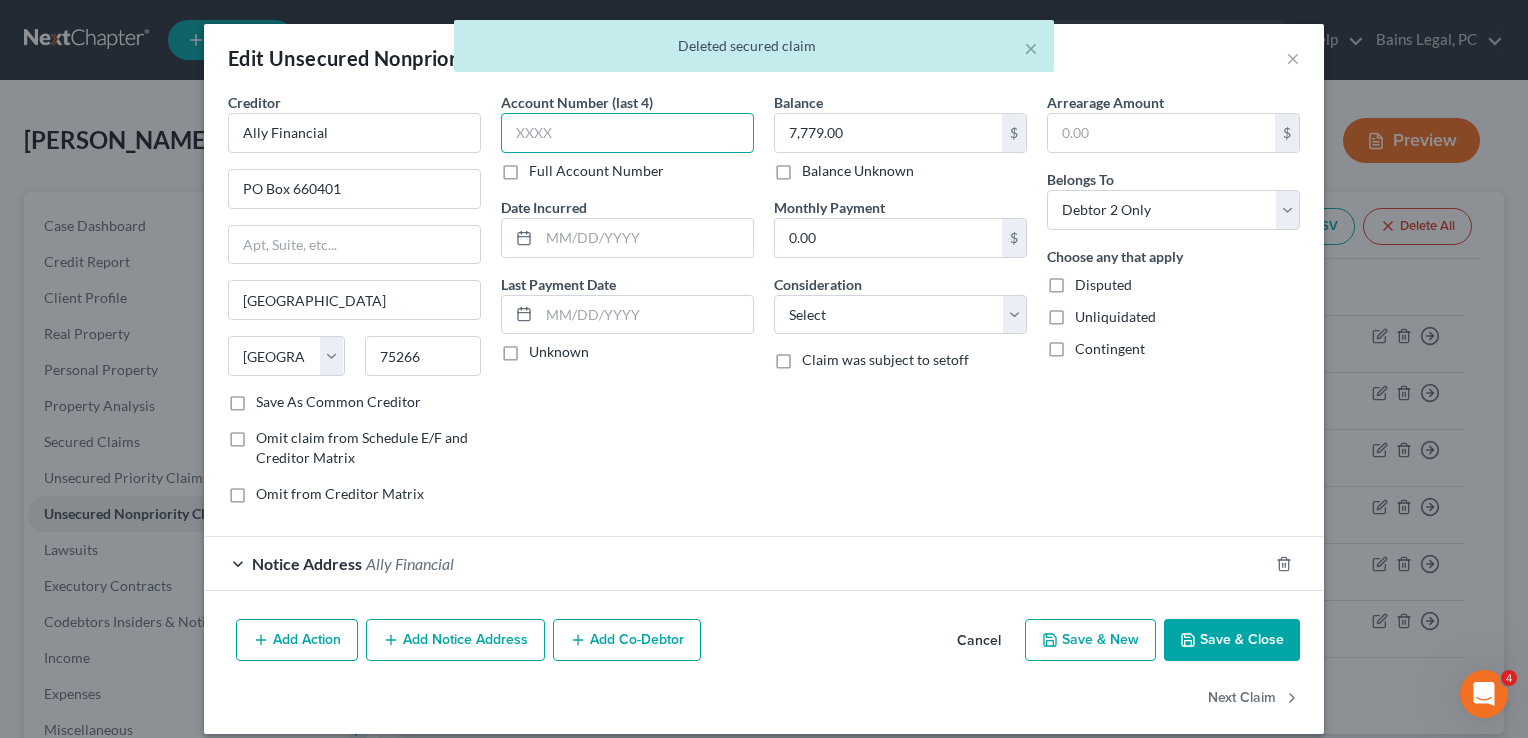 click at bounding box center [627, 133] 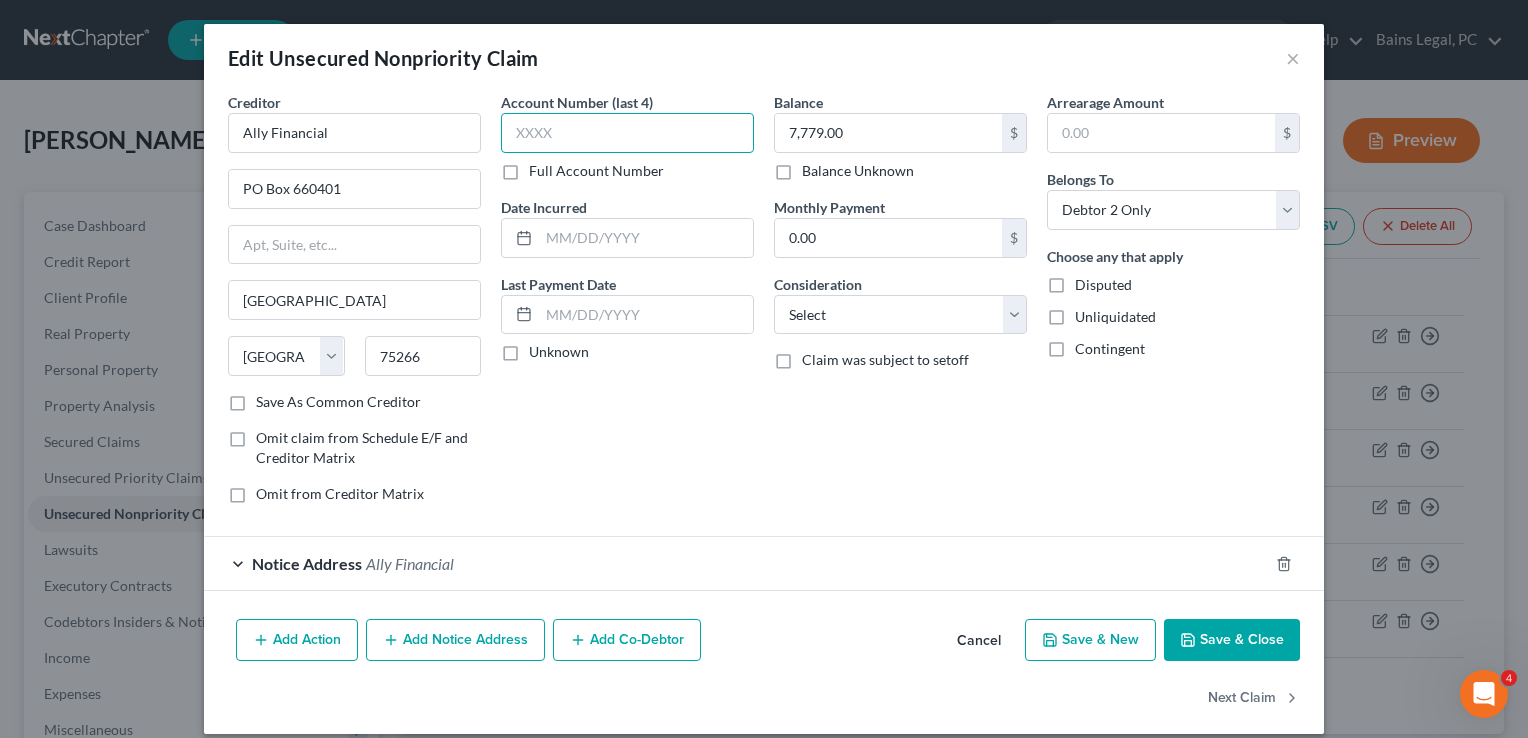 paste on "5706" 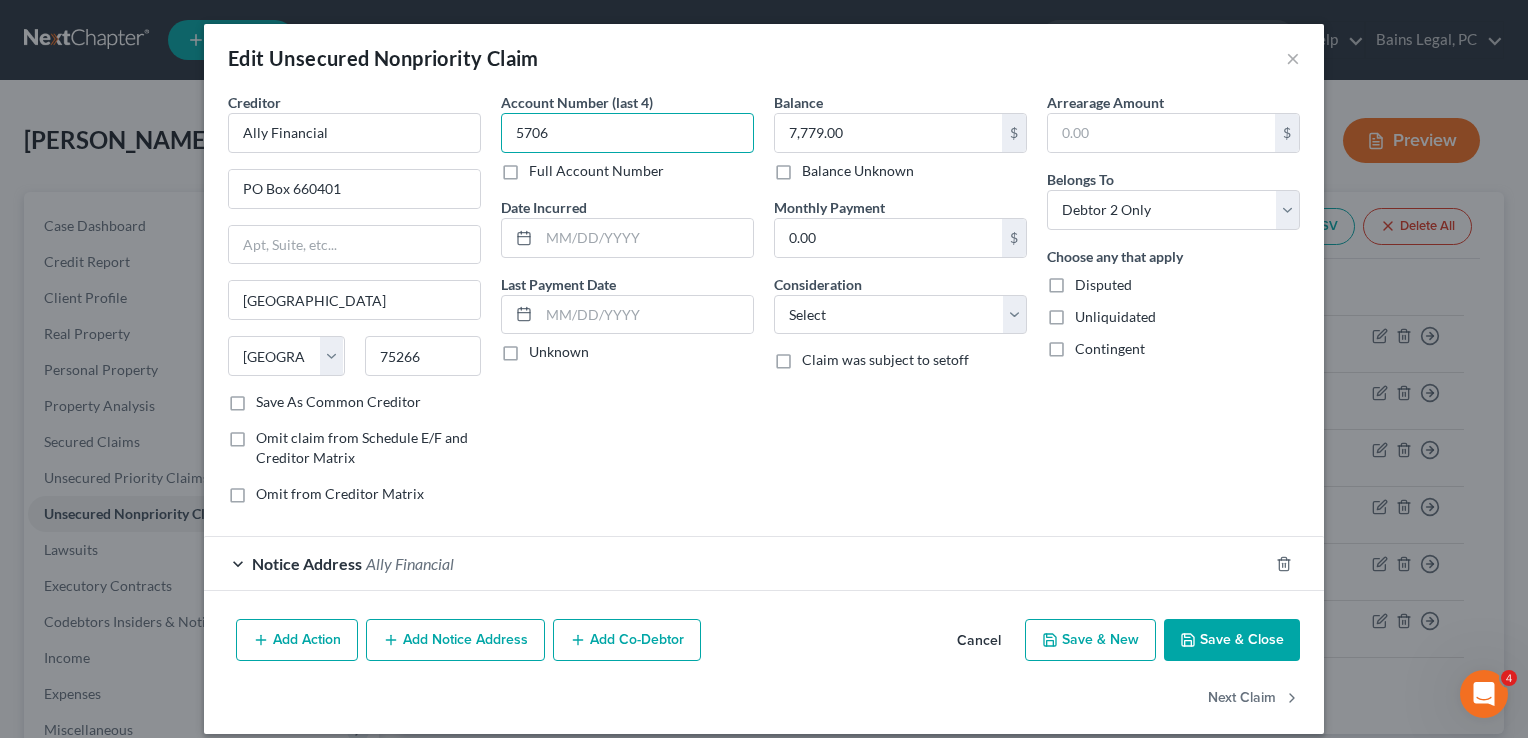 type on "5706" 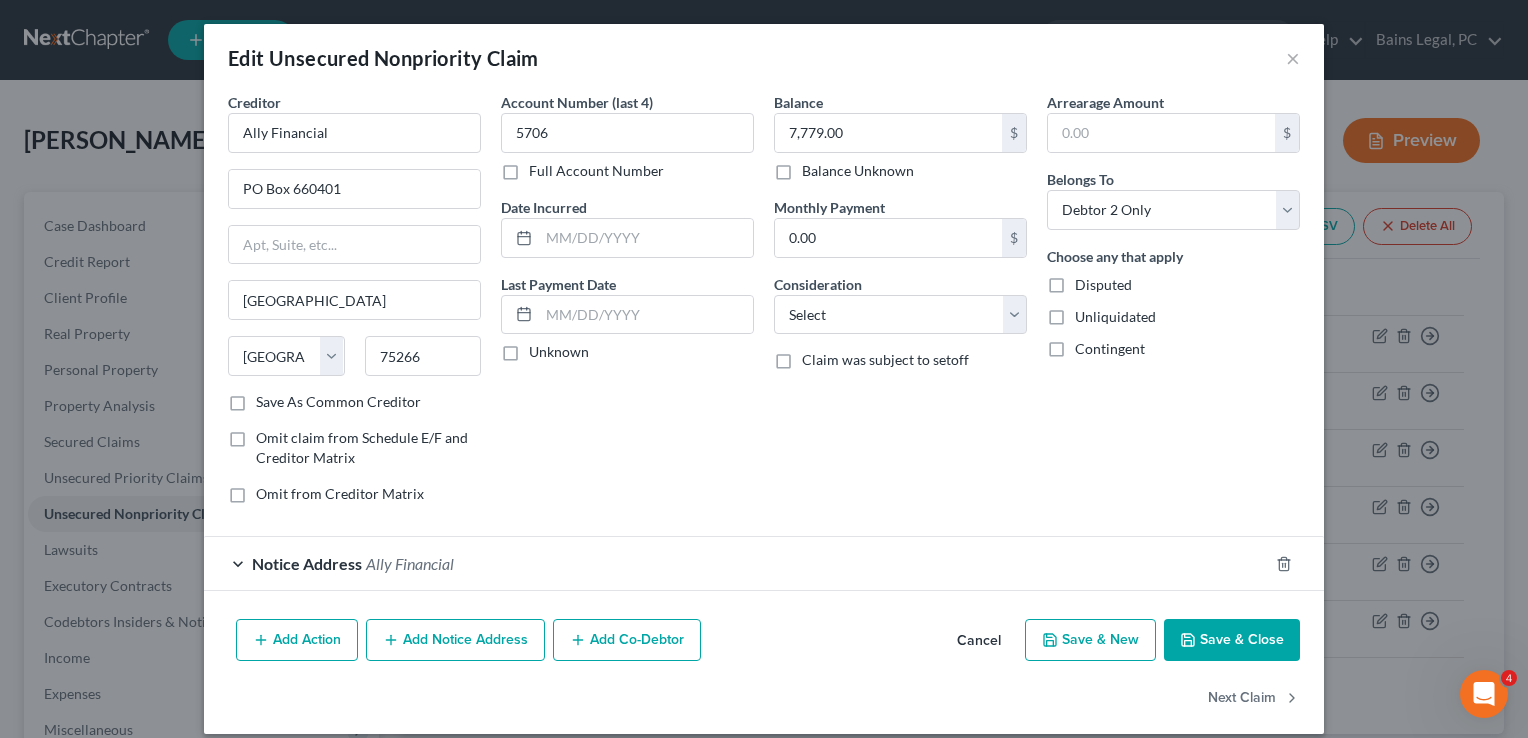 click on "Save & Close" at bounding box center (1232, 640) 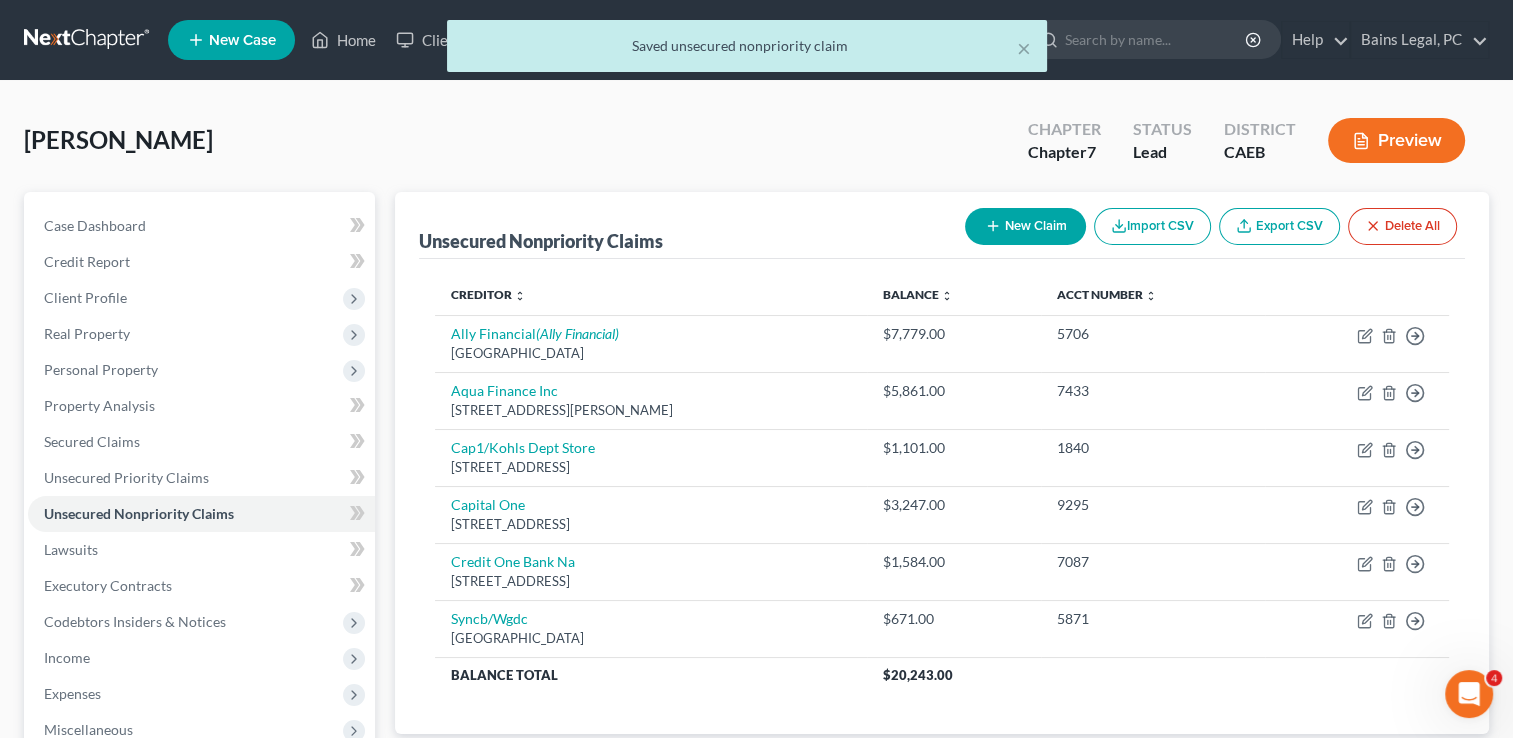click on "Unsecured Nonpriority Claims New Claim
Import CSV
Export CSV Delete All
Creditor  expand_more   expand_less   unfold_more Balance  expand_more   expand_less   unfold_more Acct Number  expand_more   expand_less   unfold_more Ally Financial  (Ally Financial) [GEOGRAPHIC_DATA] $7,779.00 5706 Move to D Move to E Move to G Move to Notice Only Aqua Finance Inc [STREET_ADDRESS][PERSON_NAME] $5,861.00 7433 Move to D Move to E Move to G Move to Notice Only Cap1/Kohls Dept Store [GEOGRAPHIC_DATA], [GEOGRAPHIC_DATA] $1,101.00 1840 Move to D Move to E Move to G Move to Notice Only Capital One [STREET_ADDRESS][PERSON_NAME] $3,247.00 9295 Move to D Move to E Move to G Move to Notice Only Credit One Bank [GEOGRAPHIC_DATA] $1,584.00 7087 Move to D Move to E Move to G Move to Notice Only Syncb/[GEOGRAPHIC_DATA] $671.00 5871 Move to D Move to E Move to G Move to Notice Only Balance Total $20,243.00
Previous
1
Next" at bounding box center (942, 589) 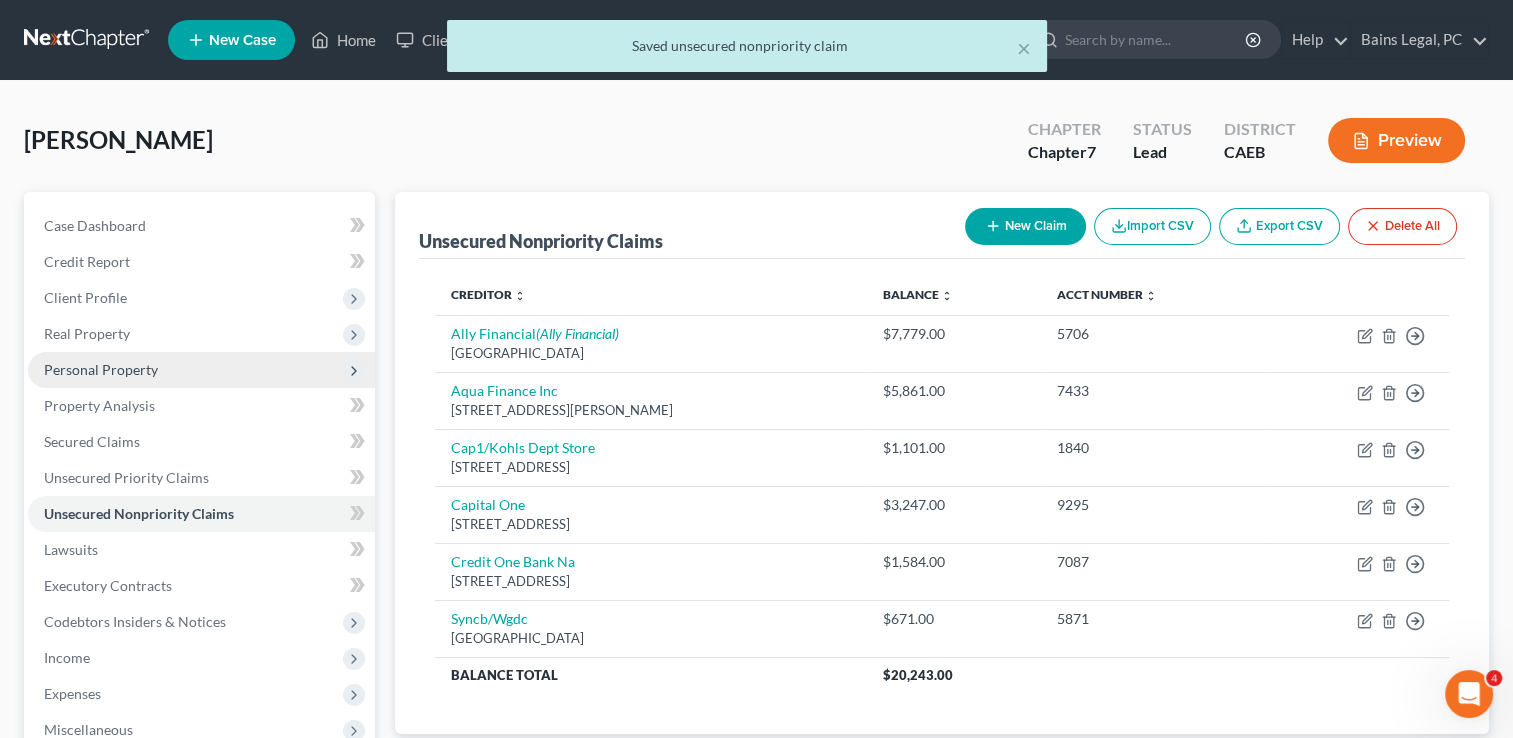 click on "Personal Property" at bounding box center (101, 369) 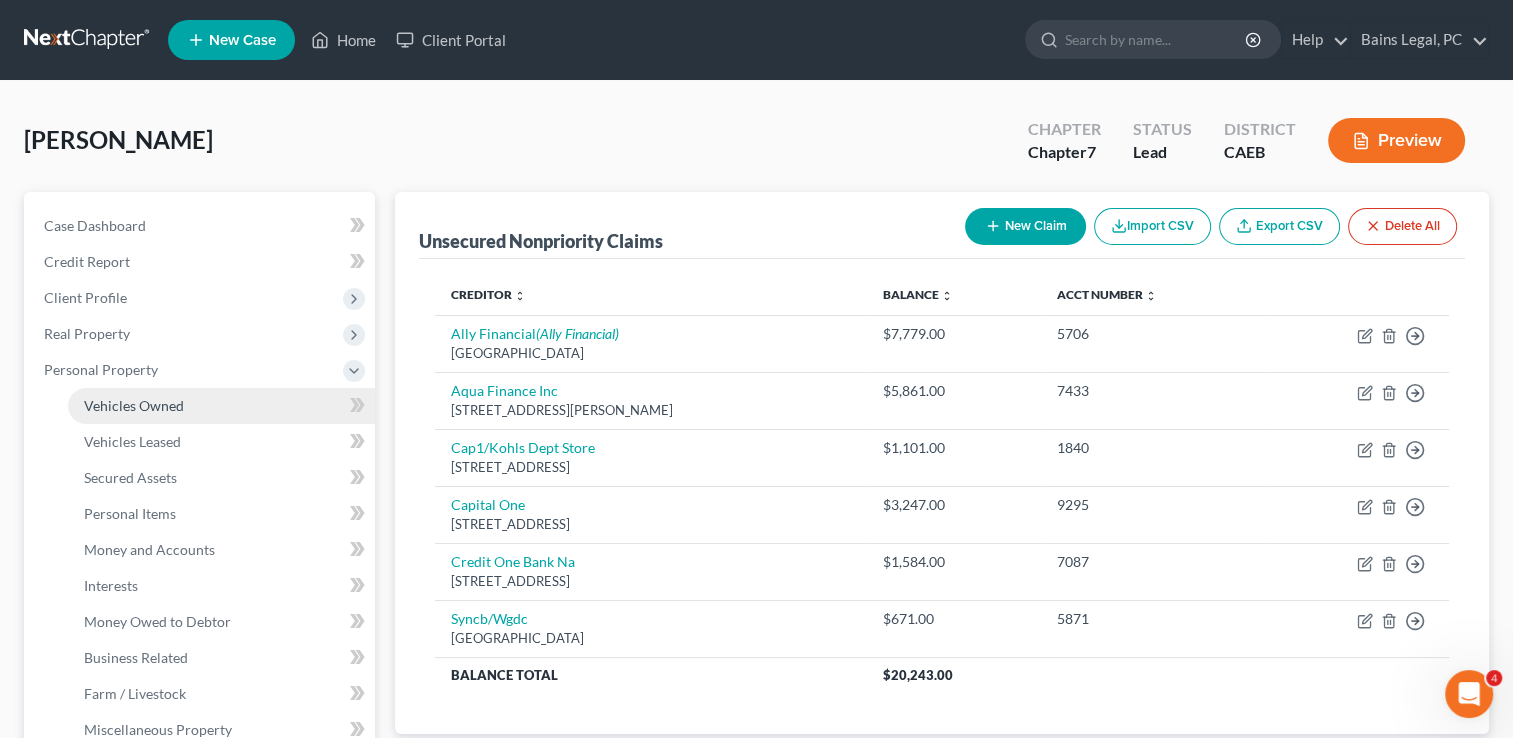 click on "Vehicles Owned" at bounding box center [221, 406] 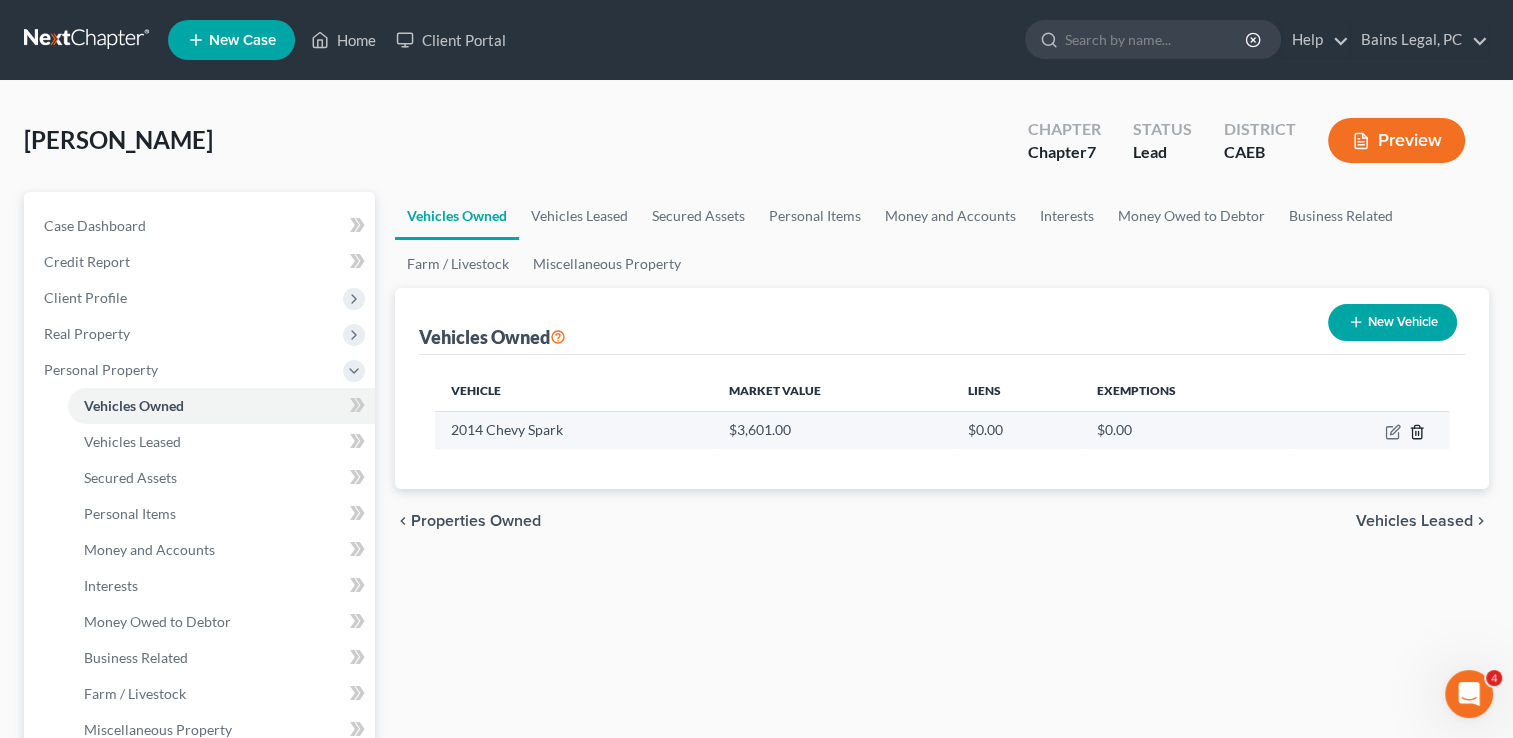 click 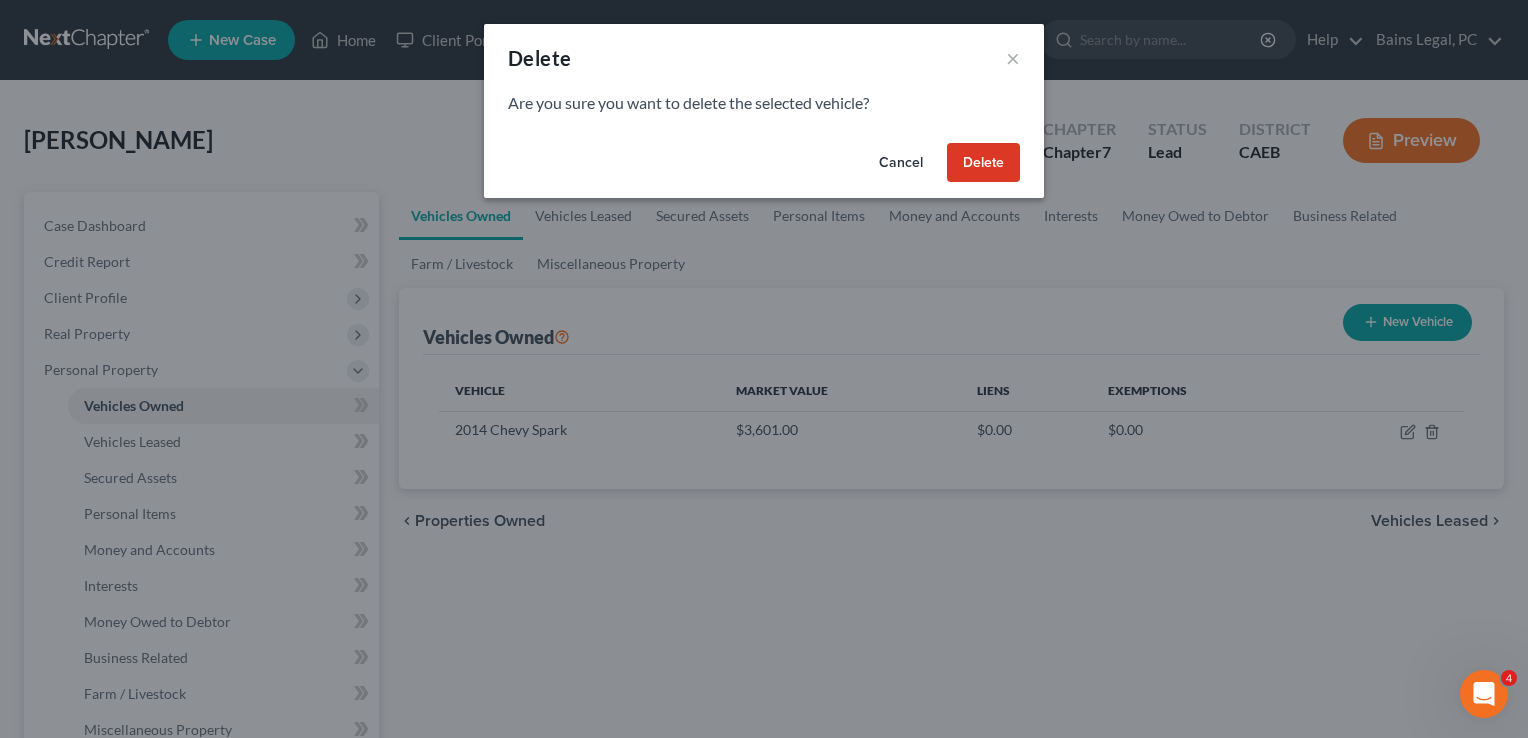 click on "Delete" at bounding box center (983, 163) 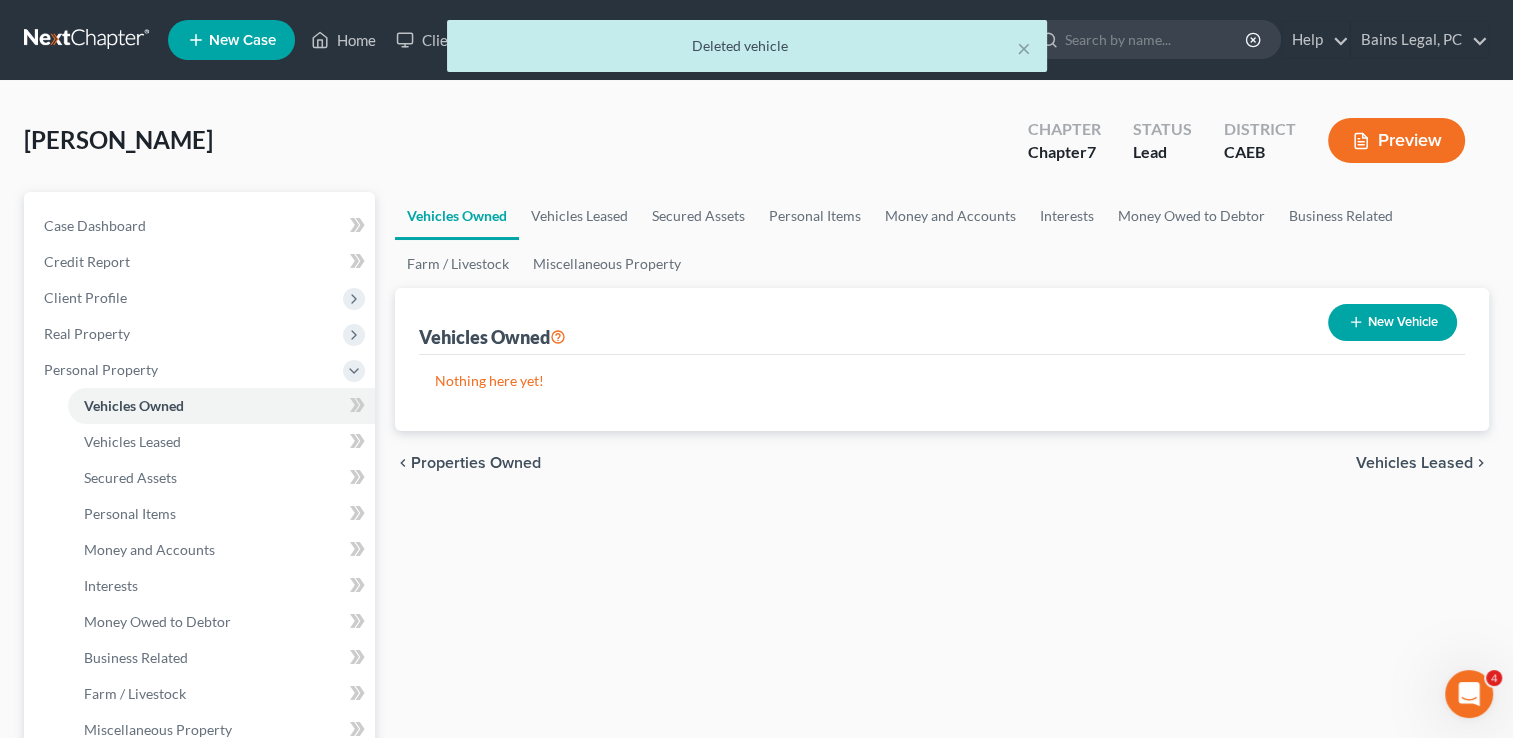 click on "Vehicles Owned
Vehicles Leased
Secured Assets
Personal Items
Money and Accounts
Interests
Money Owed to Debtor
Business Related
Farm / Livestock
Miscellaneous Property
Vehicles Owned  New Vehicle
Nothing here yet! Vehicle Market Value Liens Exemptions
chevron_left
Properties Owned
Vehicles Leased
chevron_right" at bounding box center (942, 769) 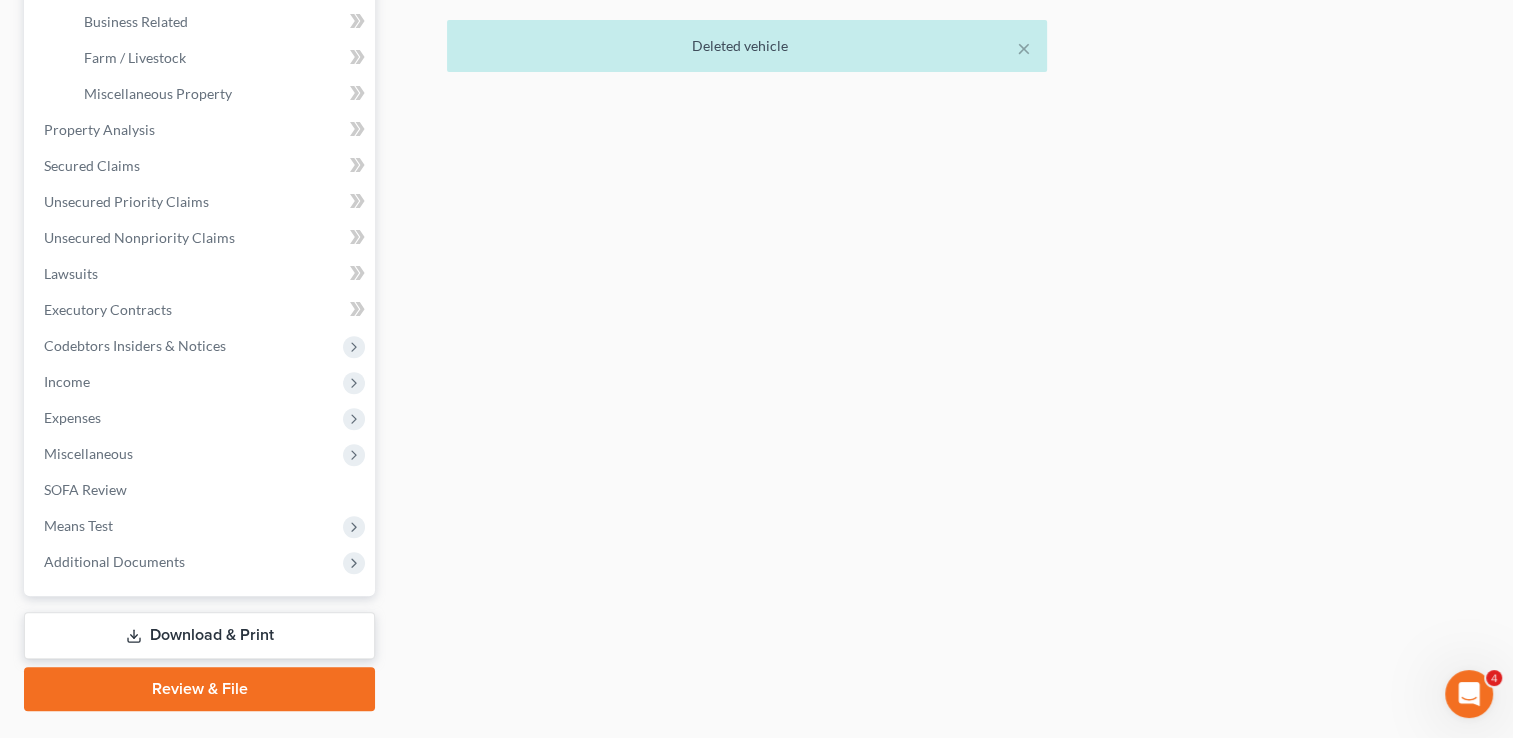 scroll, scrollTop: 680, scrollLeft: 0, axis: vertical 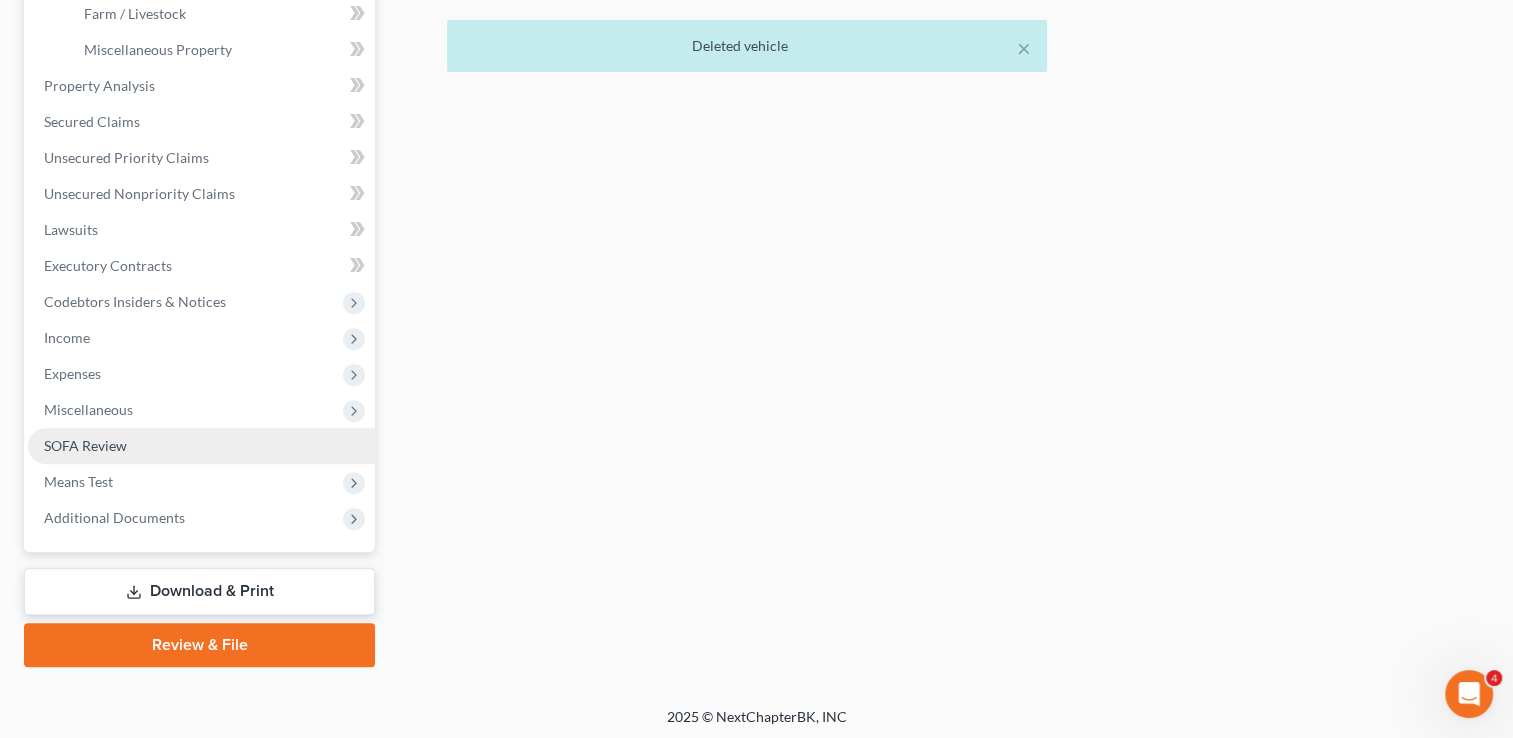 click on "SOFA Review" at bounding box center (201, 446) 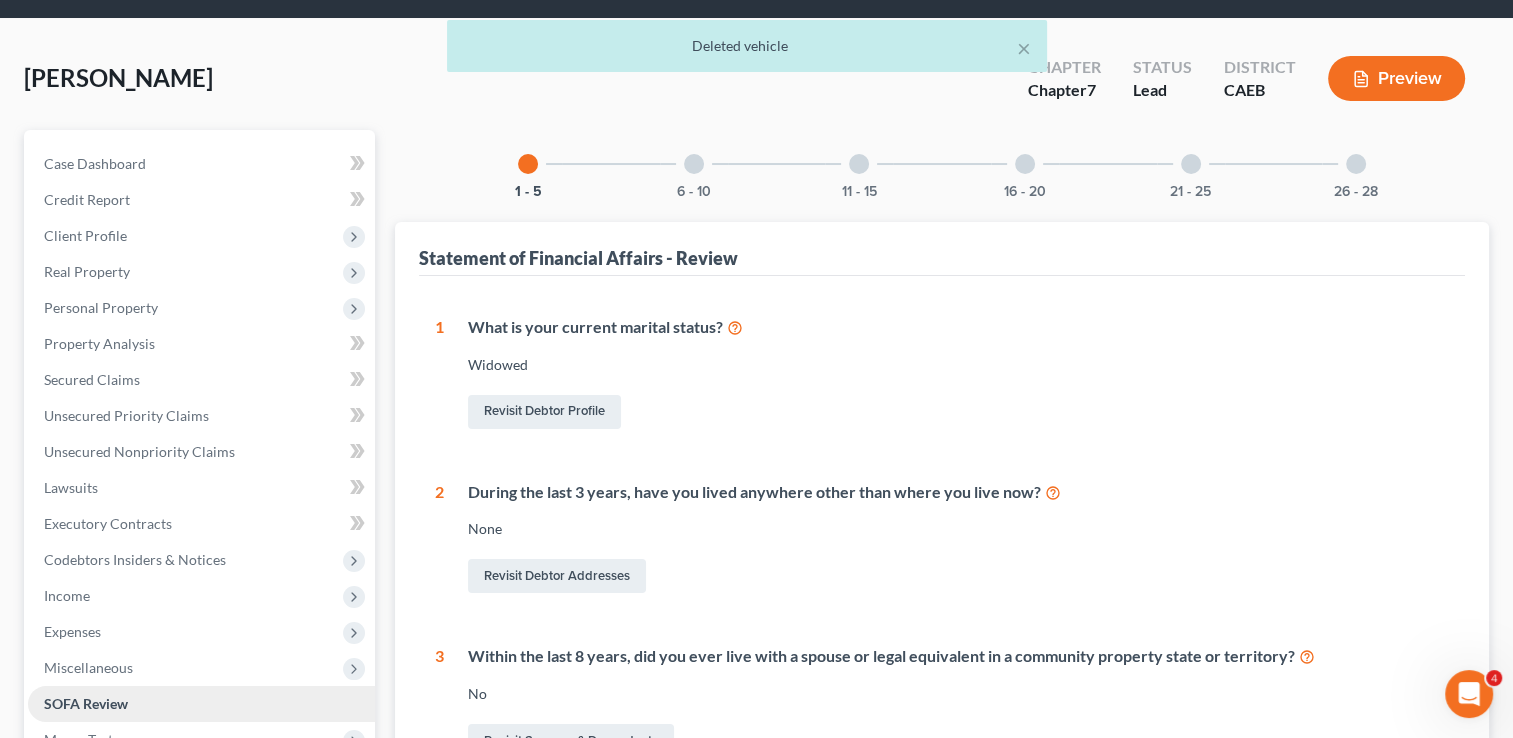 scroll, scrollTop: 0, scrollLeft: 0, axis: both 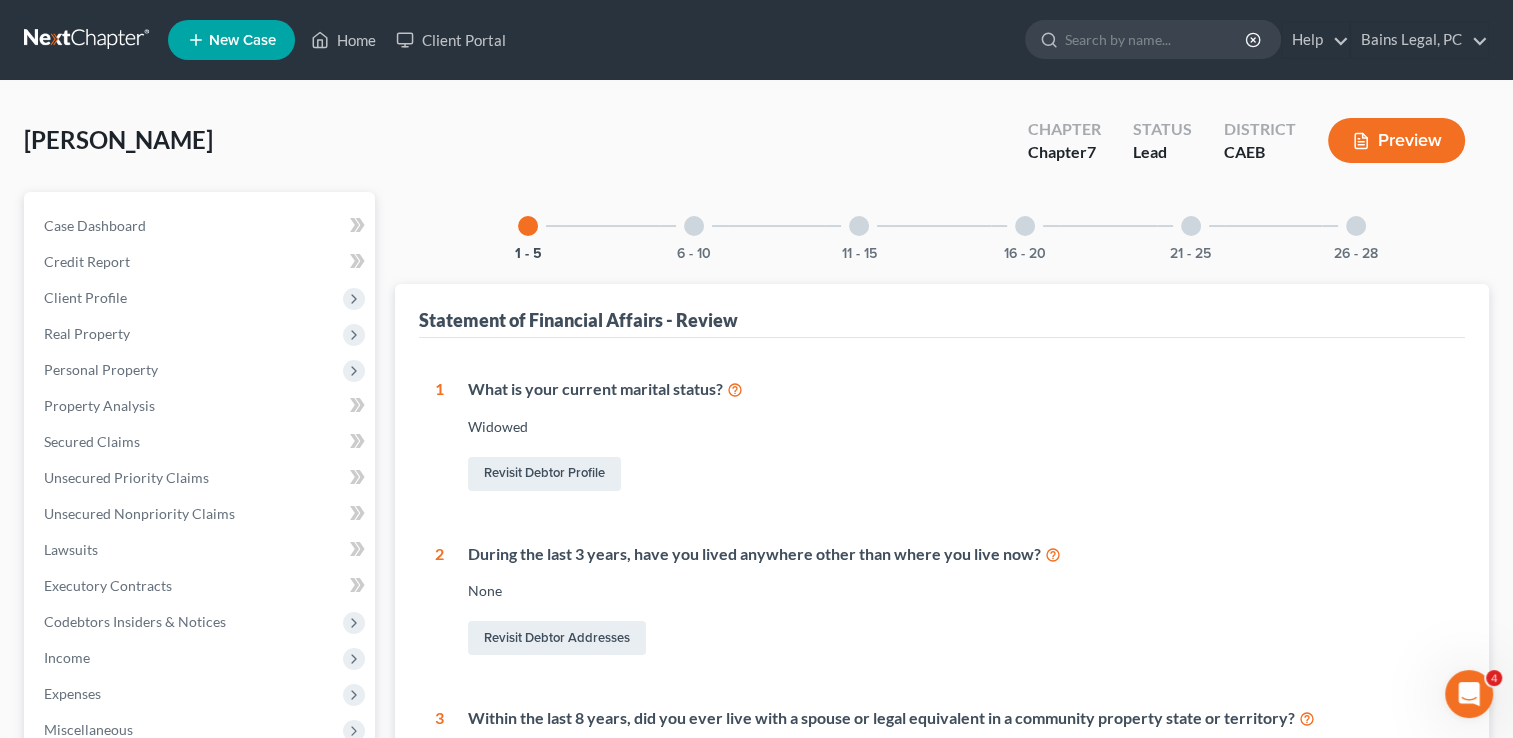 click at bounding box center [694, 226] 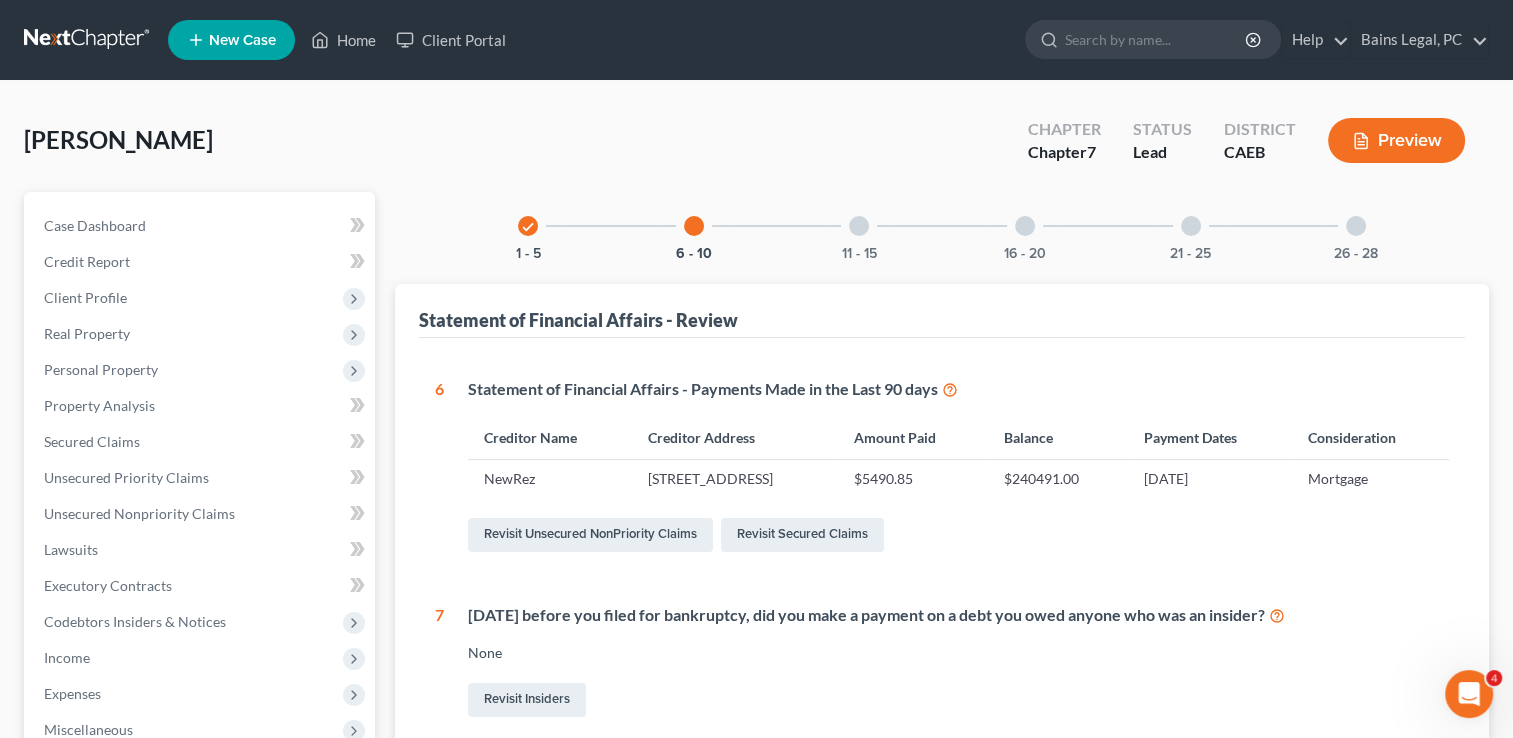 click on "6 Statement of Financial Affairs - Payments Made in the Last 90 days Creditor Name Creditor Address Amount Paid Balance Payment Dates Consideration [GEOGRAPHIC_DATA] $5490.85 $240491.00 [DATE] Mortgage Revisit Unsecured NonPriority Claims Revisit Secured Claims 7 [DATE] before you filed for bankruptcy, did you make a payment on a debt you owed anyone who was an insider? None Revisit Insiders 8 [DATE] before you filed for bankruptcy, did you make any payments or transfer any property on account of a debt that benefited an insider? None Revisit Insiders 9 [DATE] before you filed for bankruptcy, were you a party in any lawsuit, court action, or administrative proceeding? None Revisit Secured Claims Revisit Unsecured Priority Claims Revisit Unsecured NonPriority Claims Revisit Lawsuits 10 [DATE] before you filed for bankruptcy, was any of your property repossessed, foreclosed, garnished, attached, seized, or levied? None Revisit Secured Claims" at bounding box center (942, 808) 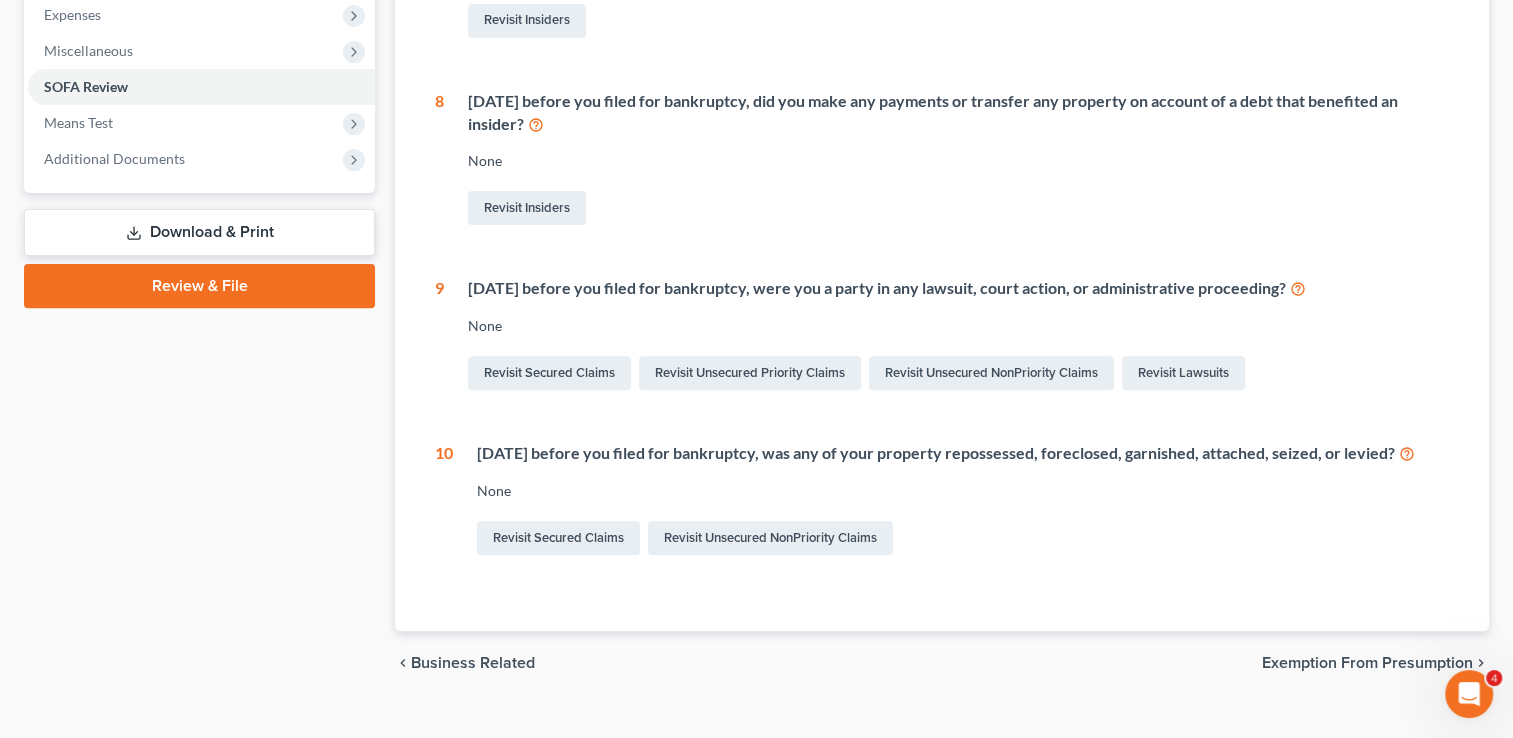 scroll, scrollTop: 680, scrollLeft: 0, axis: vertical 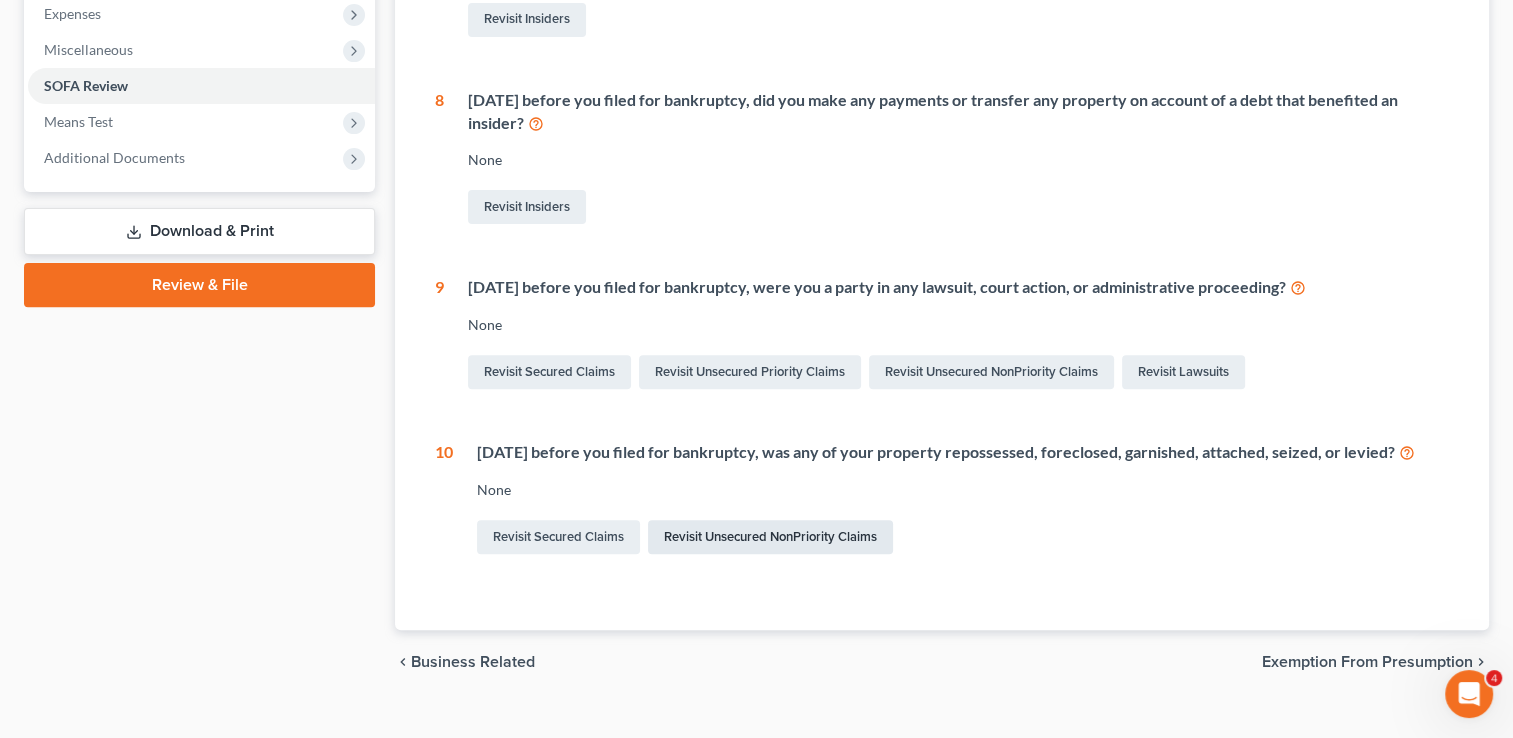 click on "Revisit Unsecured NonPriority Claims" at bounding box center [770, 537] 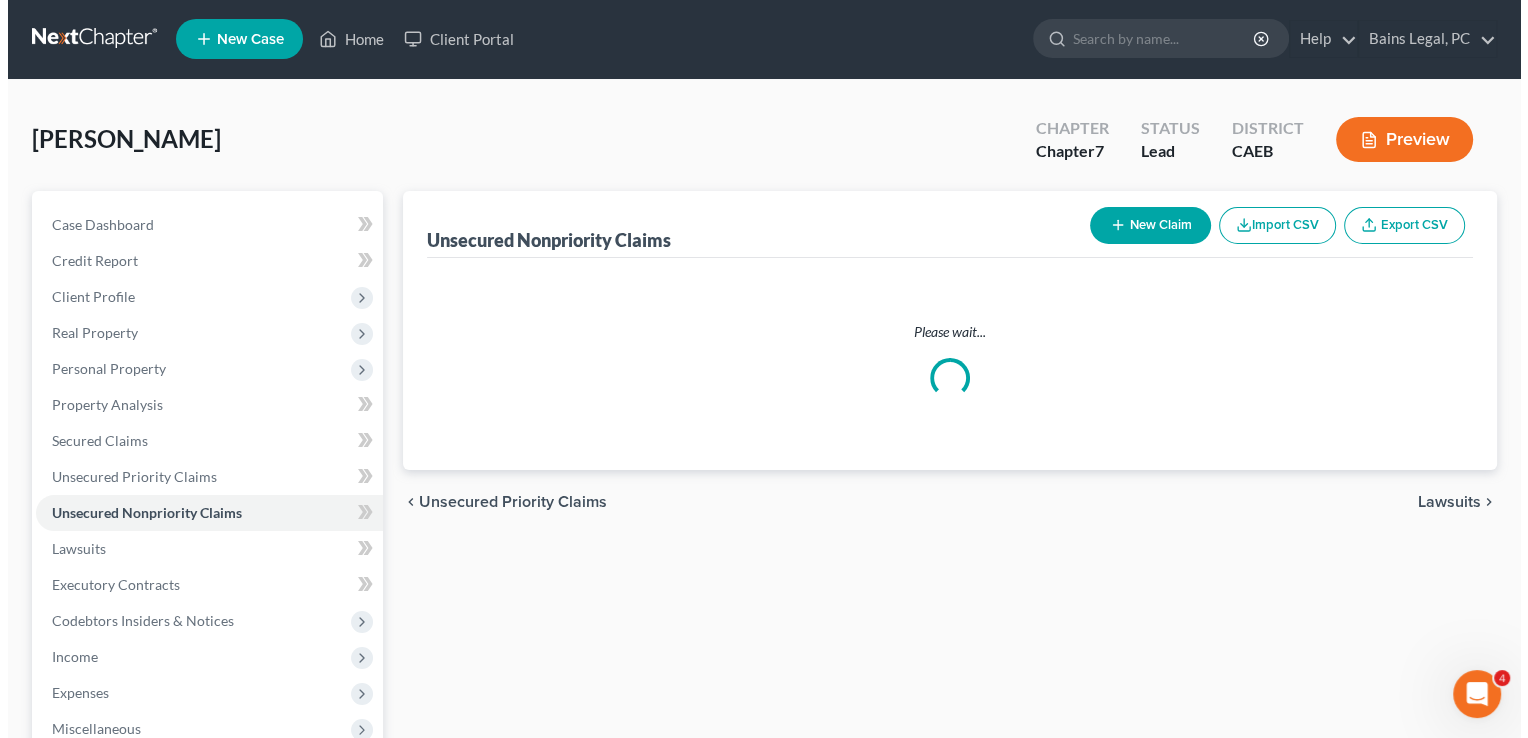 scroll, scrollTop: 0, scrollLeft: 0, axis: both 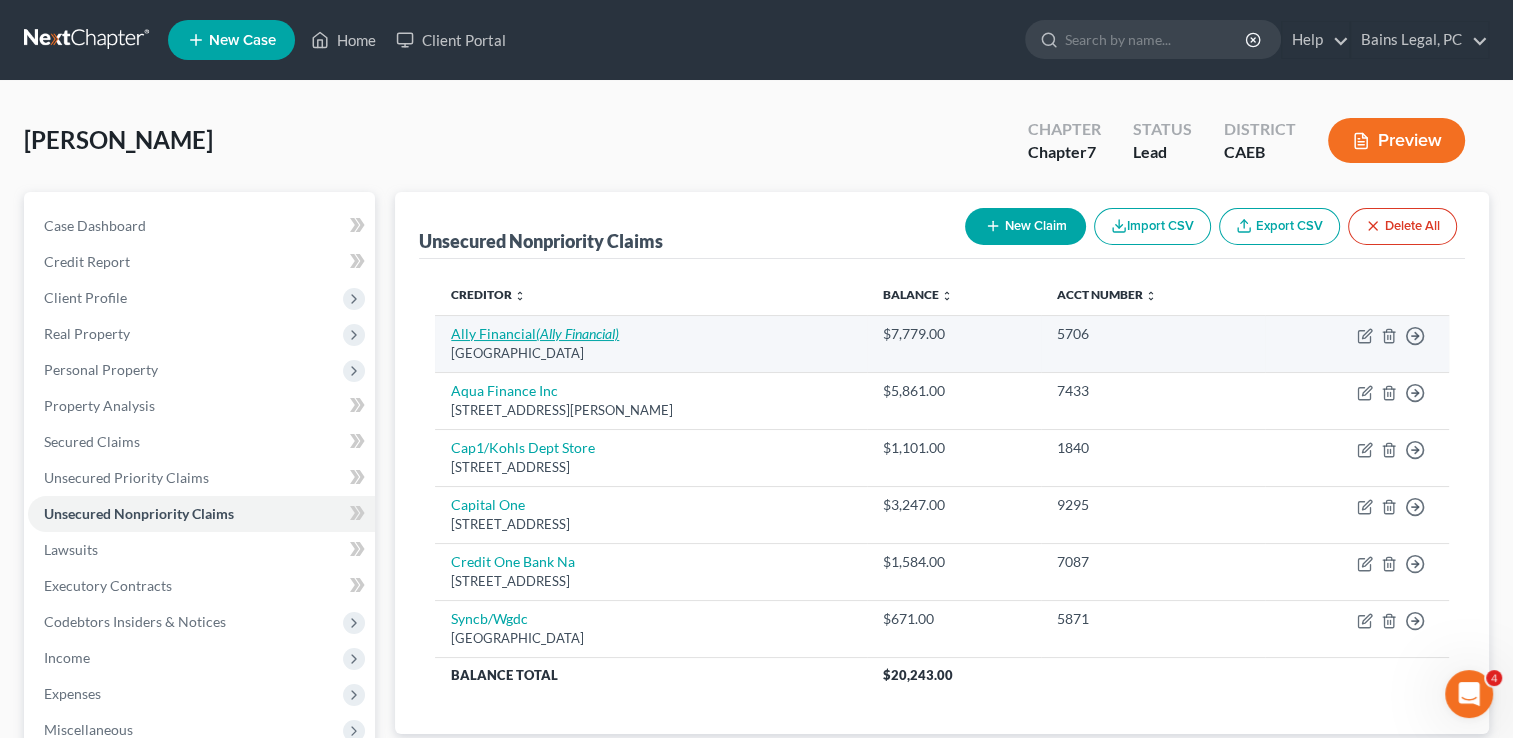 click on "(Ally Financial)" at bounding box center (577, 333) 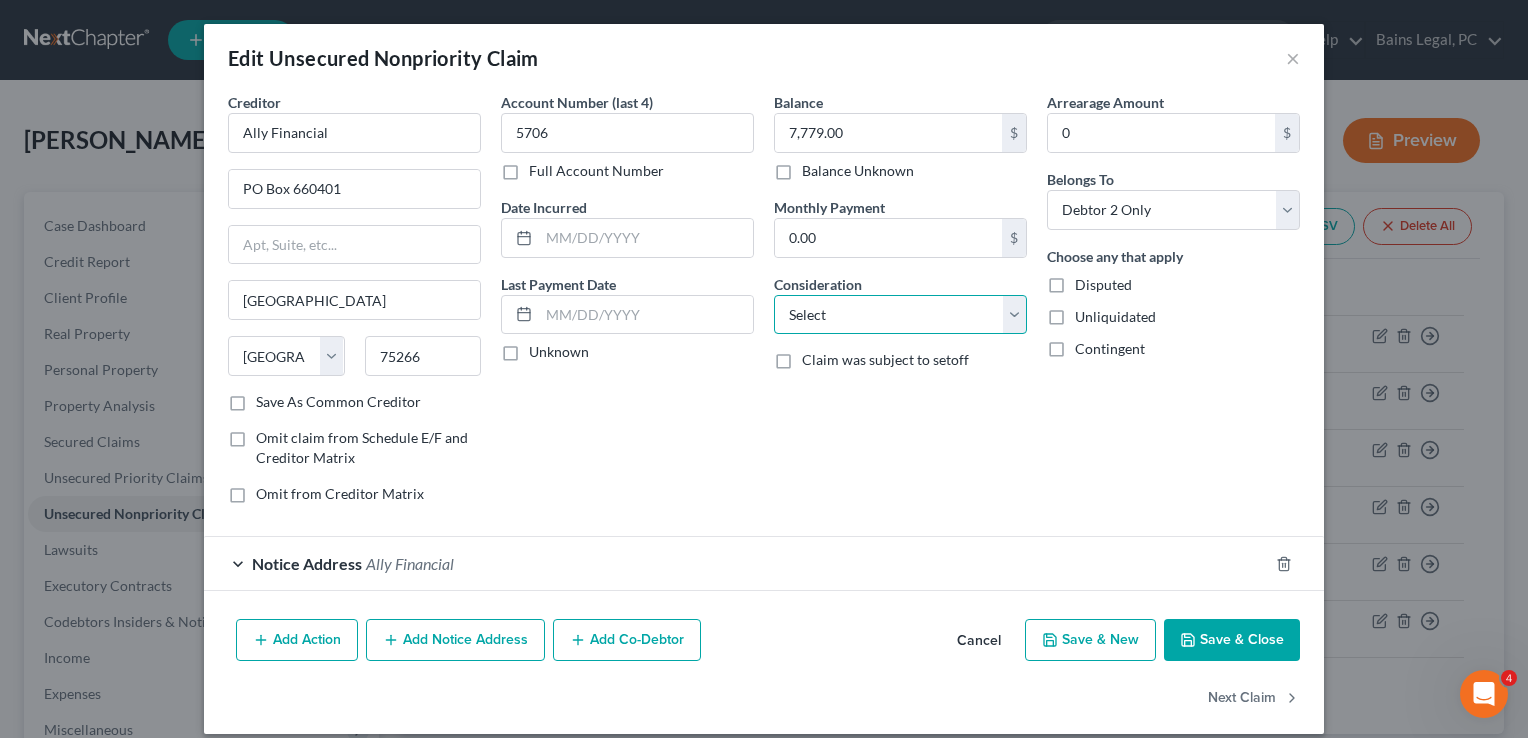 click on "Select Cable / Satellite Services Collection Agency Credit Card Debt Debt Counseling / Attorneys Deficiency Balance Domestic Support Obligations Home / Car Repairs Income Taxes Judgment Liens Medical Services Monies Loaned / Advanced Mortgage Obligation From Divorce Or Separation Obligation To Pensions Other Overdrawn Bank Account Promised To Help Pay Creditors Student Loans Suppliers And Vendors Telephone / Internet Services Utility Services" at bounding box center (900, 315) 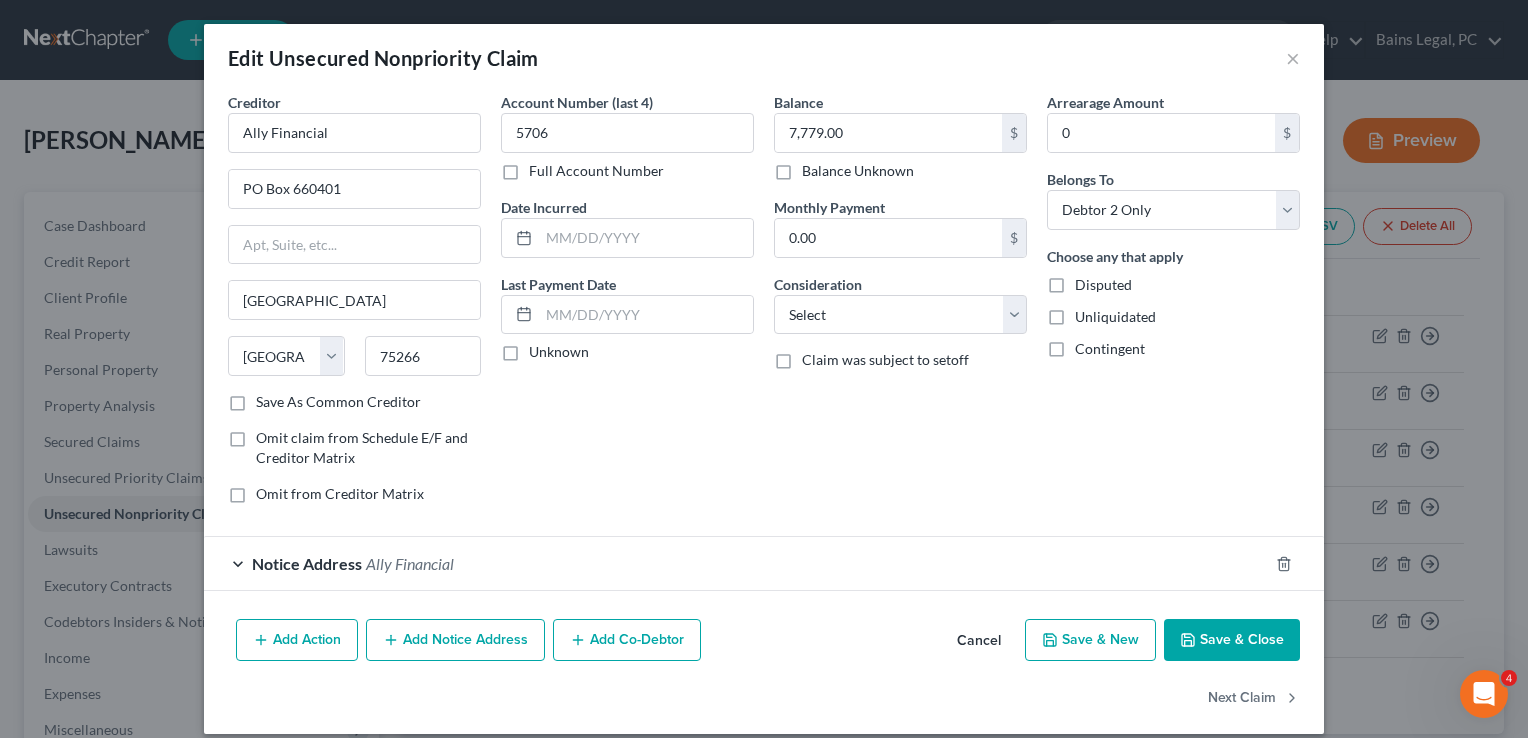 click on "Arrearage Amount 0 $
Belongs To
*
Select Debtor 1 Only Debtor 2 Only Debtor 1 And Debtor 2 Only At Least One Of The Debtors And Another Community Property Choose any that apply Disputed Unliquidated Contingent" at bounding box center [1173, 306] 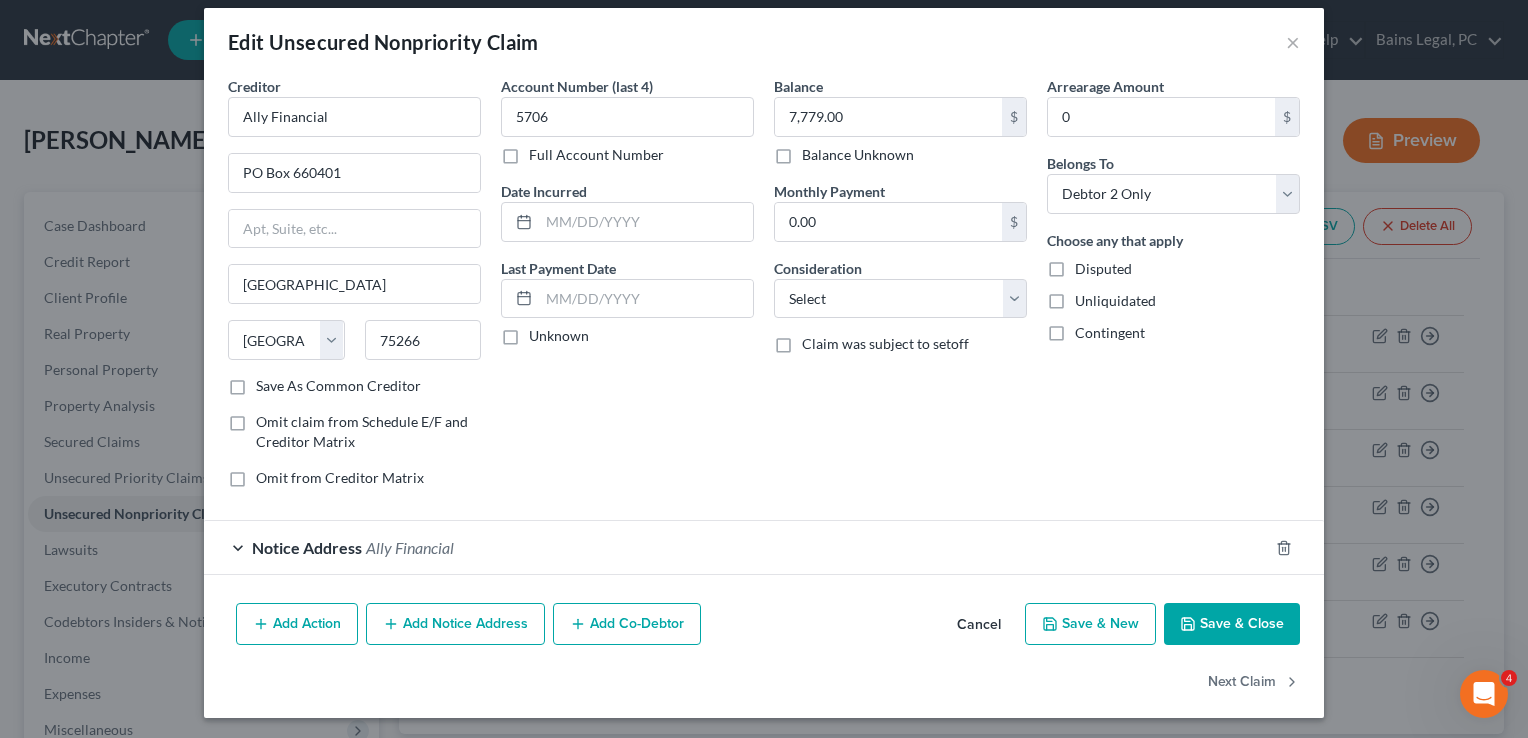 scroll, scrollTop: 17, scrollLeft: 0, axis: vertical 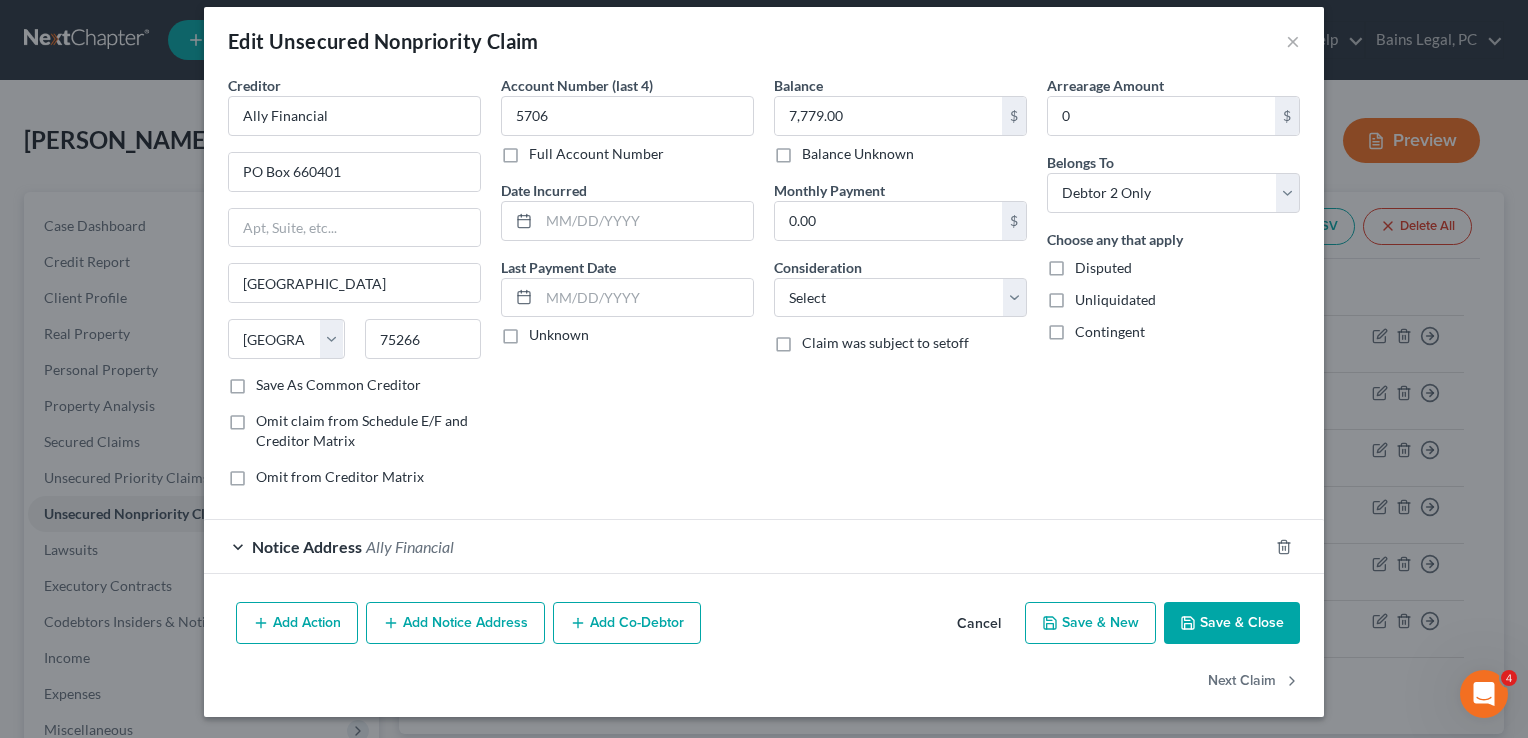 click on "Add Action" at bounding box center (297, 623) 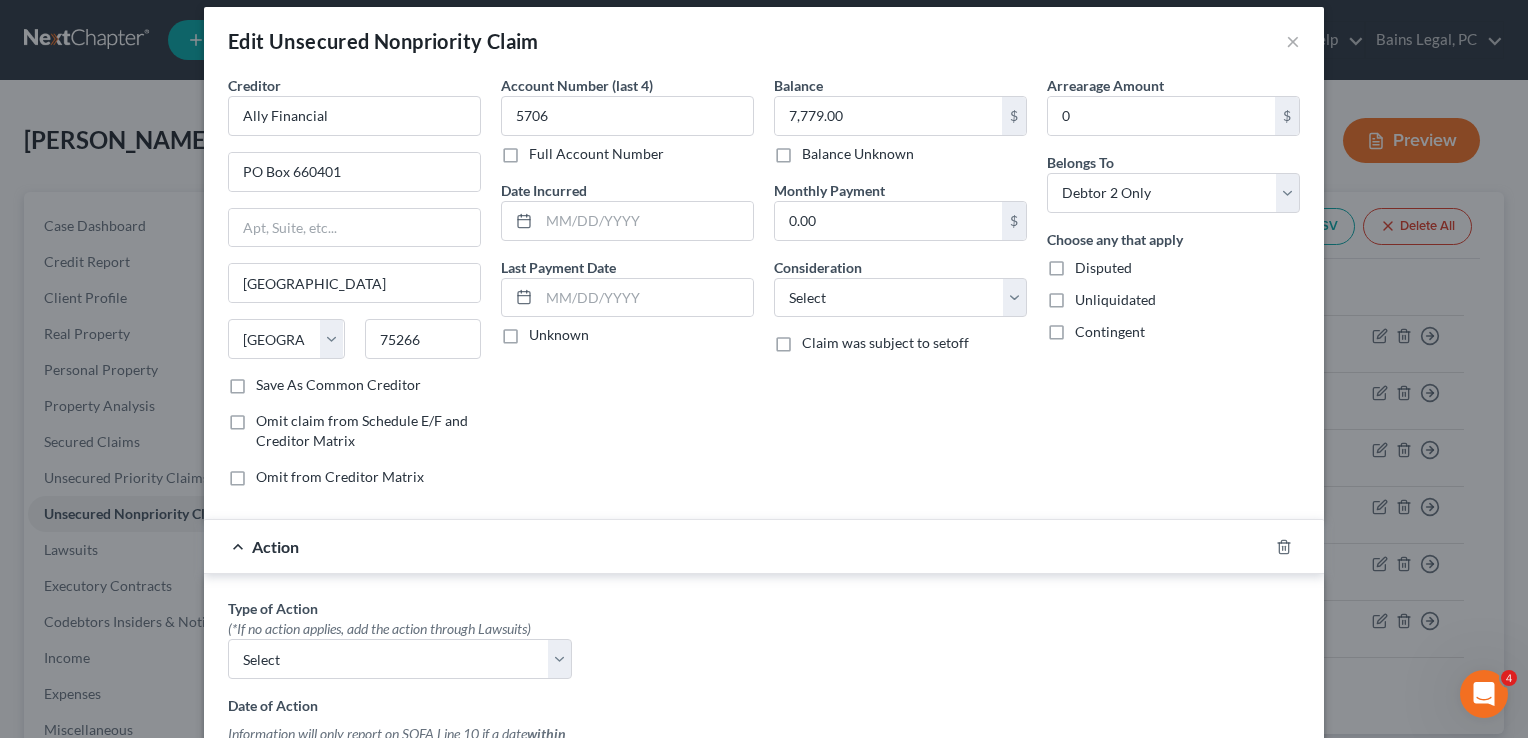 click on "Account Number (last 4)
5706
Full Account Number
Date Incurred         Last Payment Date         Unknown" at bounding box center [627, 289] 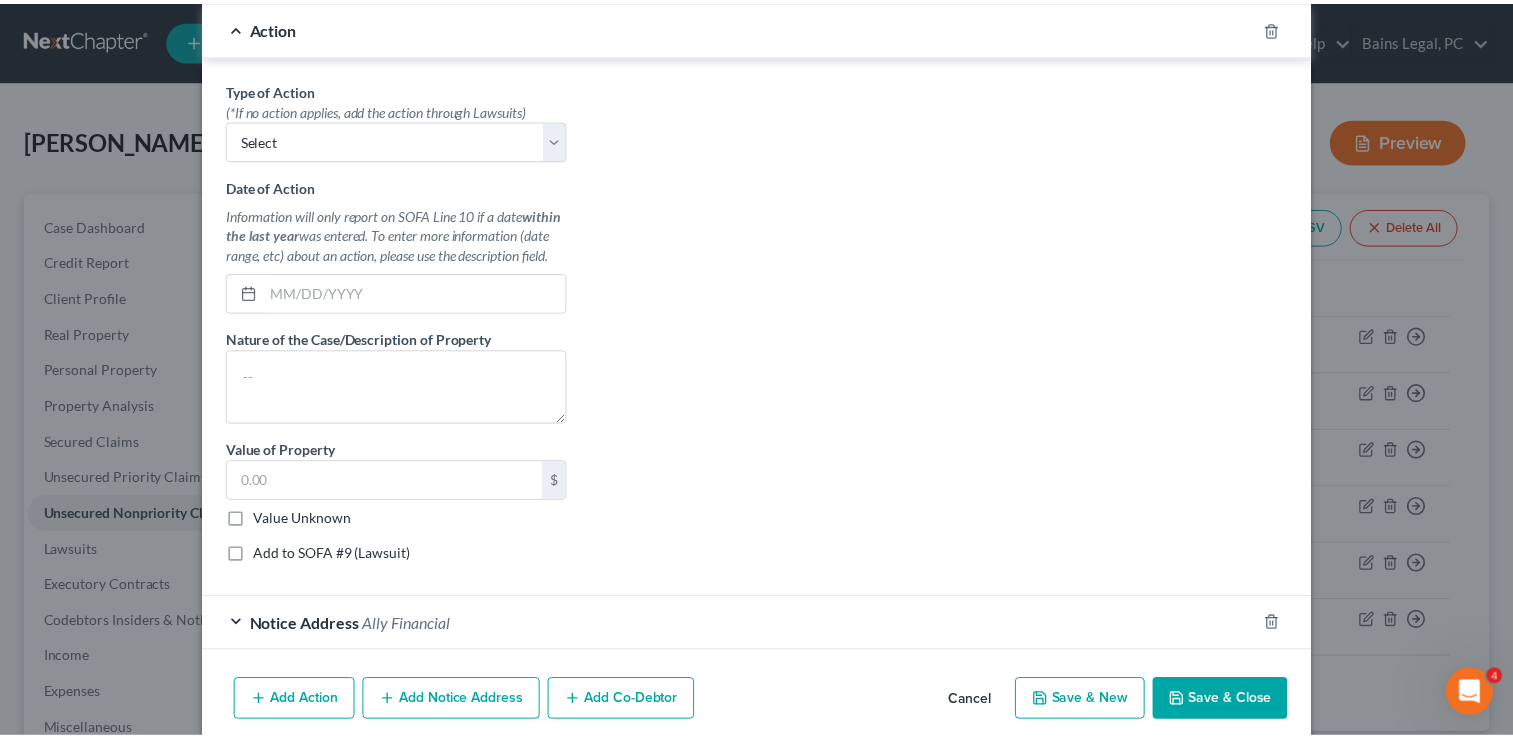 scroll, scrollTop: 537, scrollLeft: 0, axis: vertical 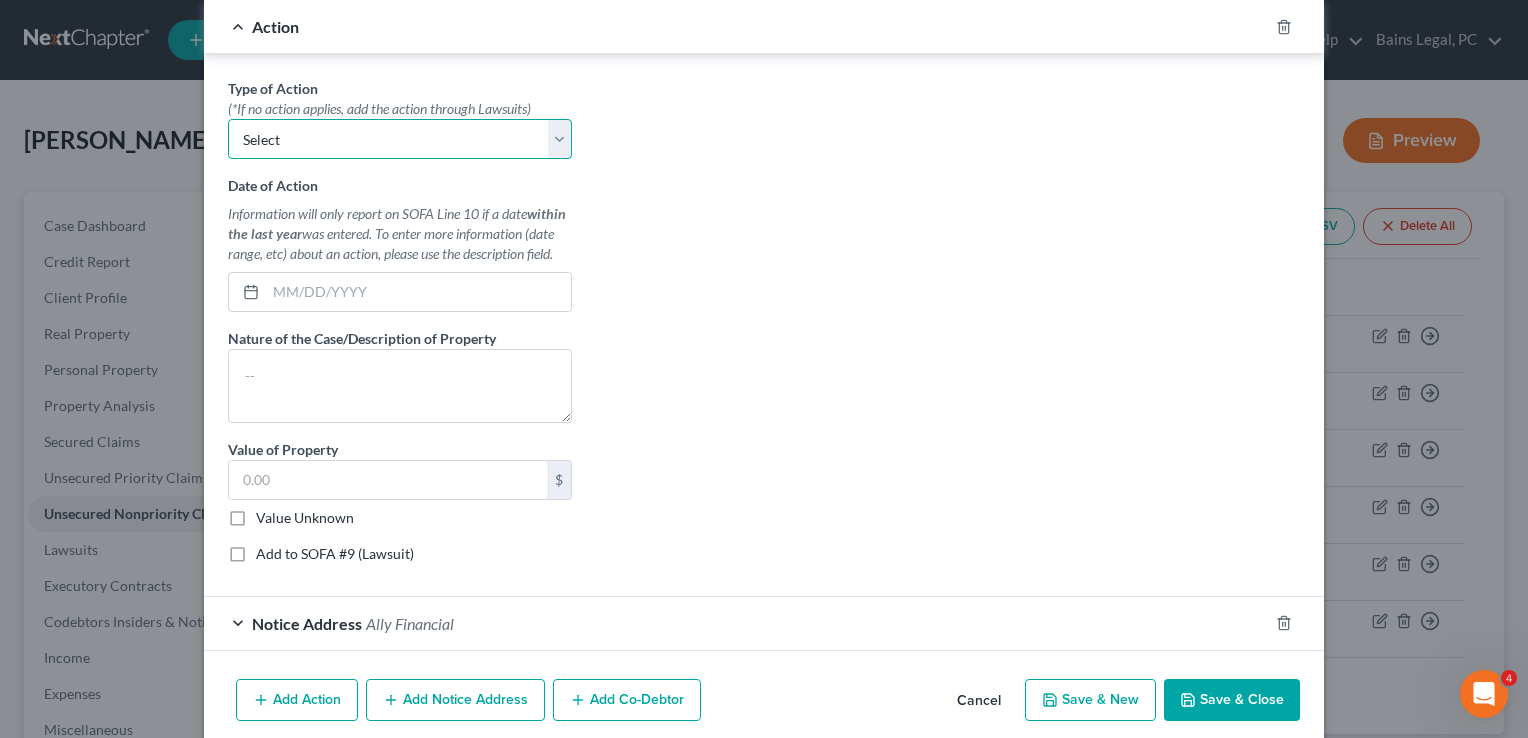 click on "Select Repossession Garnishment Foreclosure Personal Injury Attached, Seized, Or Levied" at bounding box center [400, 139] 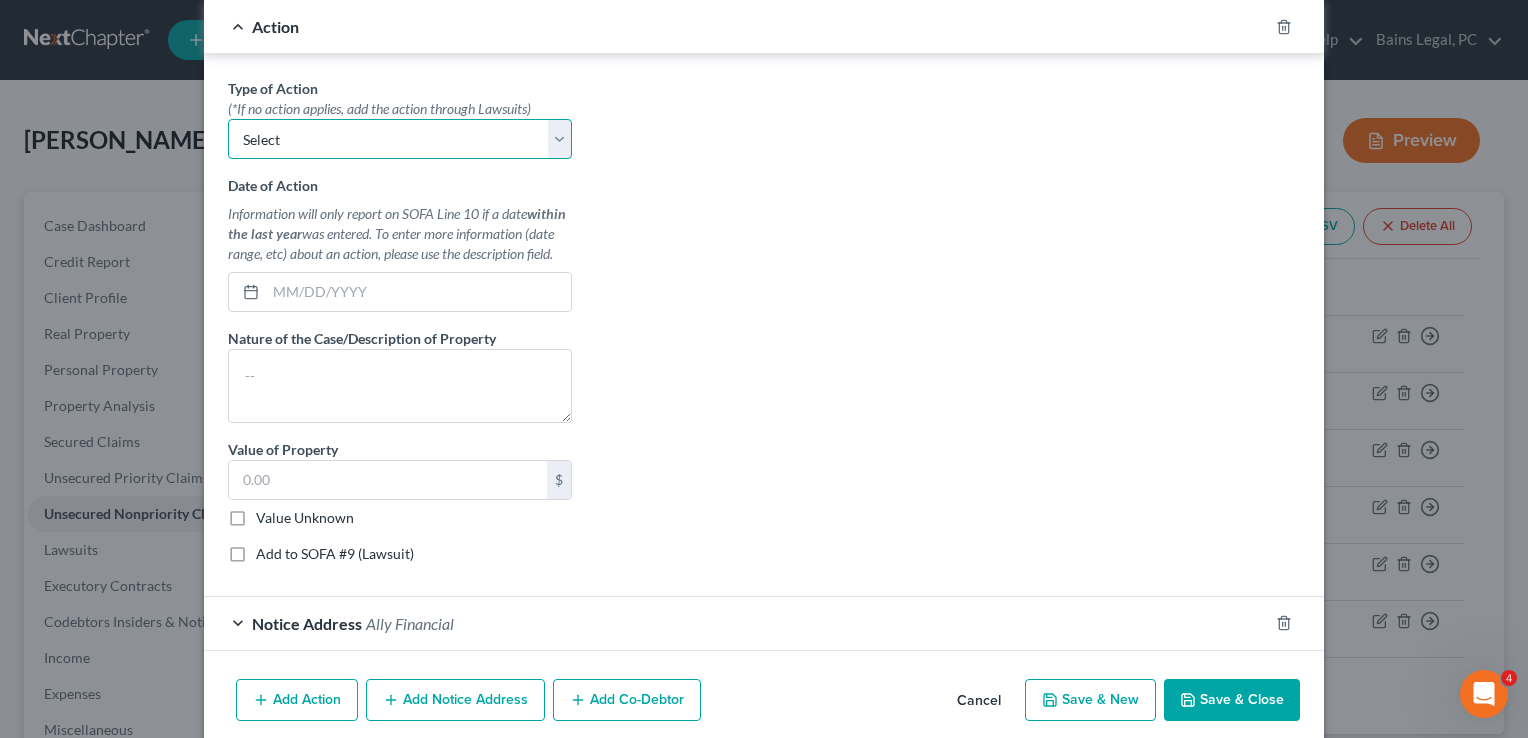 select on "0" 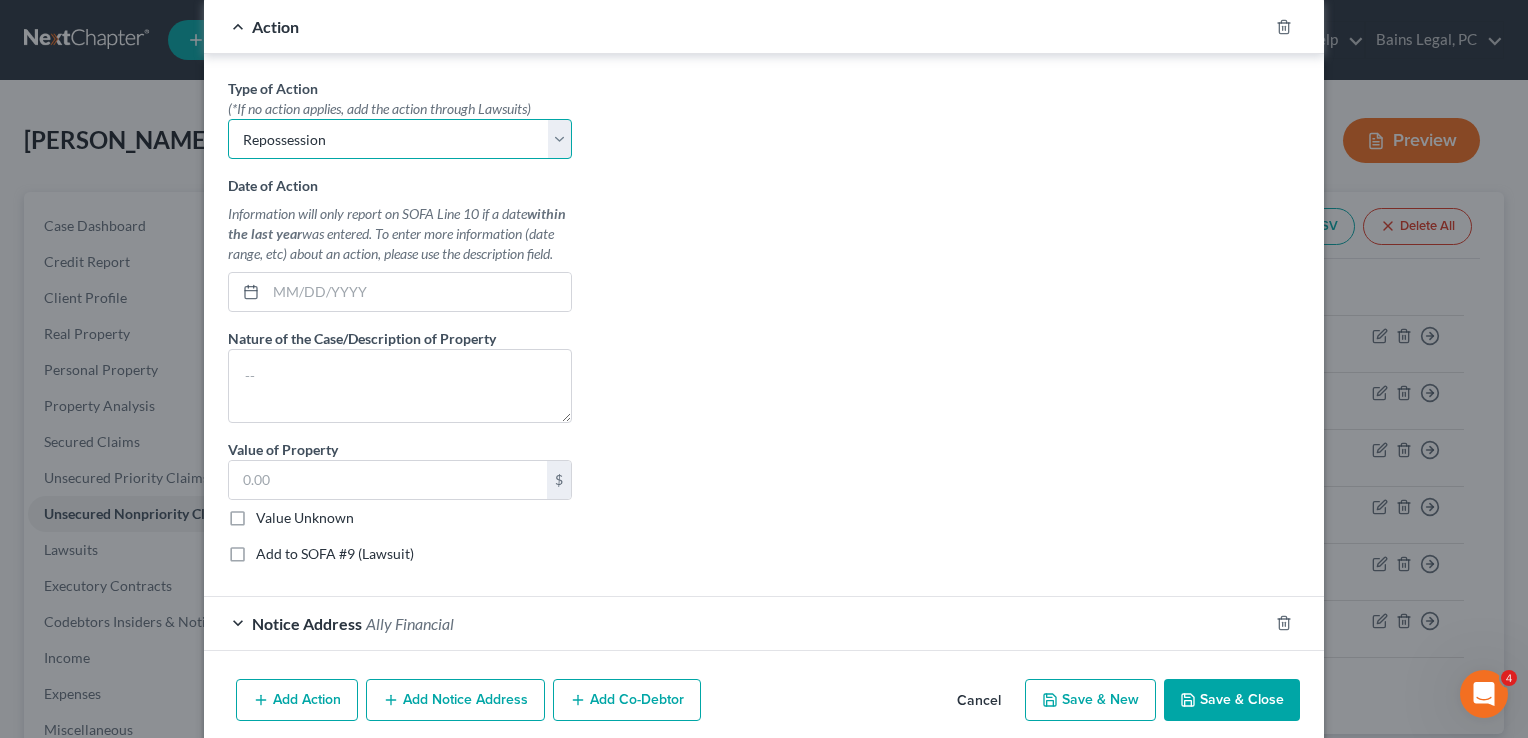 click on "Select Repossession Garnishment Foreclosure Personal Injury Attached, Seized, Or Levied" at bounding box center [400, 139] 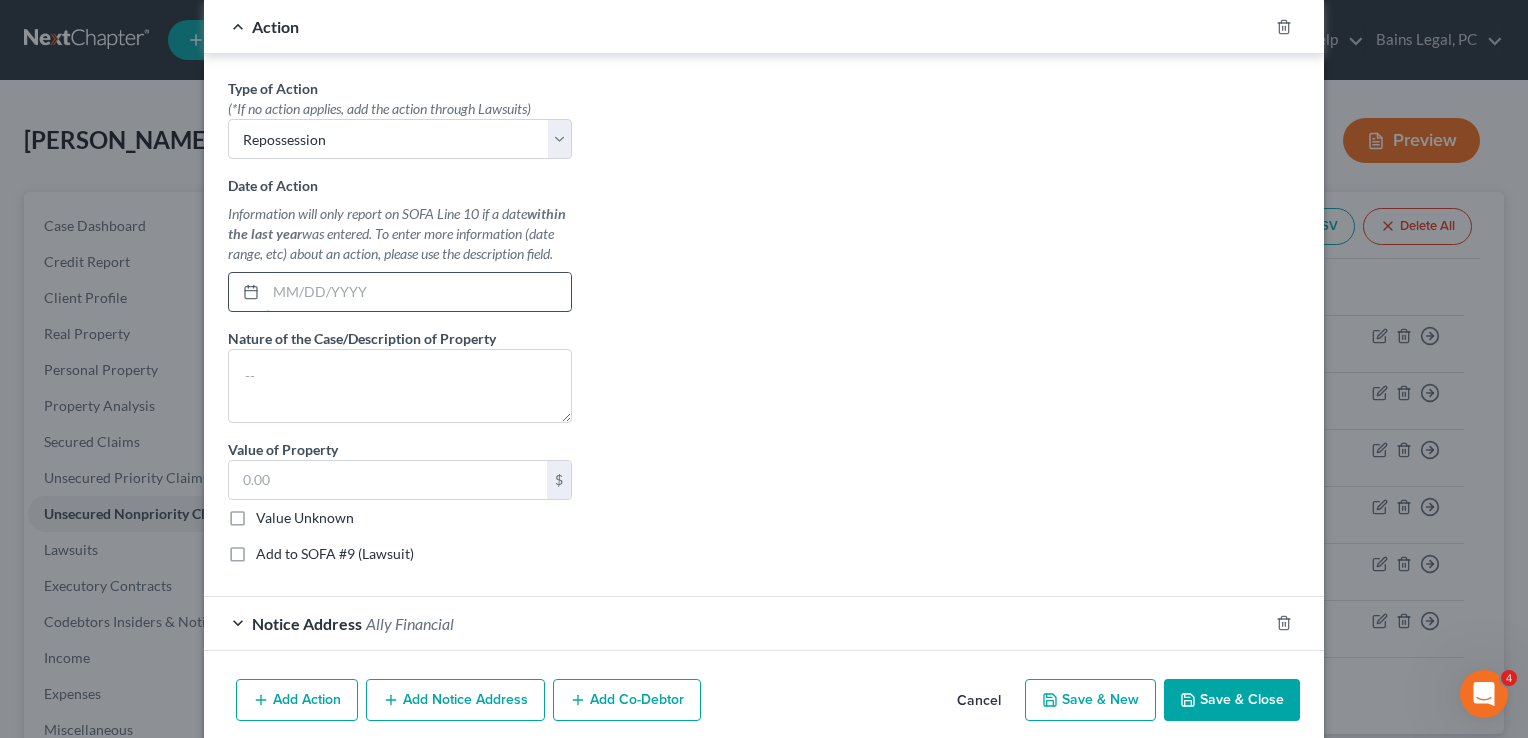 click at bounding box center [418, 292] 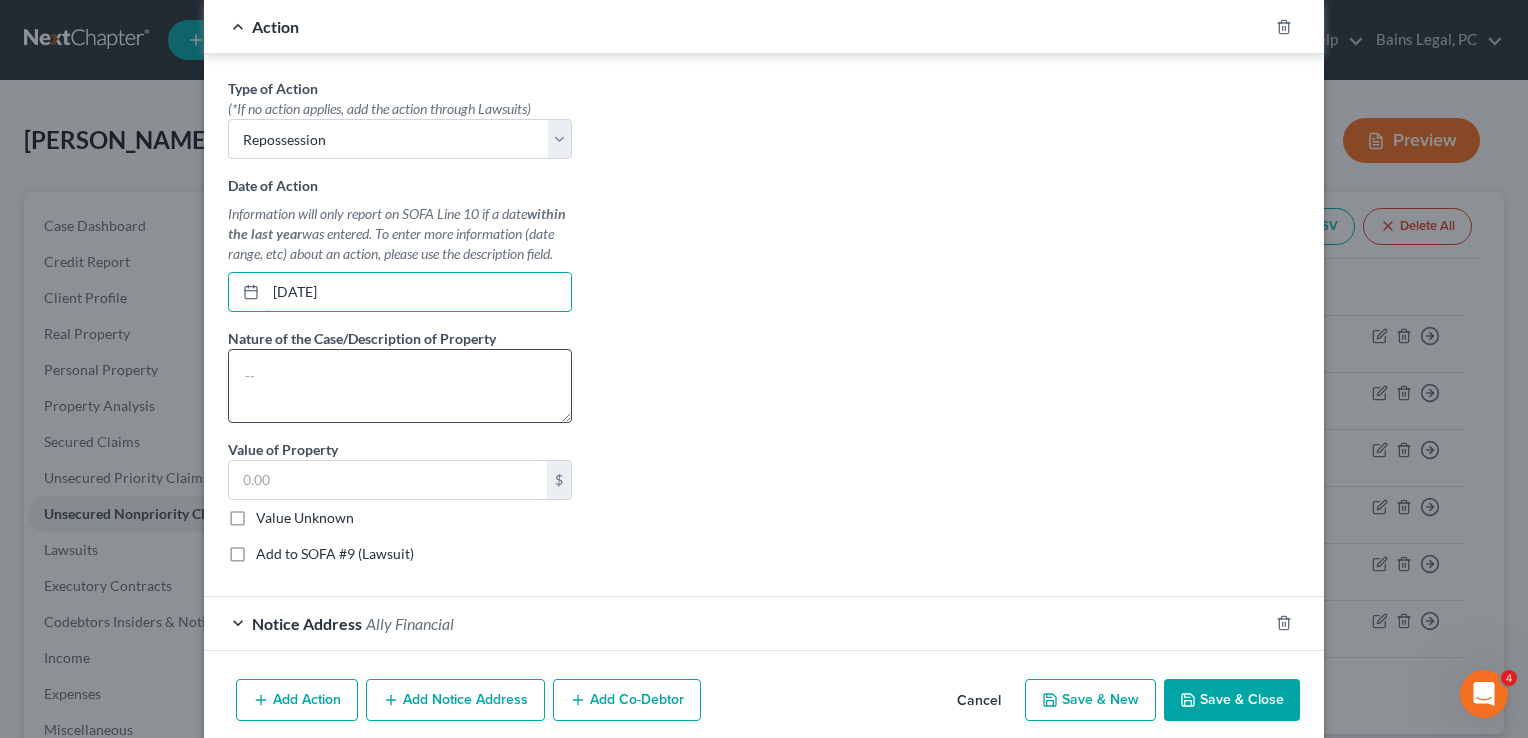 type on "[DATE]" 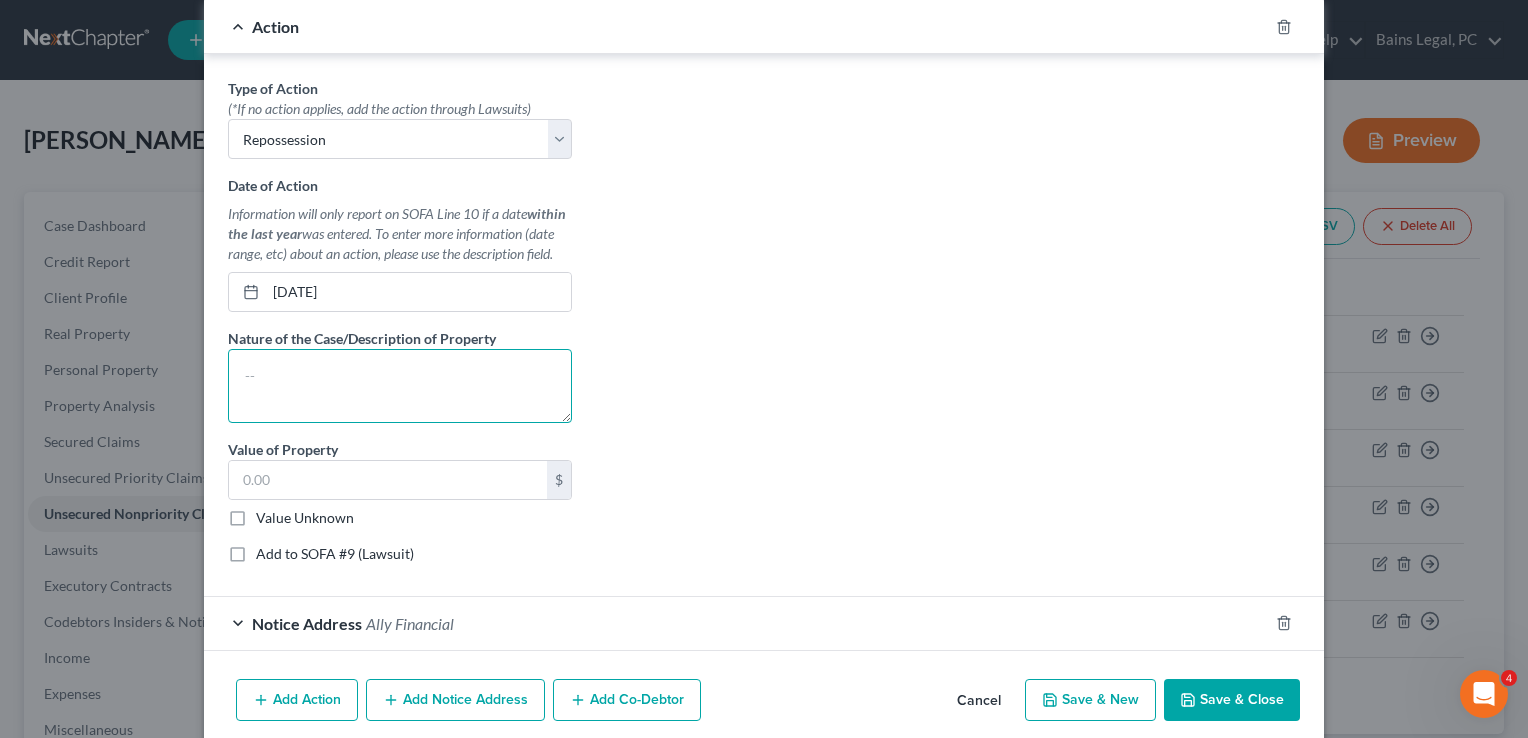 click at bounding box center [400, 386] 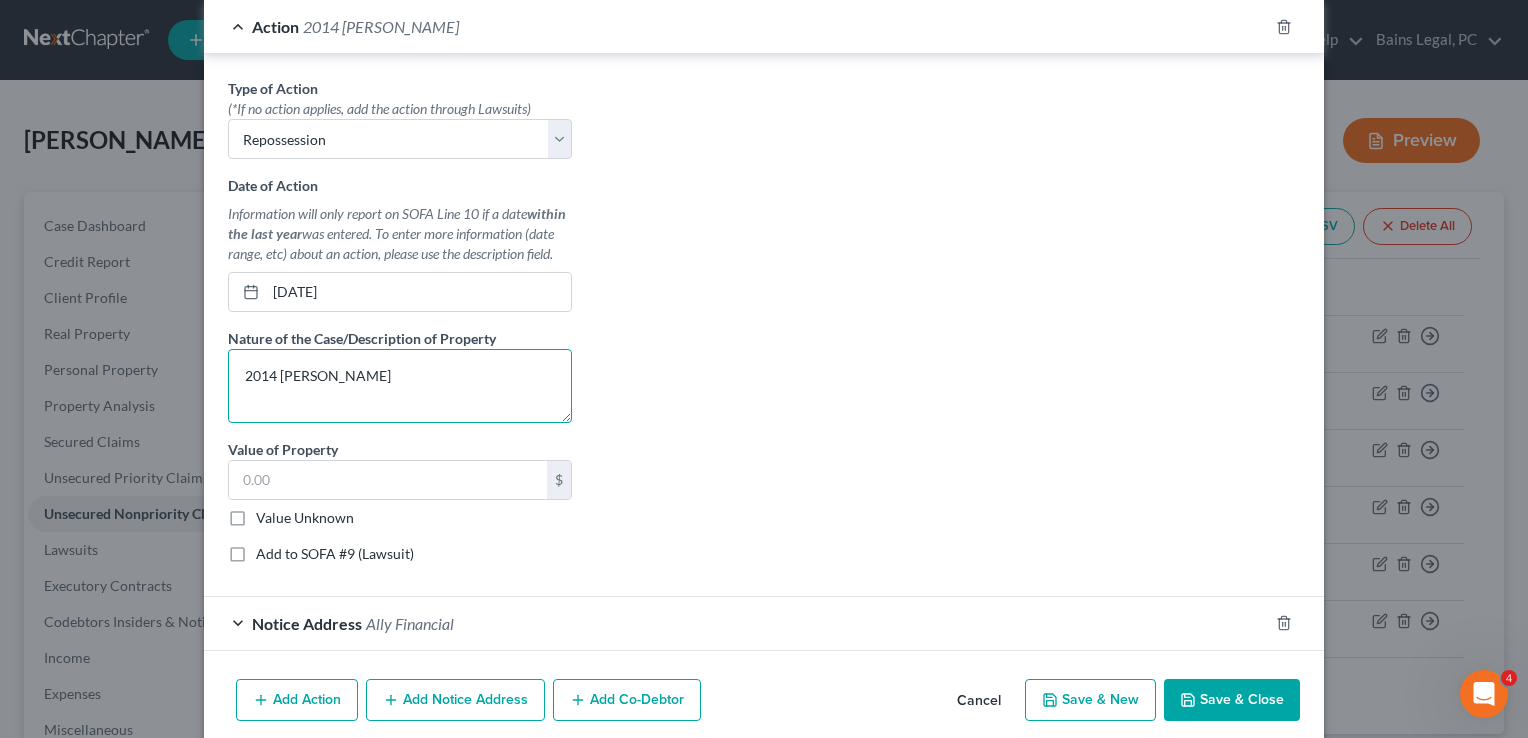 click on "2014 [PERSON_NAME]" at bounding box center [400, 386] 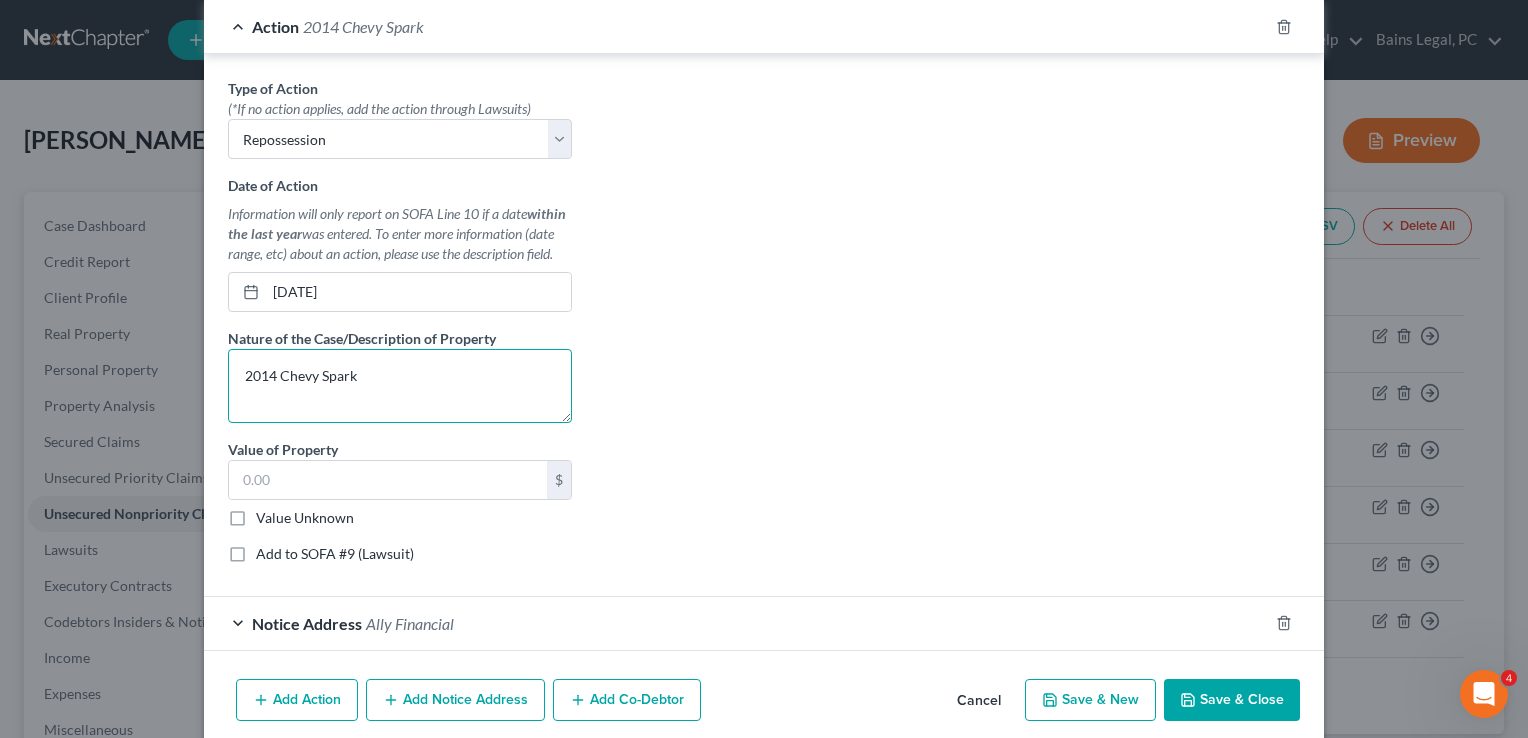 type on "2014 Chevy Spark" 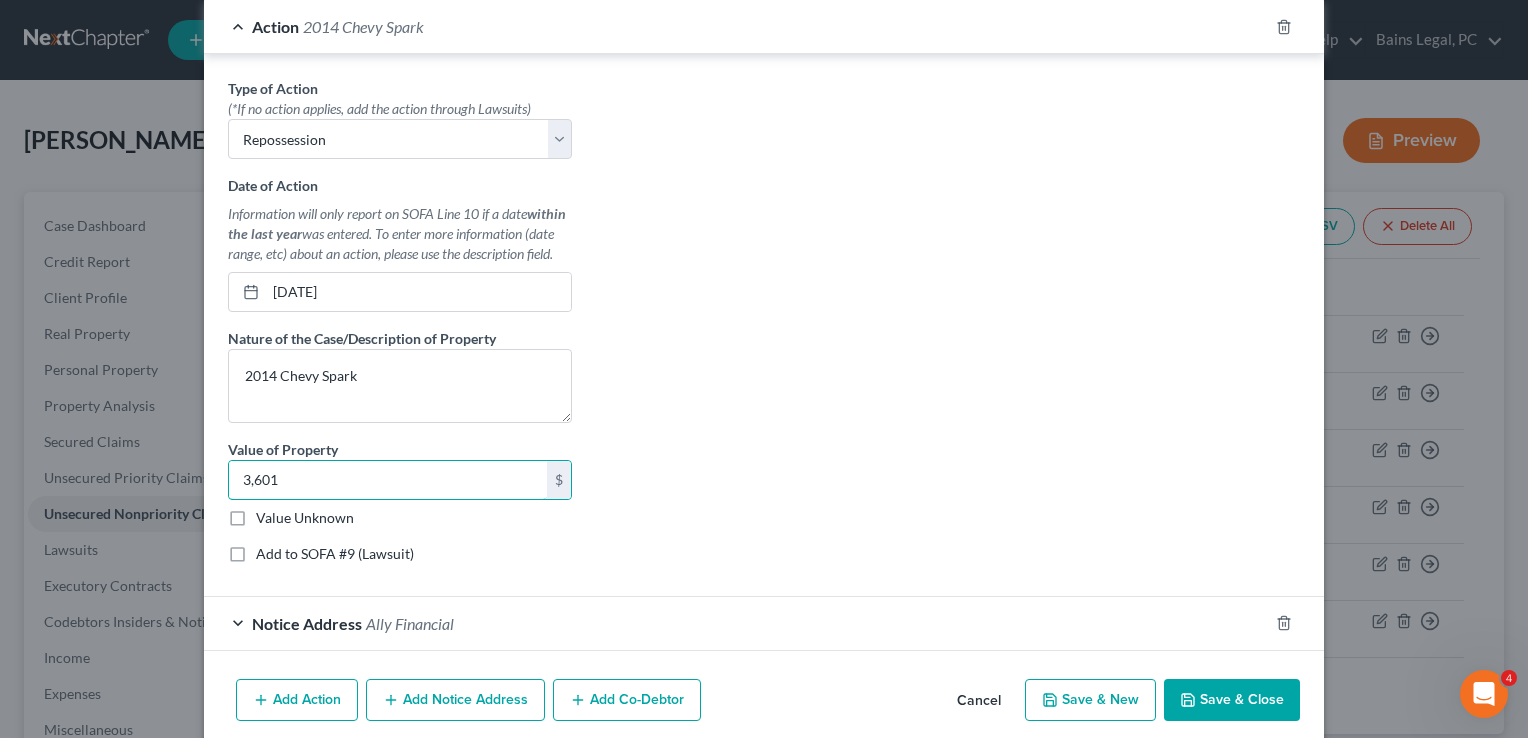 type on "3,601" 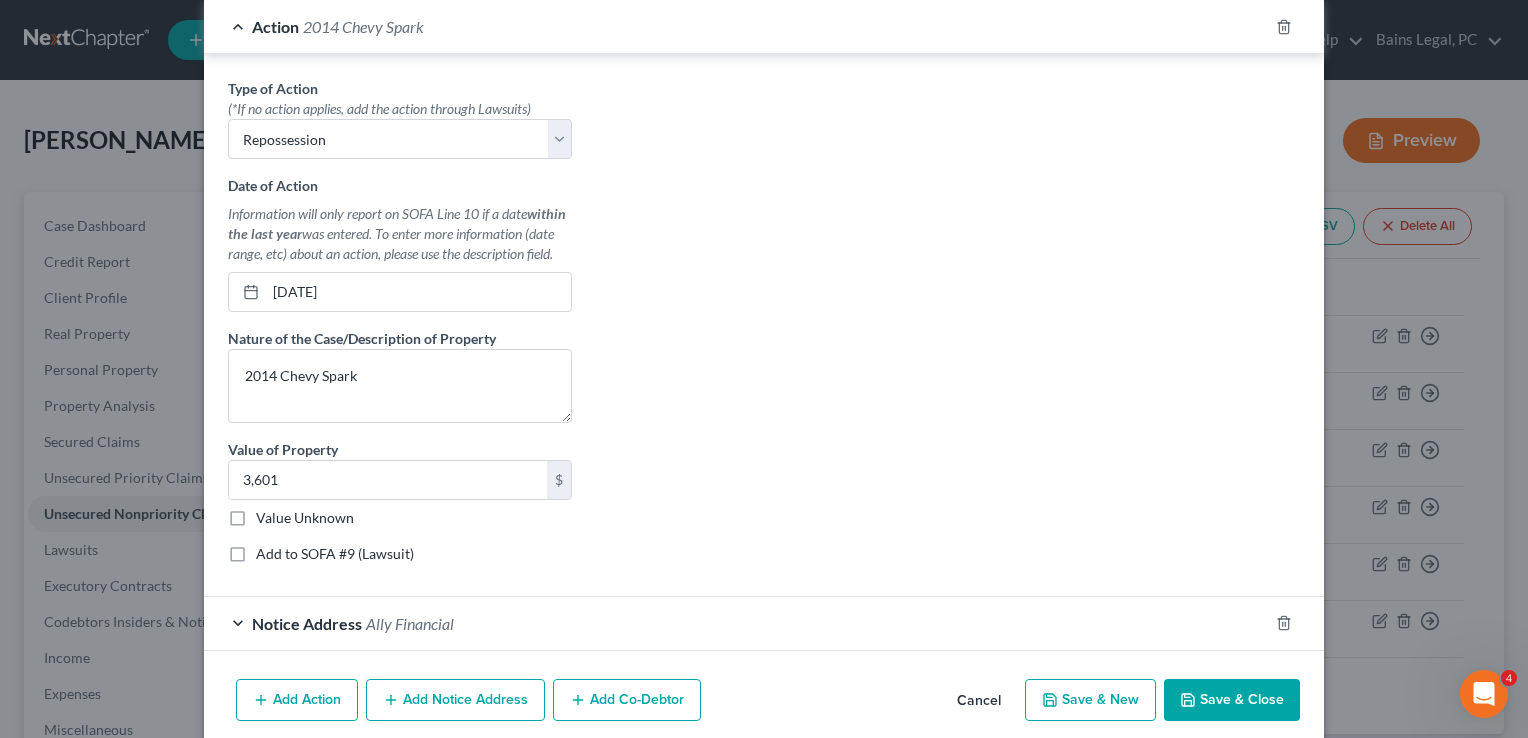 click on "Save & Close" at bounding box center (1232, 700) 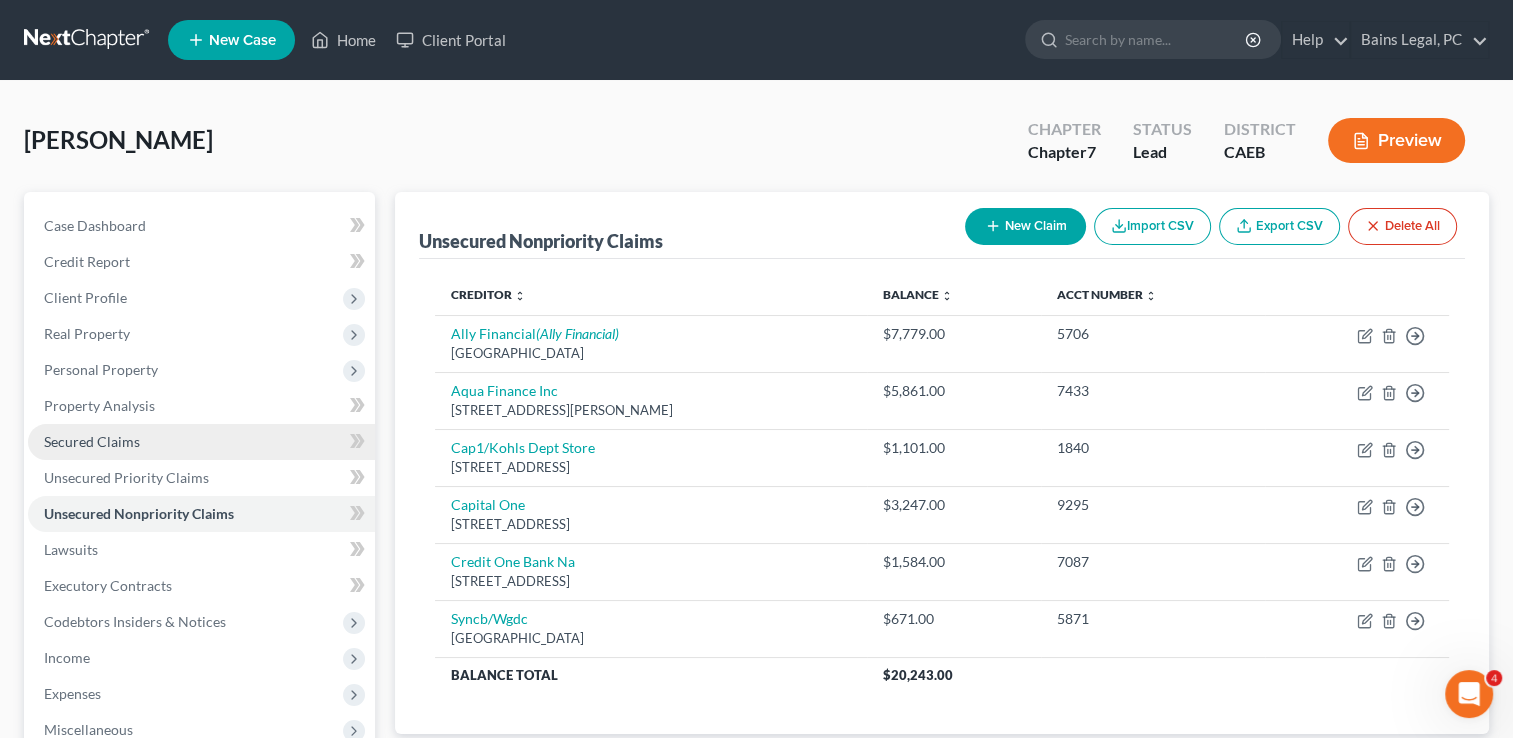 click on "Secured Claims" at bounding box center (92, 441) 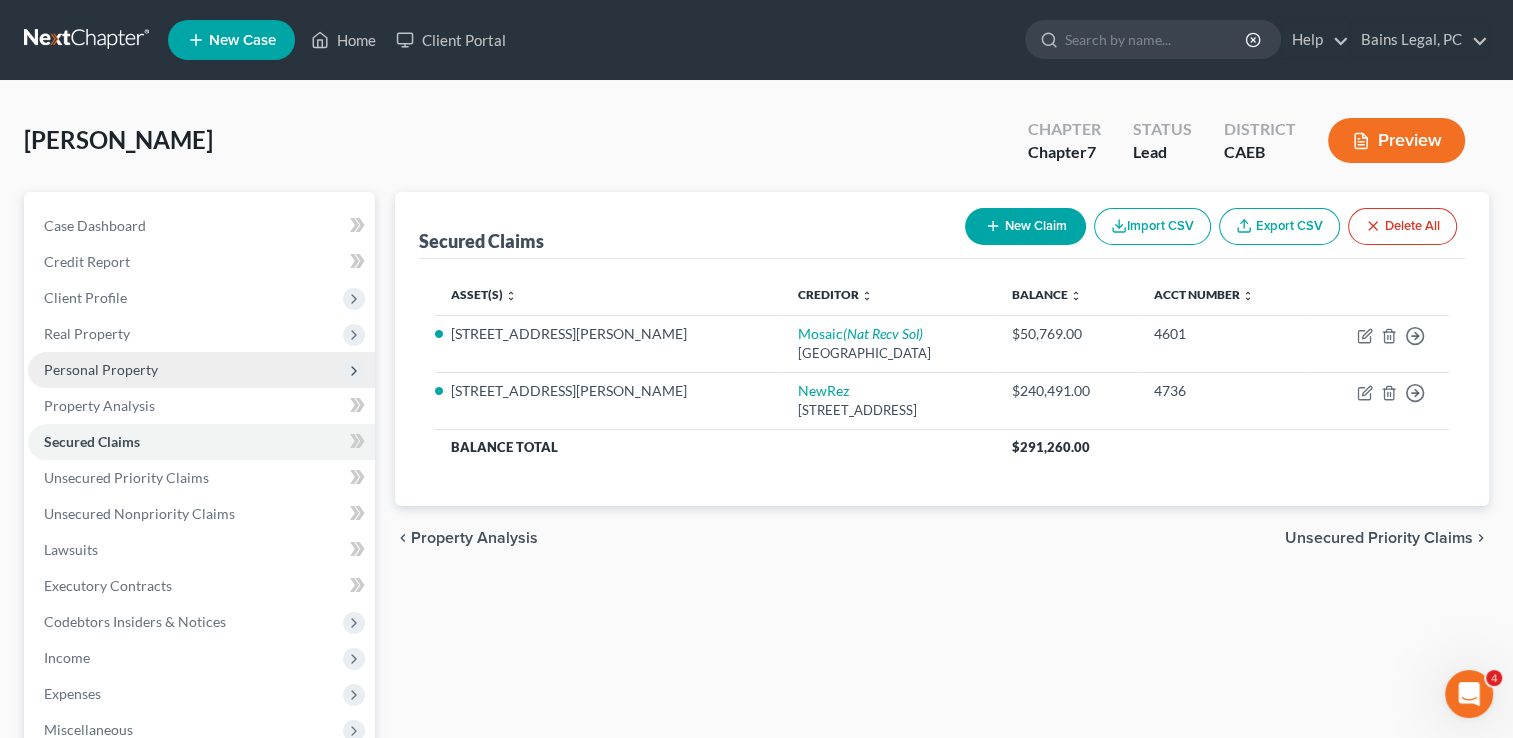 click on "Personal Property" at bounding box center (101, 369) 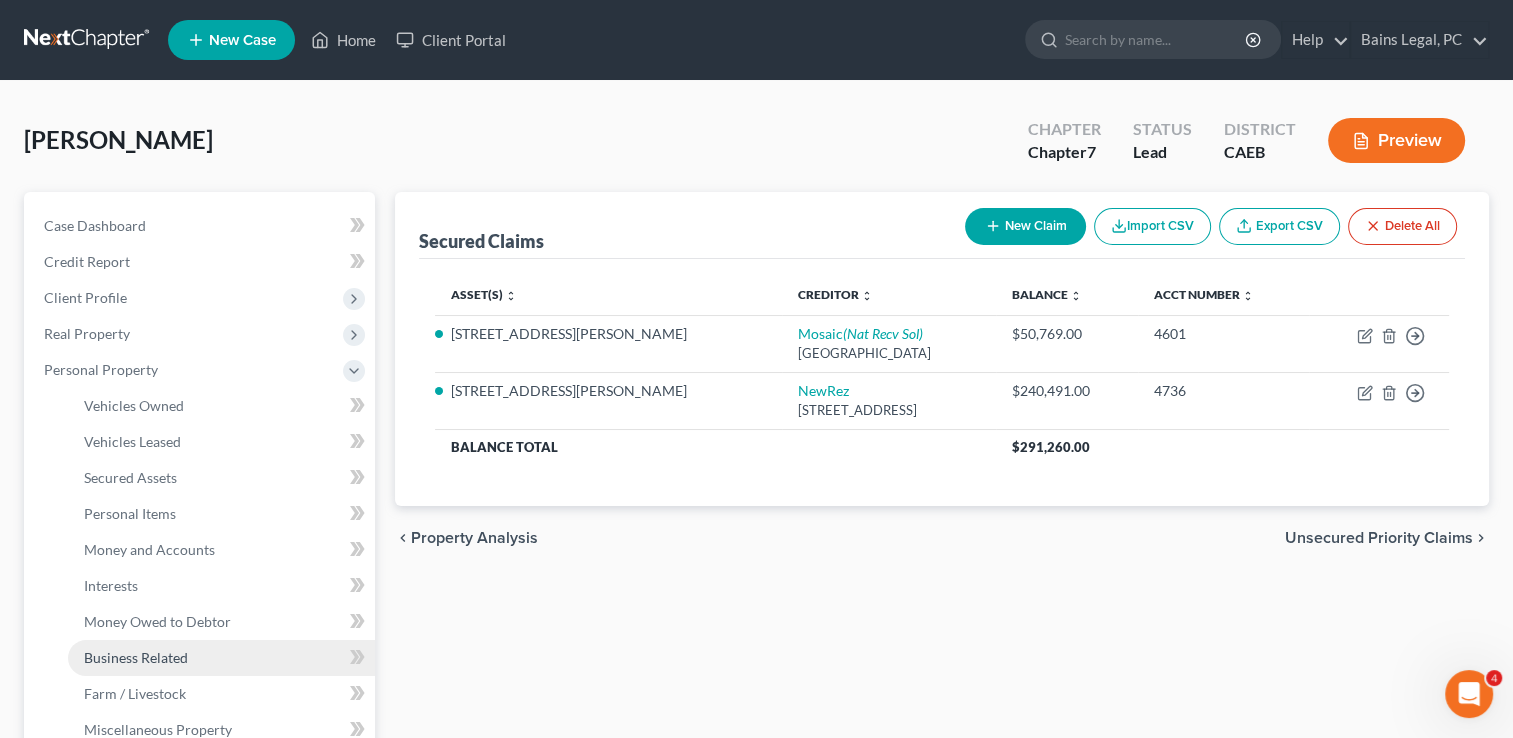 click on "Business Related" at bounding box center (136, 657) 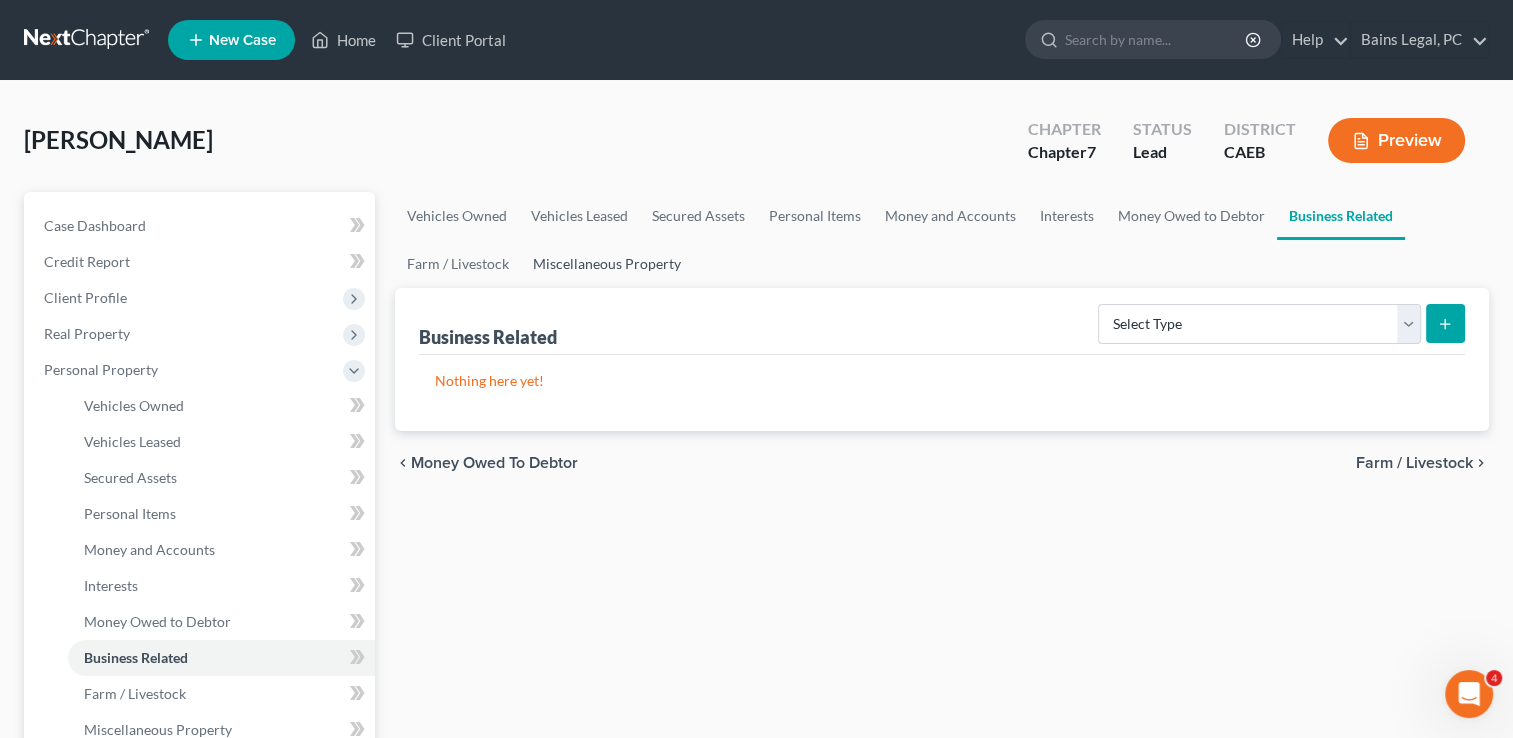 click on "Miscellaneous Property" at bounding box center [607, 264] 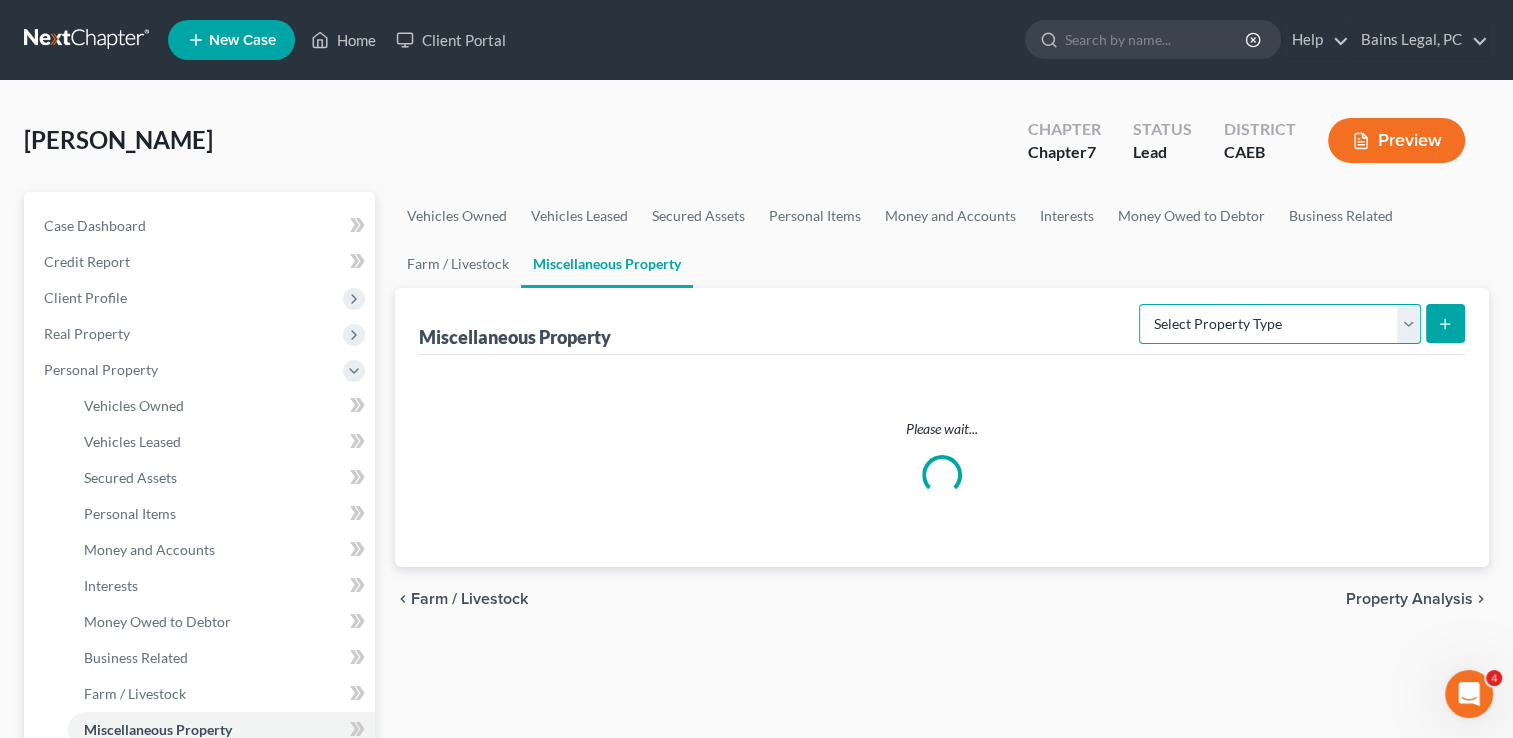 click on "Select Property Type Assigned for Creditor Benefit [DATE] Holding for Another Not Yet Listed Stored [DATE] Transferred" at bounding box center [1280, 324] 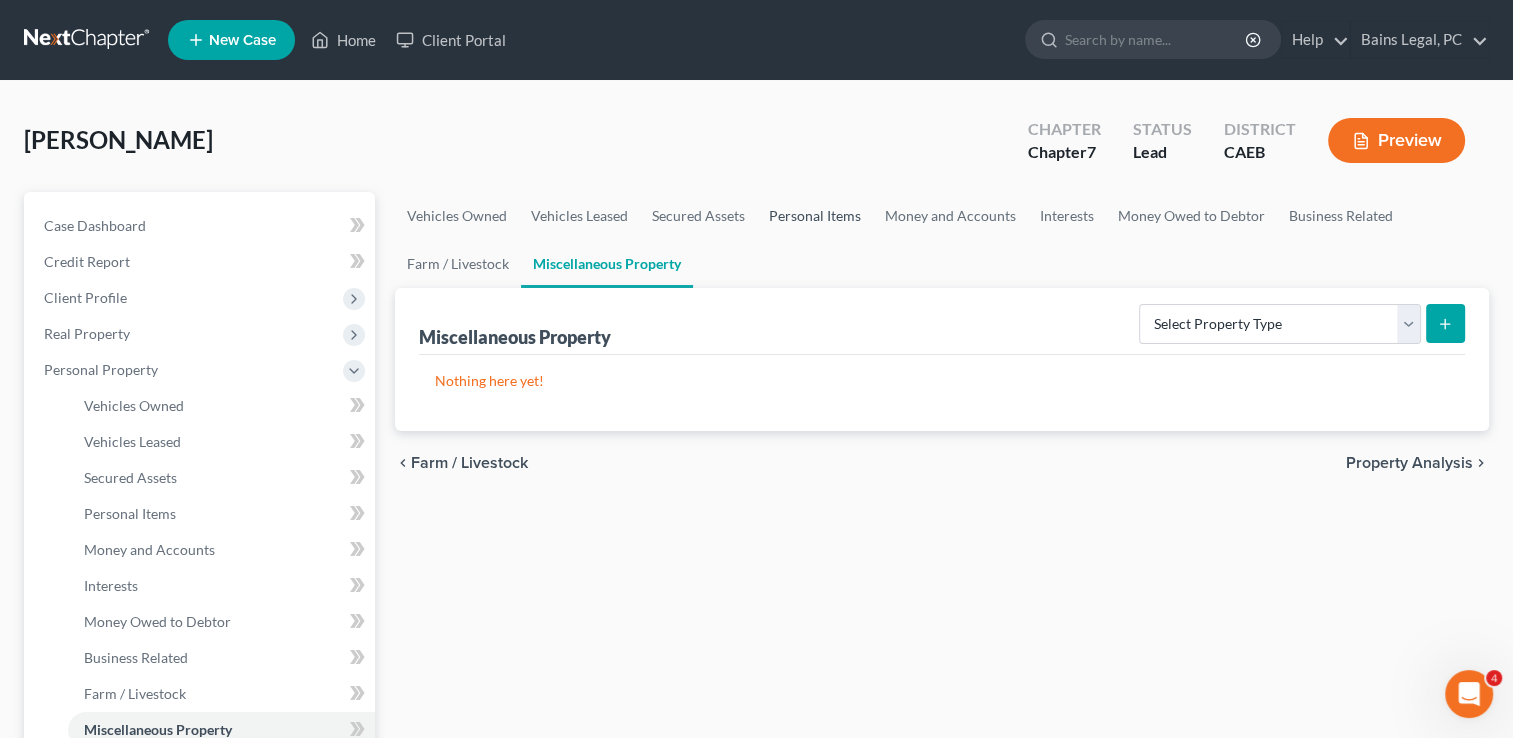 click on "Personal Items" at bounding box center [815, 216] 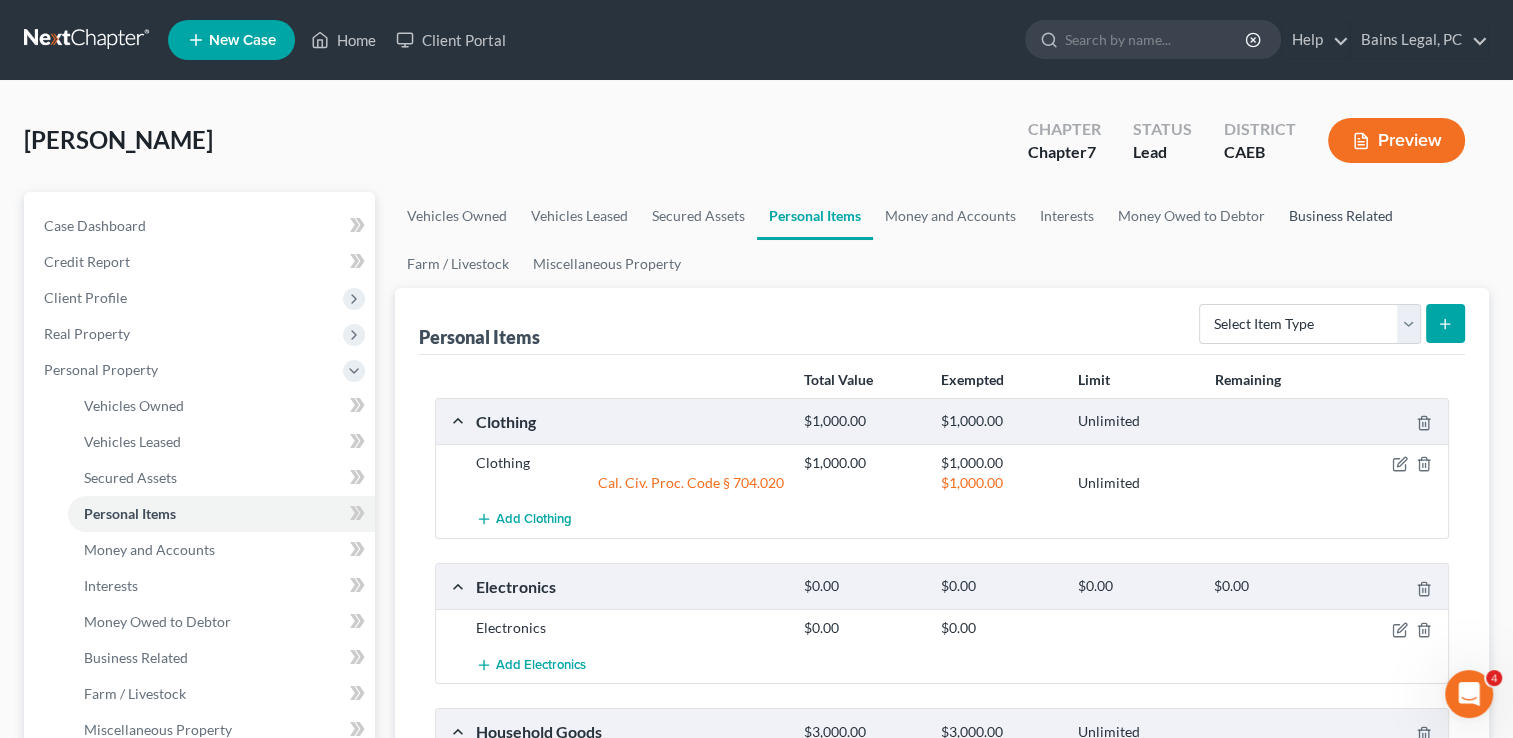 click on "Business Related" at bounding box center (1341, 216) 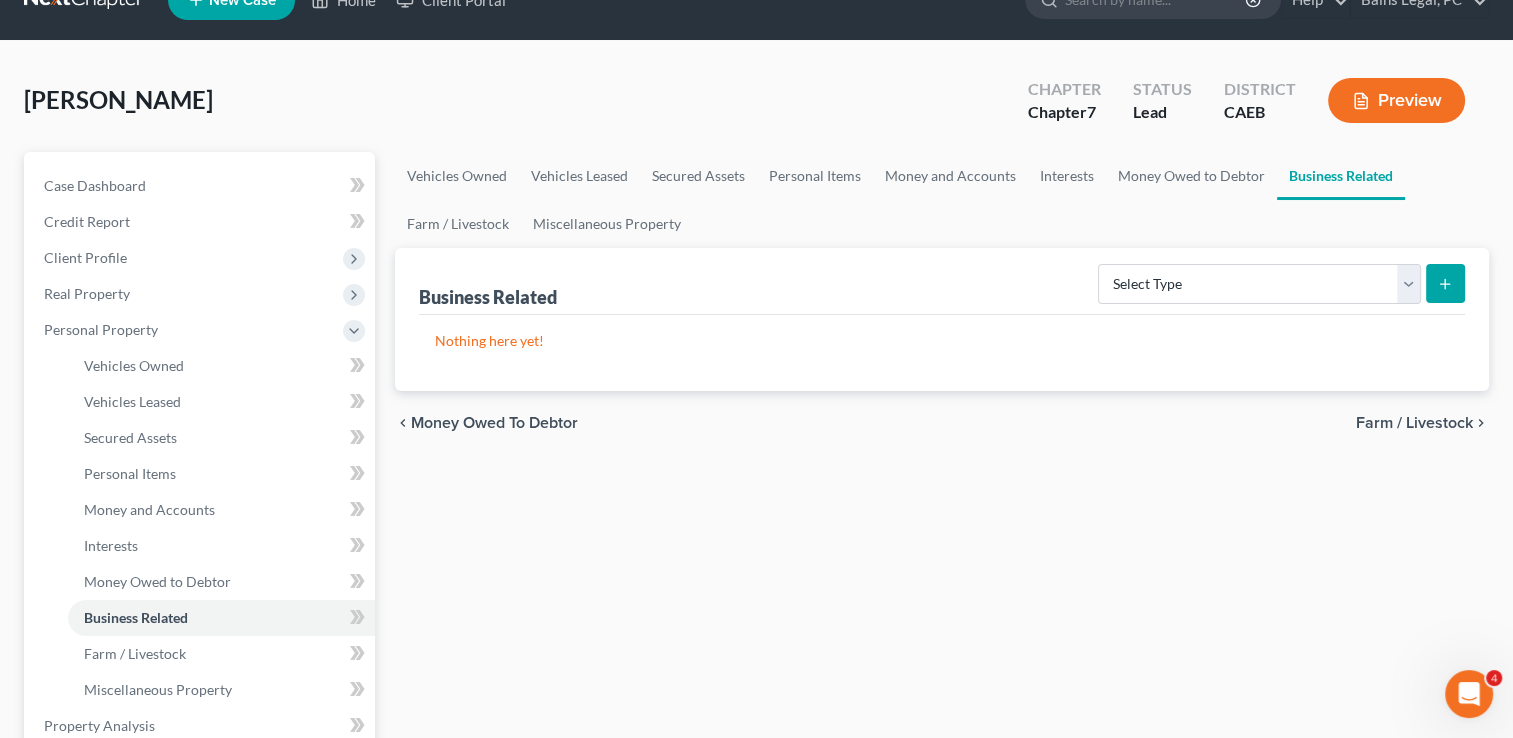 scroll, scrollTop: 80, scrollLeft: 0, axis: vertical 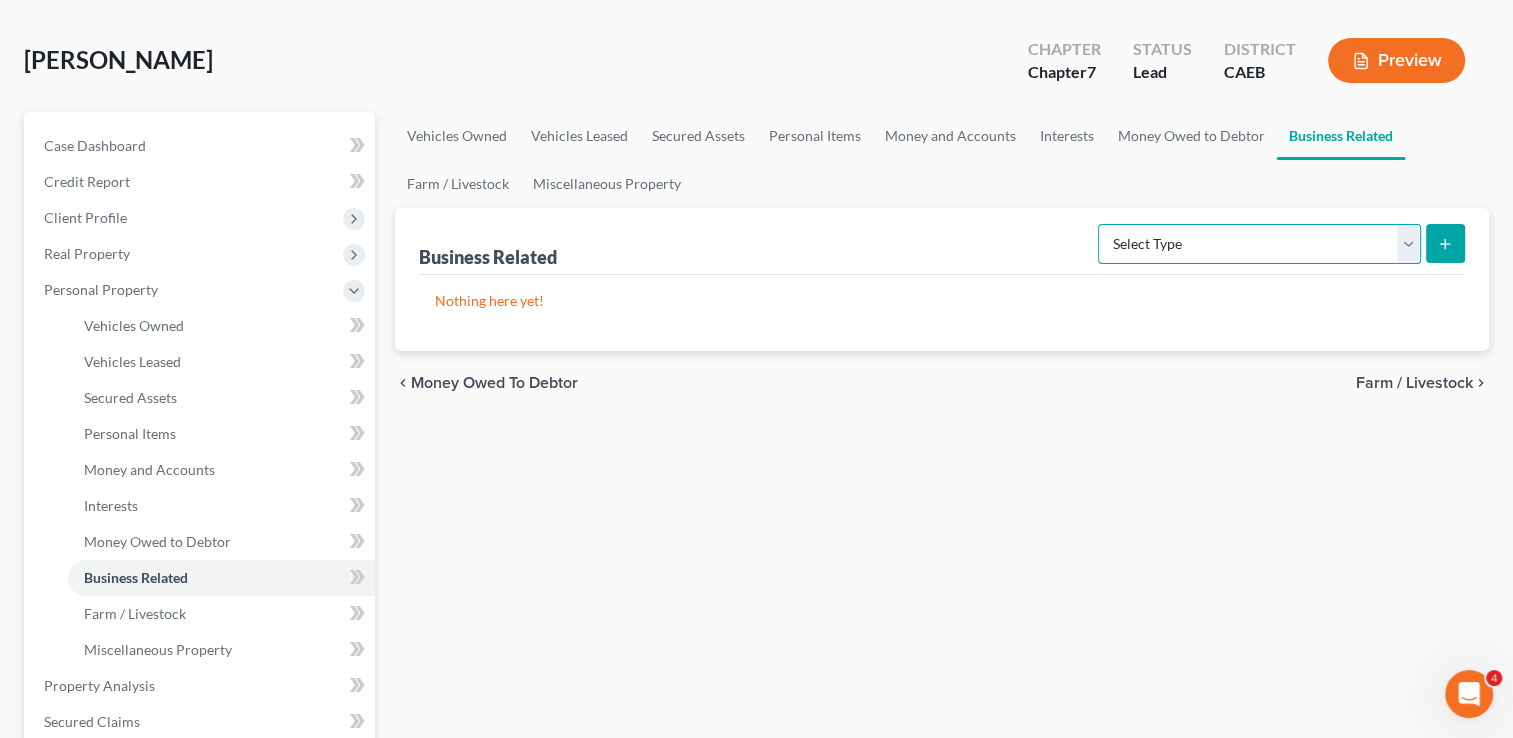 click on "Select Type Customer Lists Franchises Inventory Licenses Machinery Office Equipment, Furnishings, Supplies Other Business Related Property Not Listed Patents, Copyrights, Intellectual Property" at bounding box center [1259, 244] 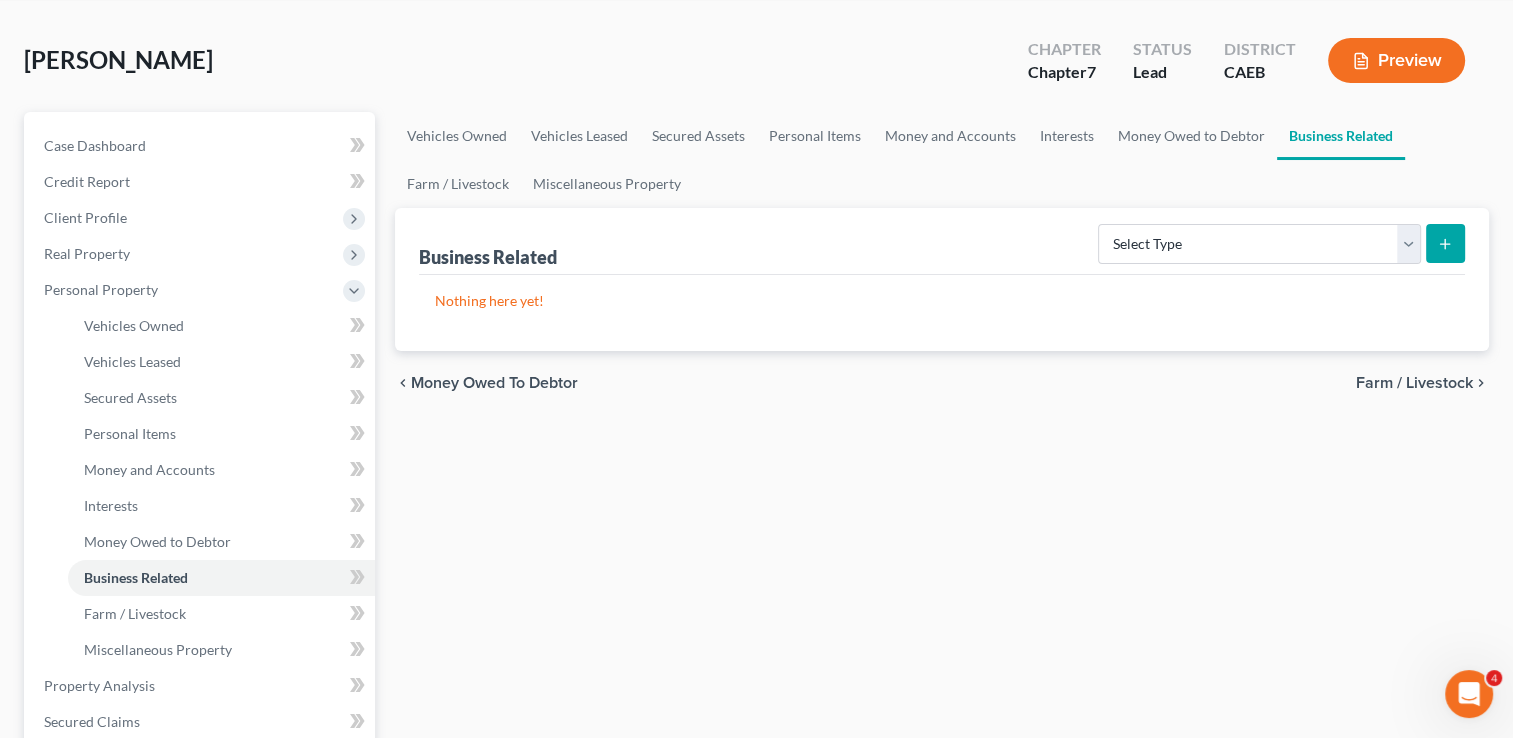 click on "Business Related Select Type Customer Lists Franchises Inventory Licenses Machinery Office Equipment, Furnishings, Supplies Other Business Related Property Not Listed Patents, Copyrights, Intellectual Property" at bounding box center [942, 241] 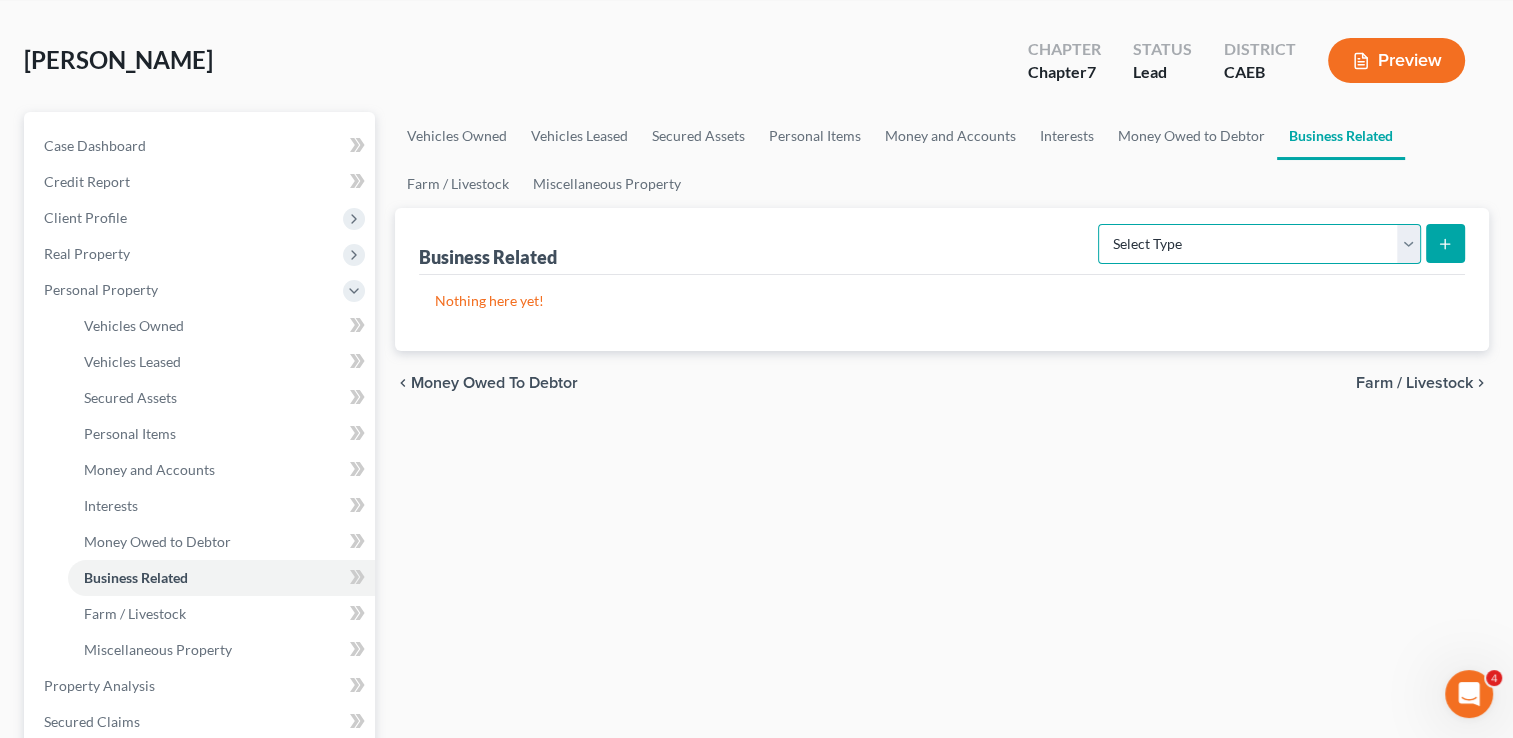 click on "Select Type Customer Lists Franchises Inventory Licenses Machinery Office Equipment, Furnishings, Supplies Other Business Related Property Not Listed Patents, Copyrights, Intellectual Property" at bounding box center (1259, 244) 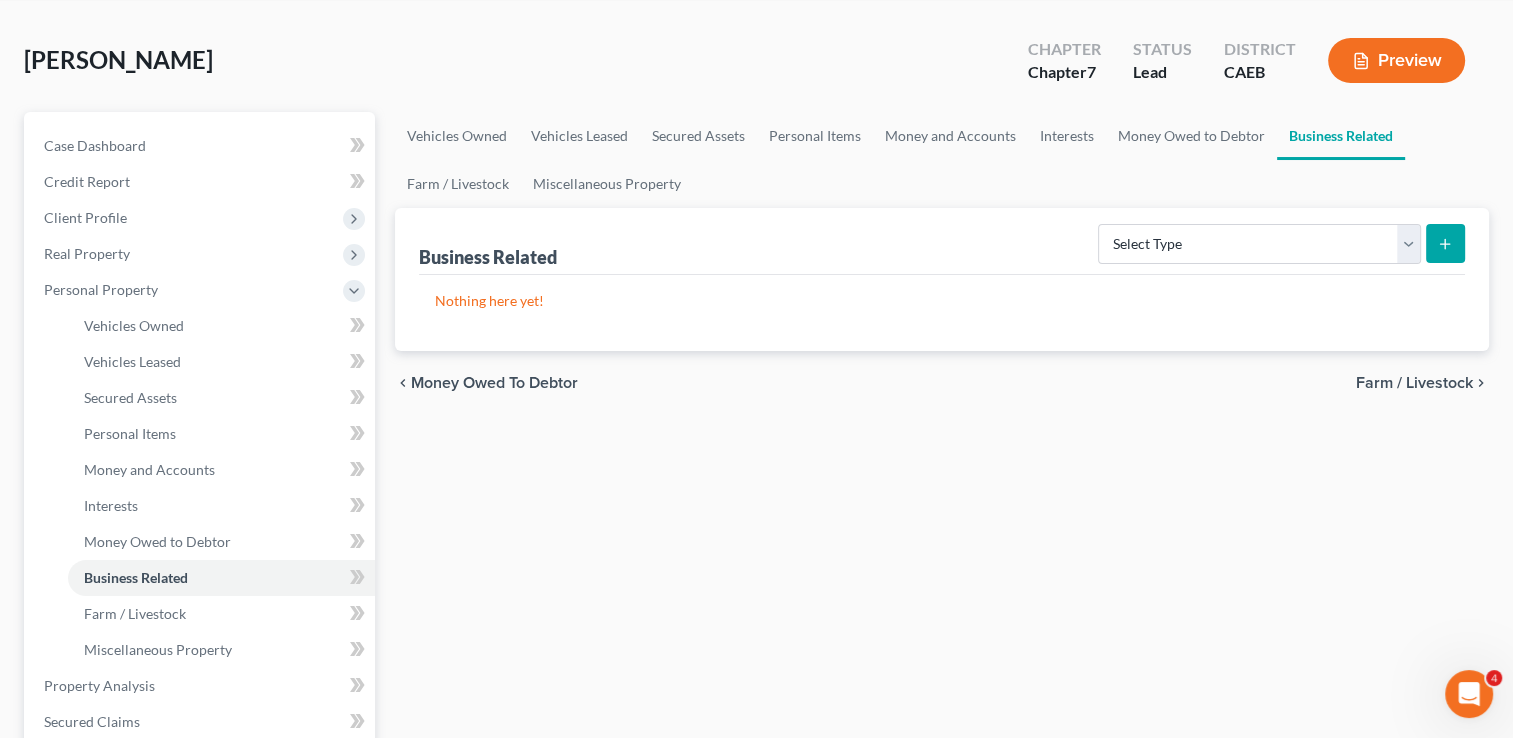 click on "Business Related Select Type Customer Lists Franchises Inventory Licenses Machinery Office Equipment, Furnishings, Supplies Other Business Related Property Not Listed Patents, Copyrights, Intellectual Property" at bounding box center [942, 241] 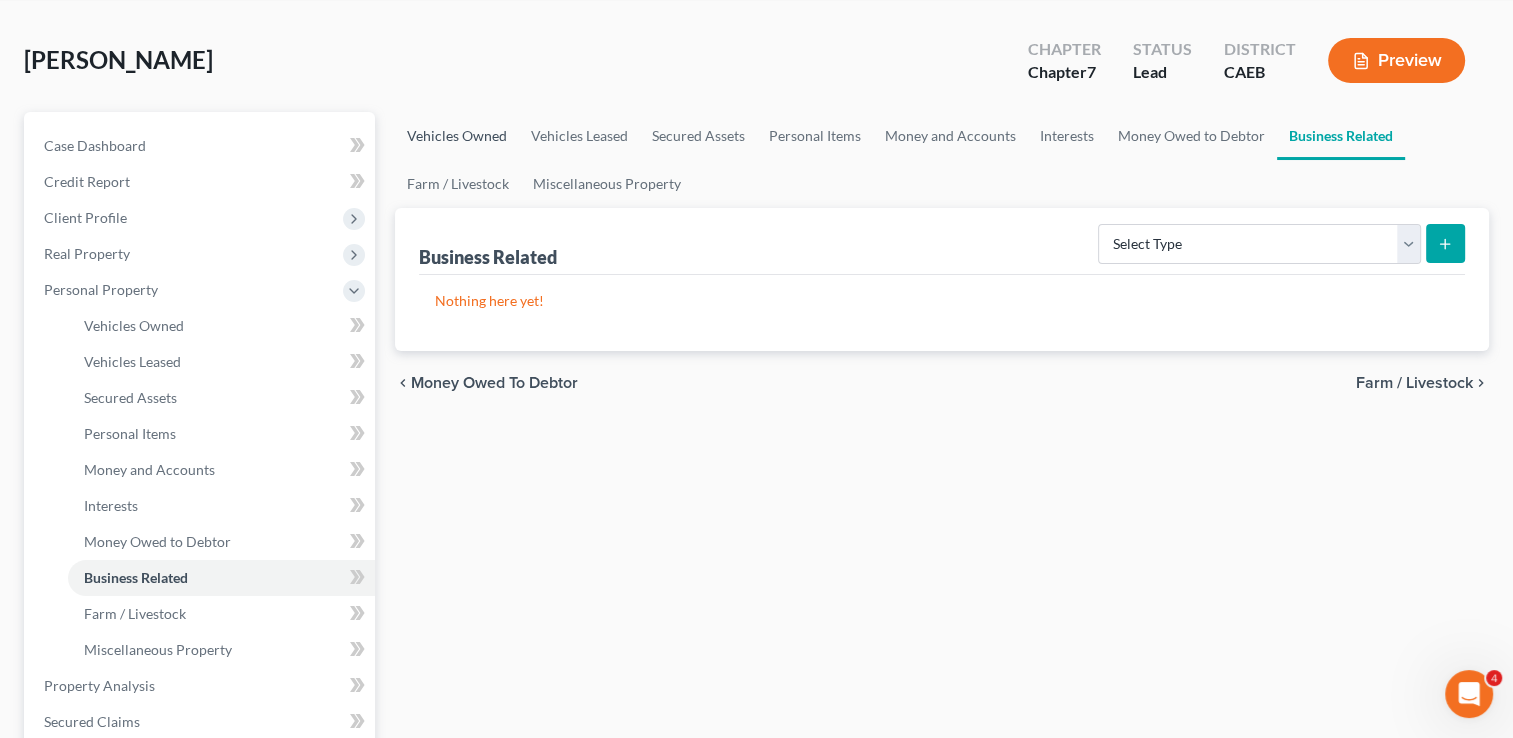 click on "Vehicles Owned" at bounding box center (457, 136) 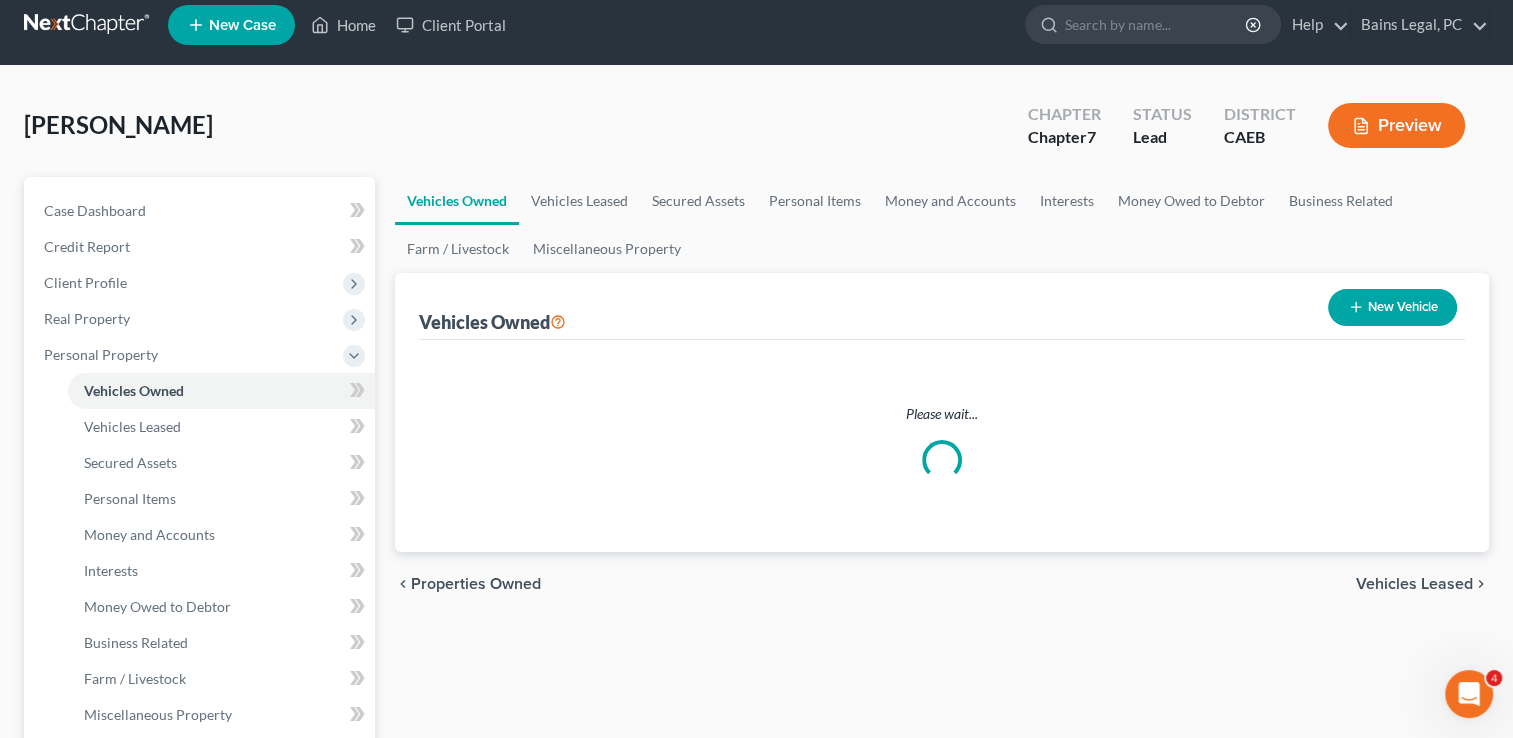 scroll, scrollTop: 0, scrollLeft: 0, axis: both 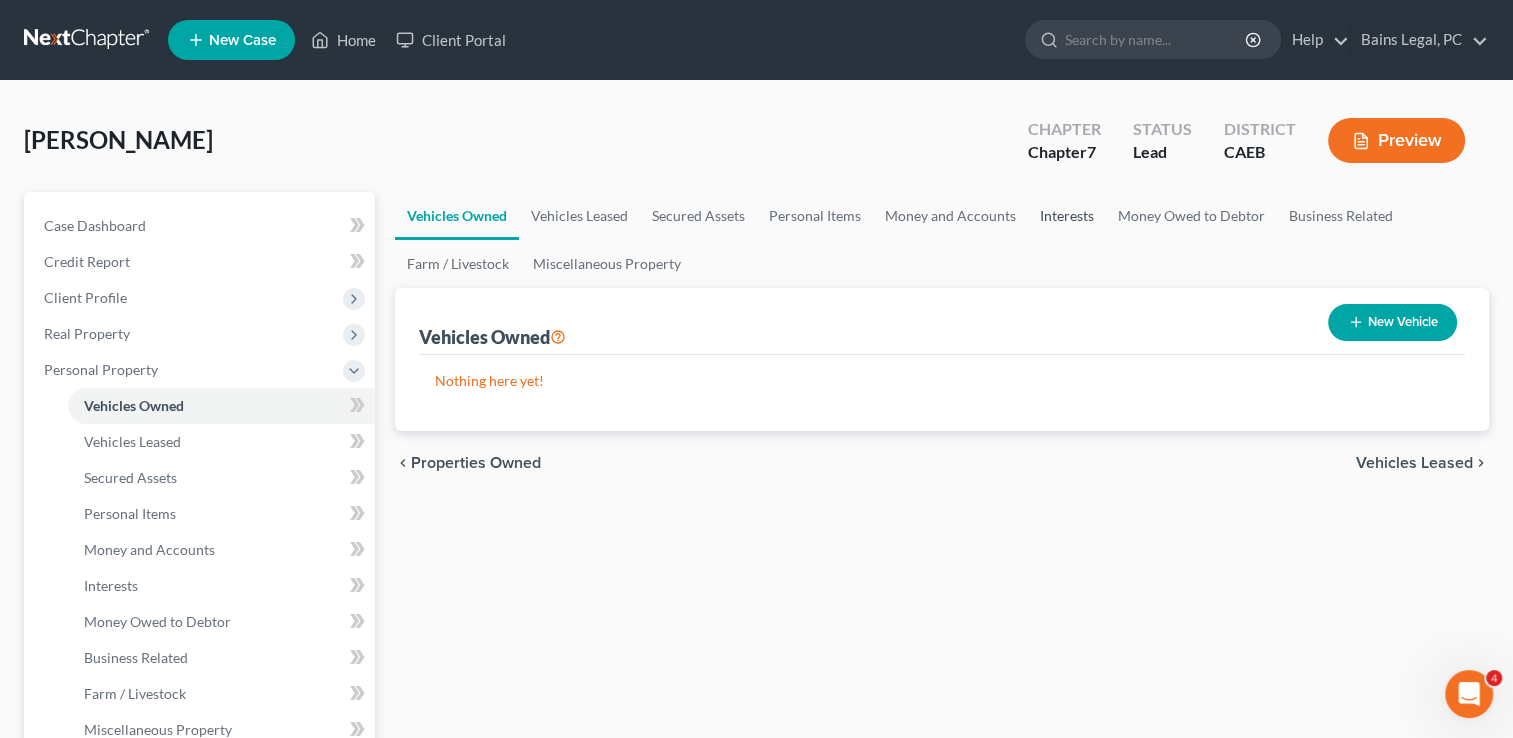 click on "Interests" at bounding box center [1067, 216] 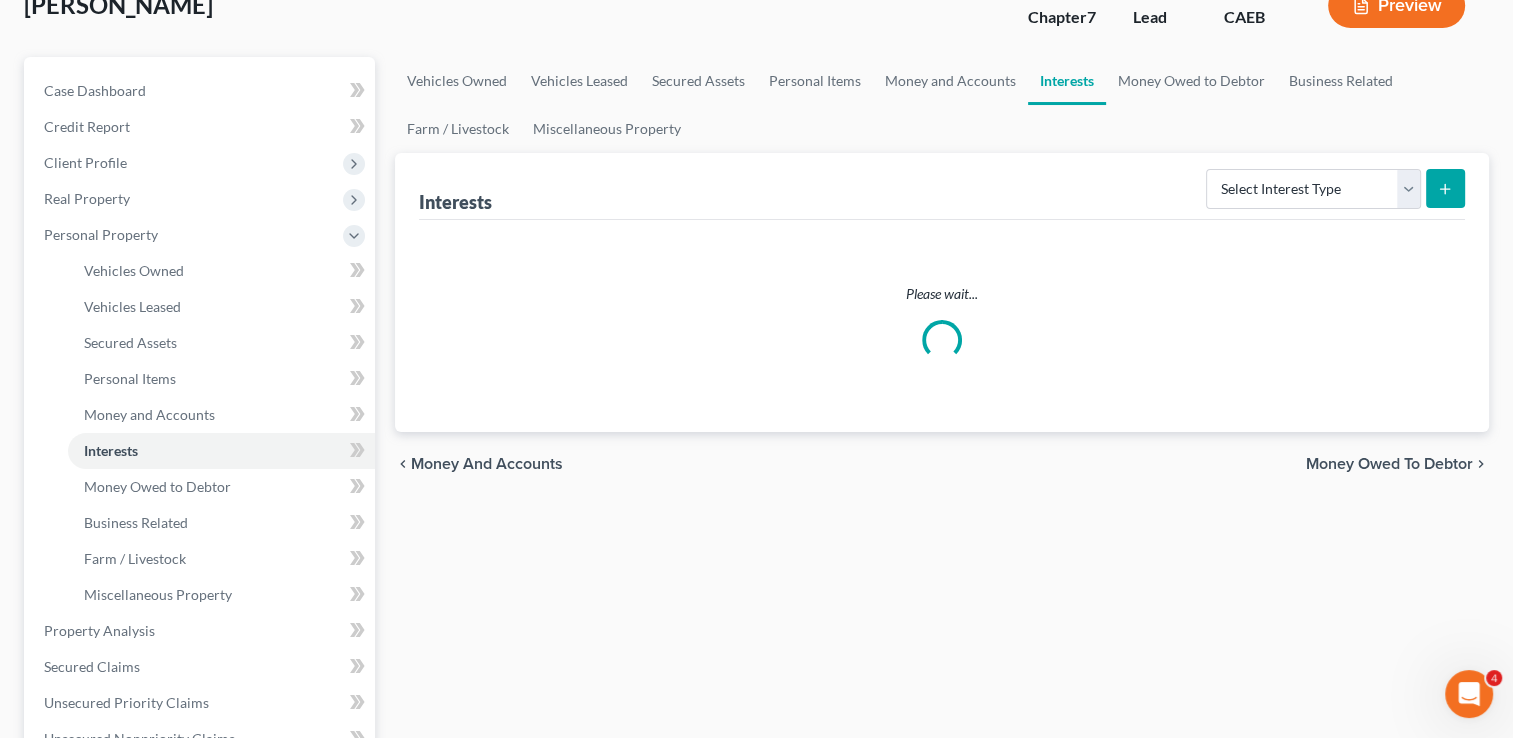 scroll, scrollTop: 160, scrollLeft: 0, axis: vertical 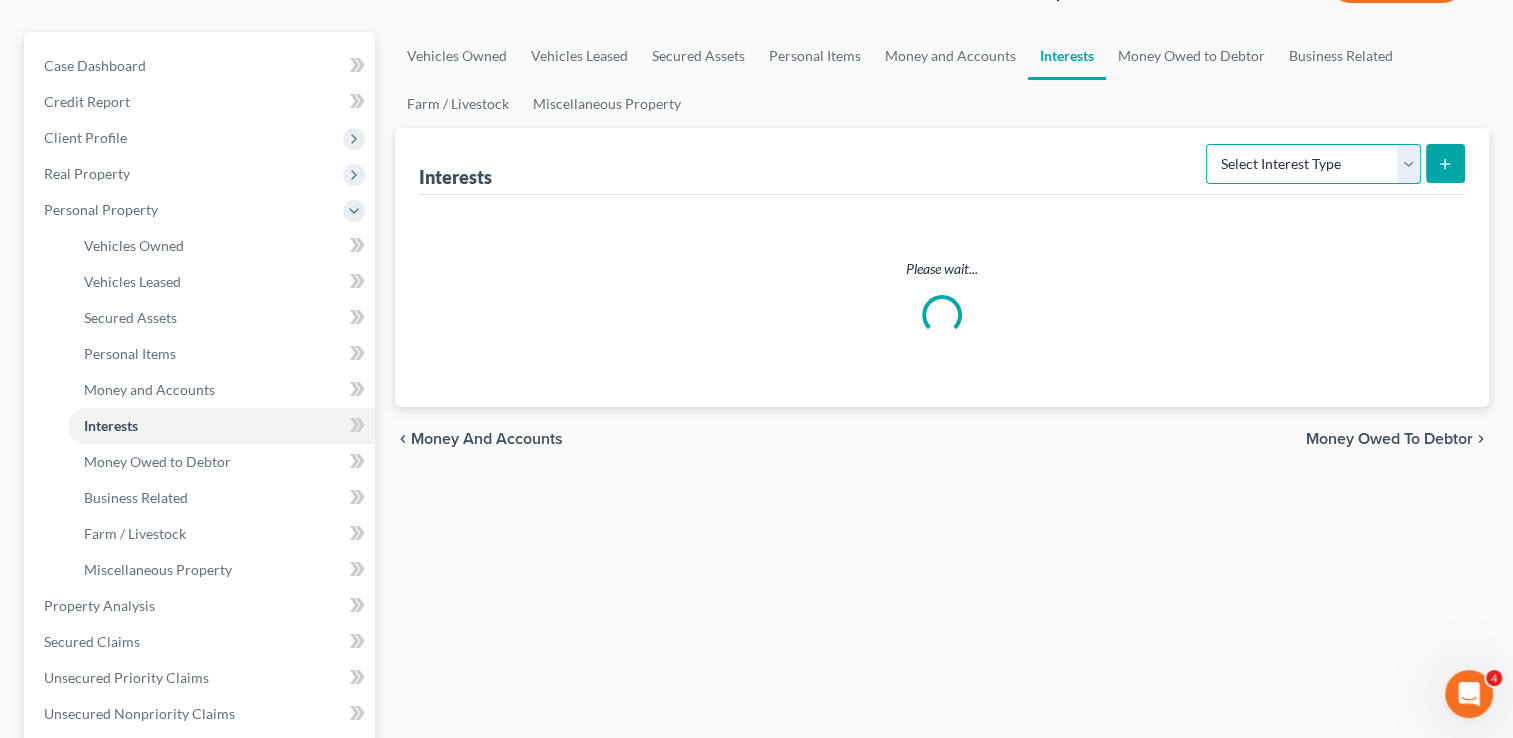 click on "Select Interest Type 401K Annuity Bond Education IRA Government Bond Government Pension Plan Incorporated Business IRA Joint Venture (Active) Joint Venture (Inactive) [PERSON_NAME] Mutual Fund Other Retirement Plan Partnership (Active) Partnership (Inactive) Pension Plan Stock Term Life Insurance Unincorporated Business Whole Life Insurance" at bounding box center (1313, 164) 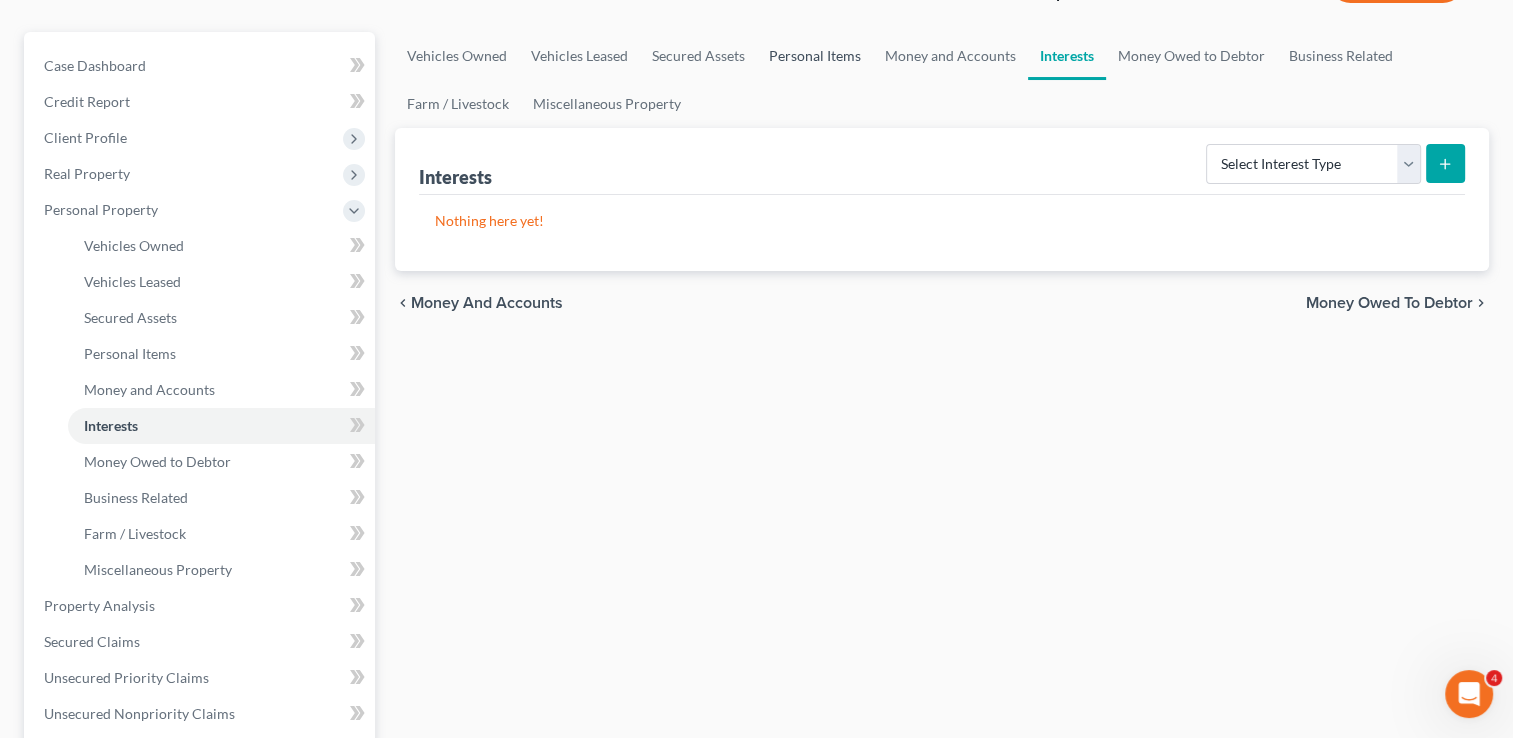 click on "Personal Items" at bounding box center [815, 56] 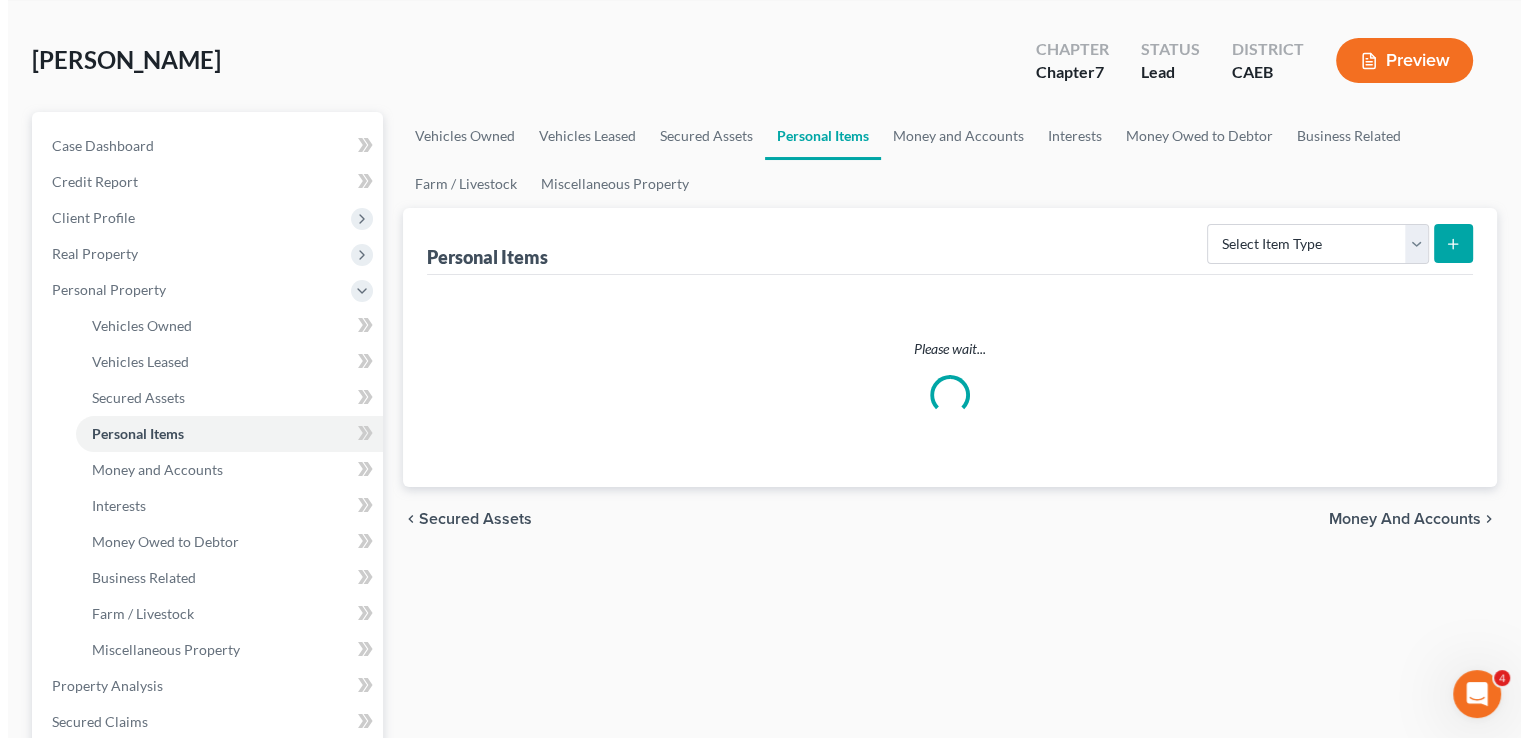 scroll, scrollTop: 0, scrollLeft: 0, axis: both 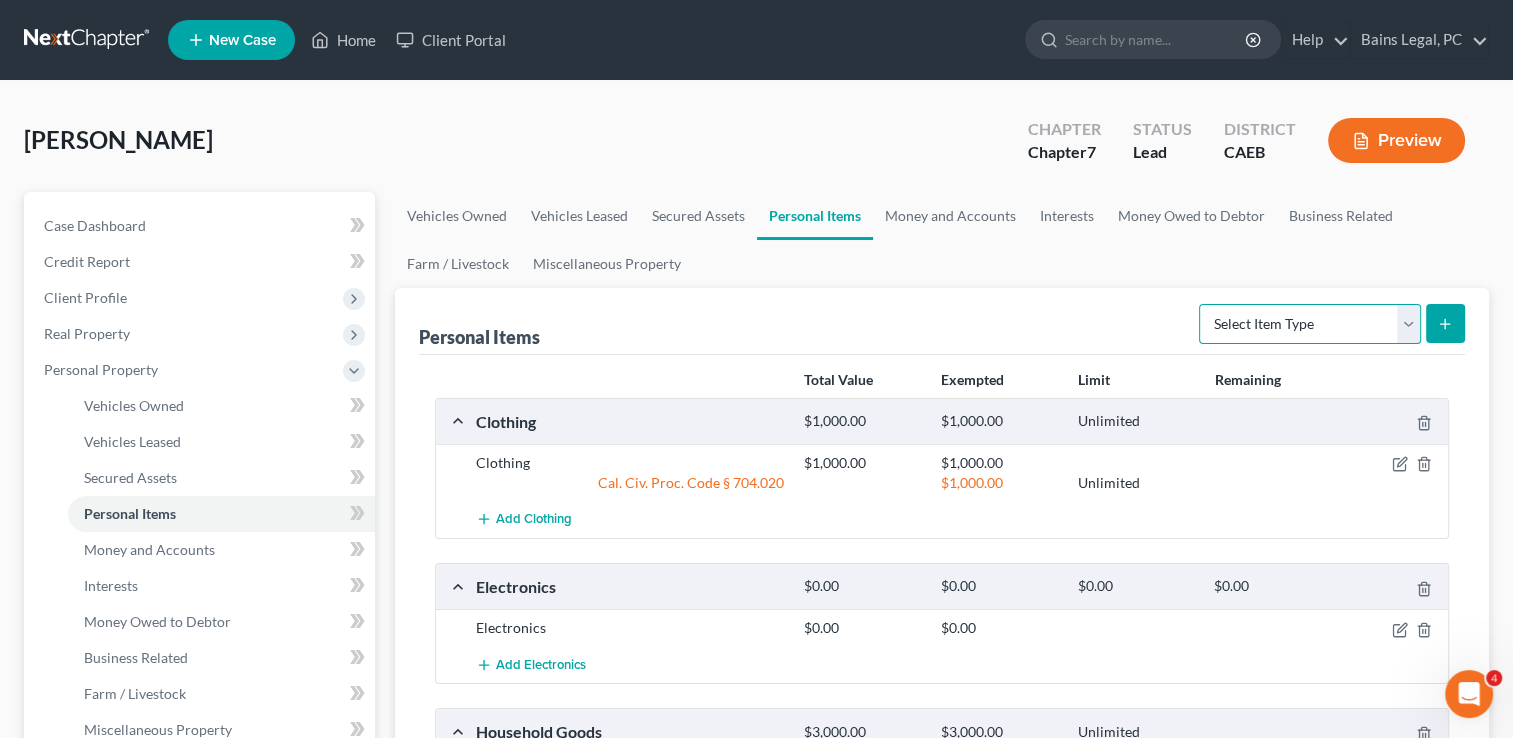 click on "Select Item Type Clothing Collectibles Of Value Electronics Firearms Household Goods Jewelry Other Pet(s) Sports & Hobby Equipment" at bounding box center (1310, 324) 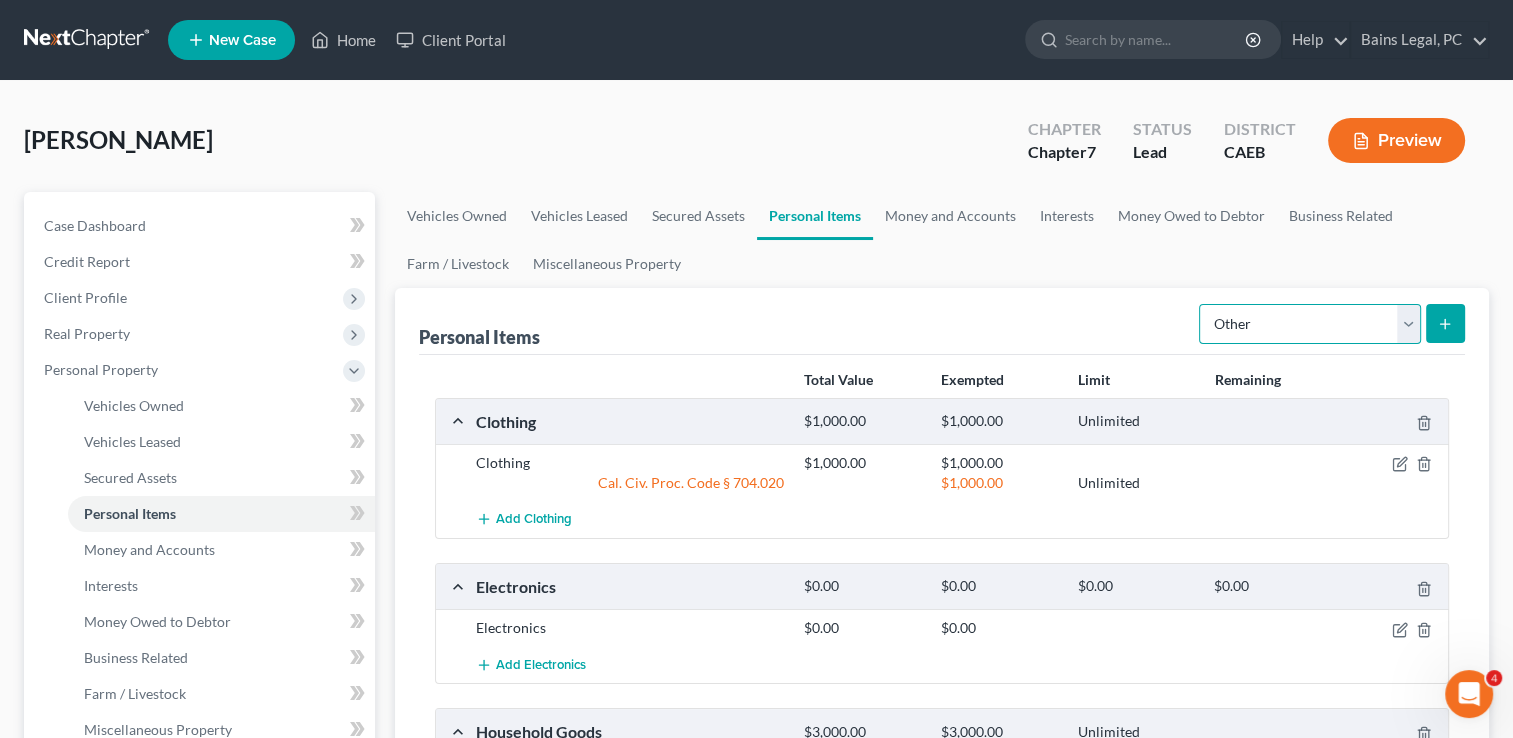 click on "Select Item Type Clothing Collectibles Of Value Electronics Firearms Household Goods Jewelry Other Pet(s) Sports & Hobby Equipment" at bounding box center (1310, 324) 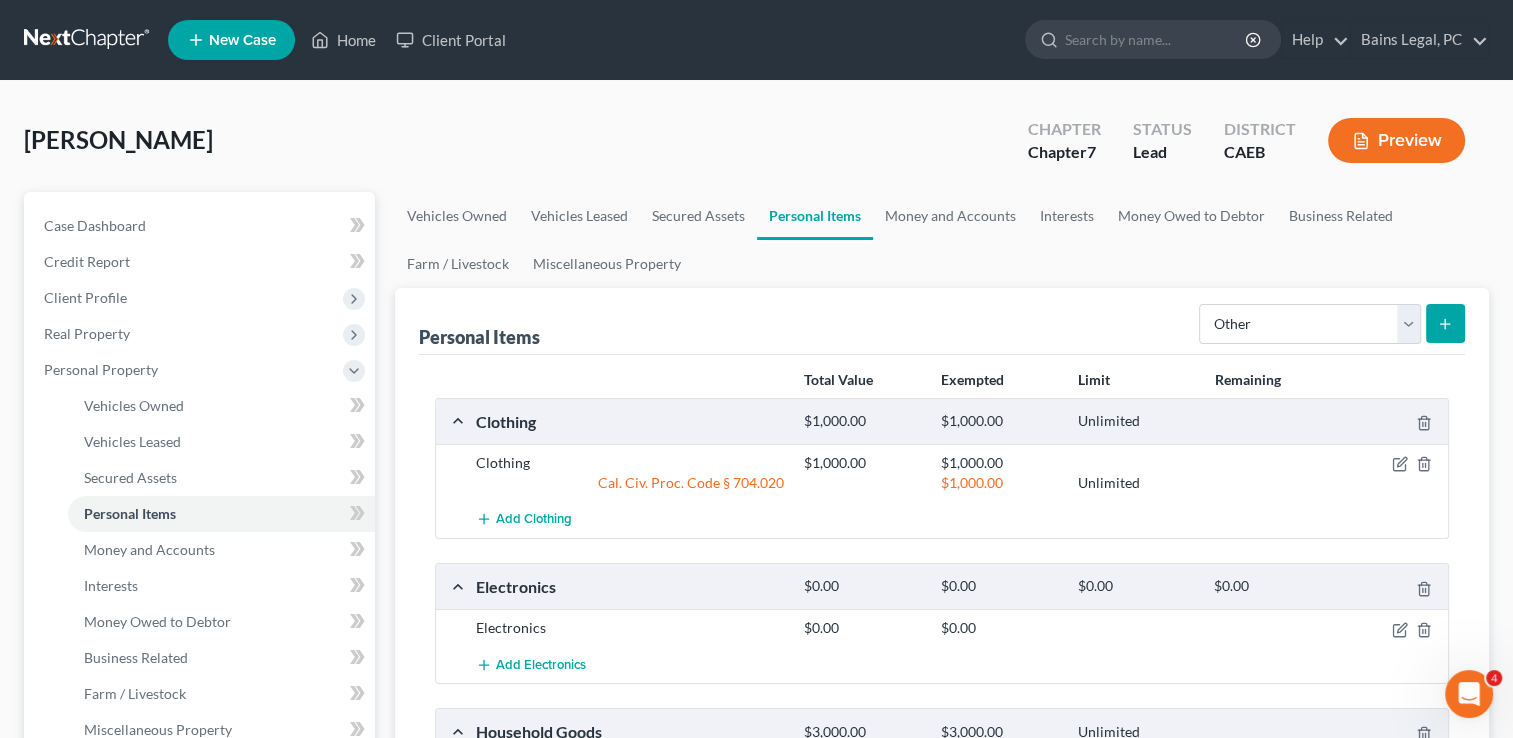 click 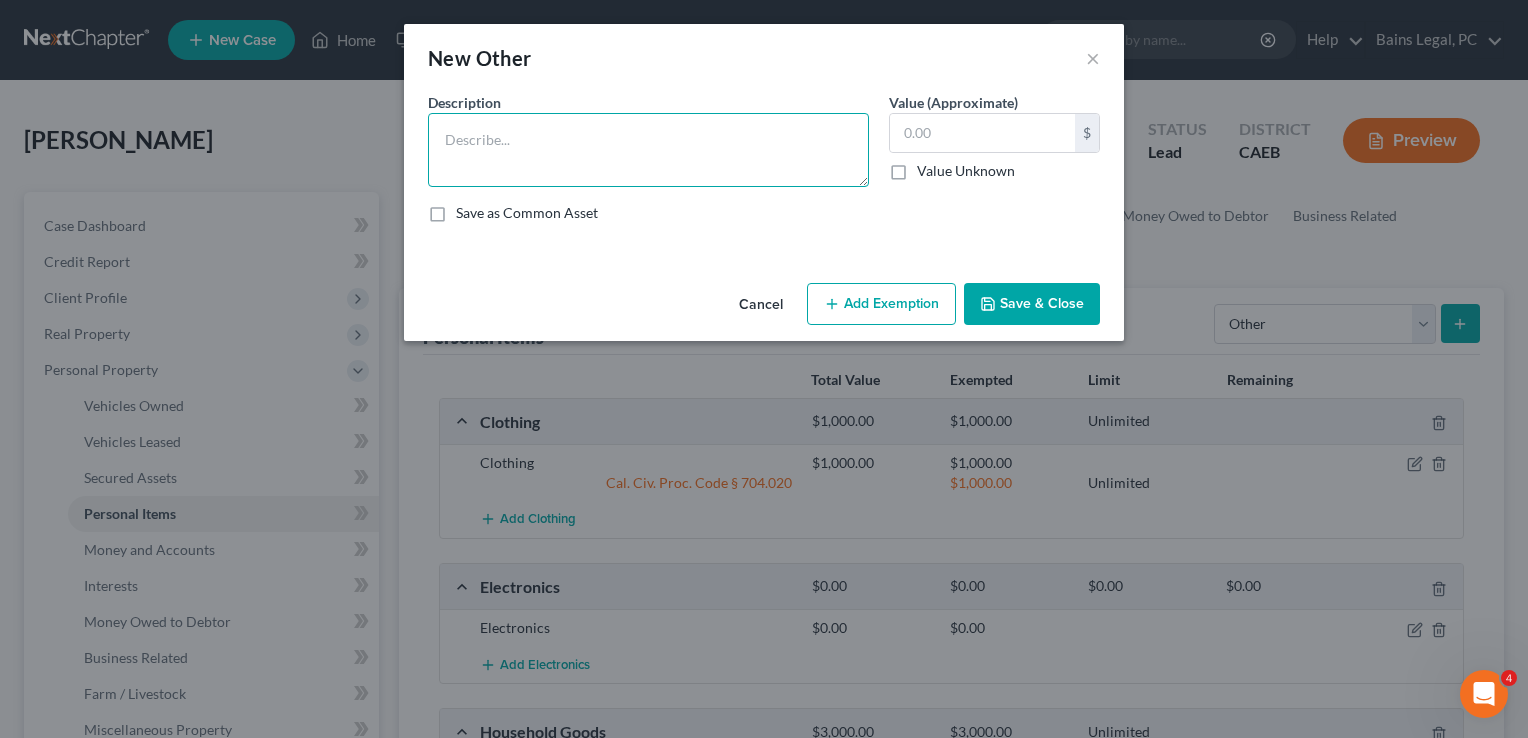click at bounding box center [648, 150] 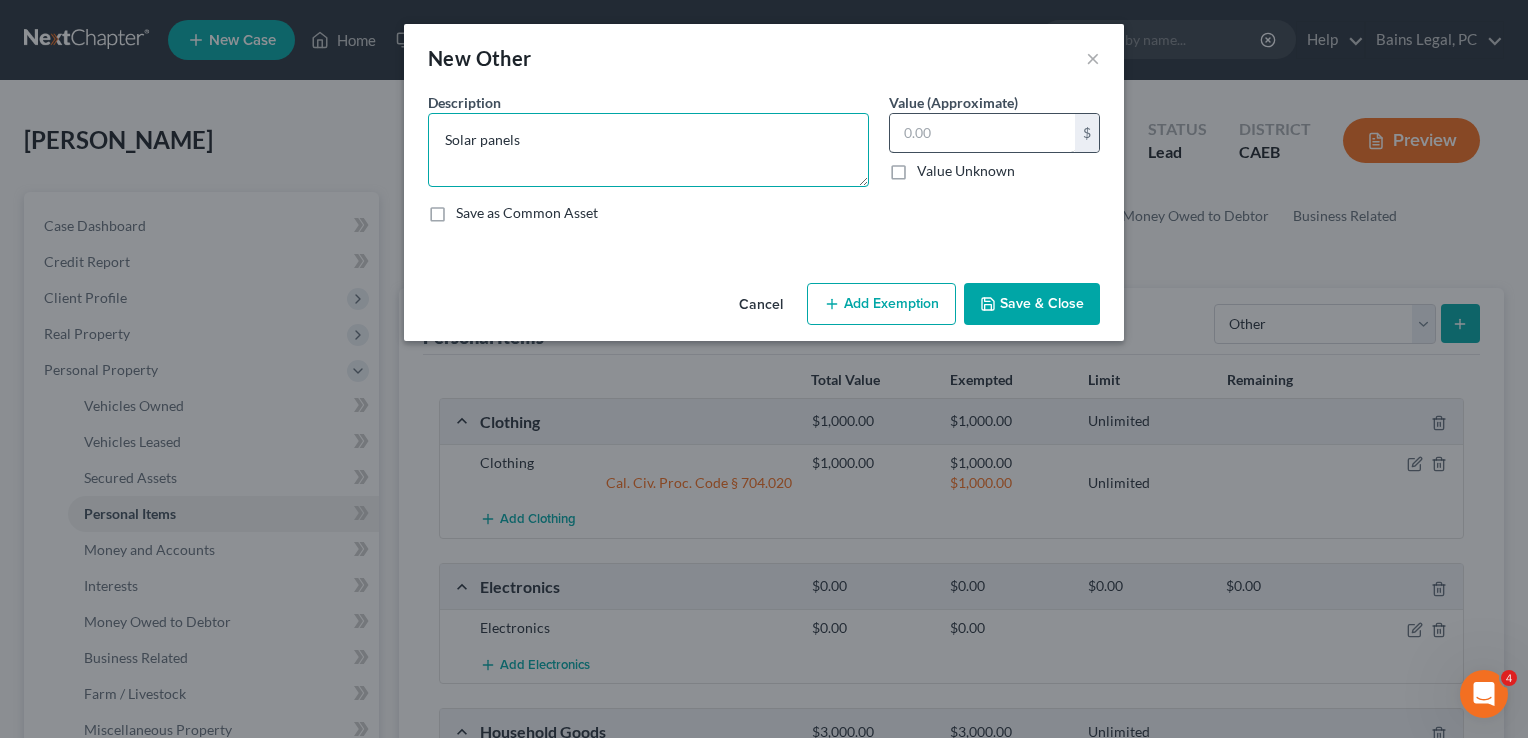 type on "Solar panels" 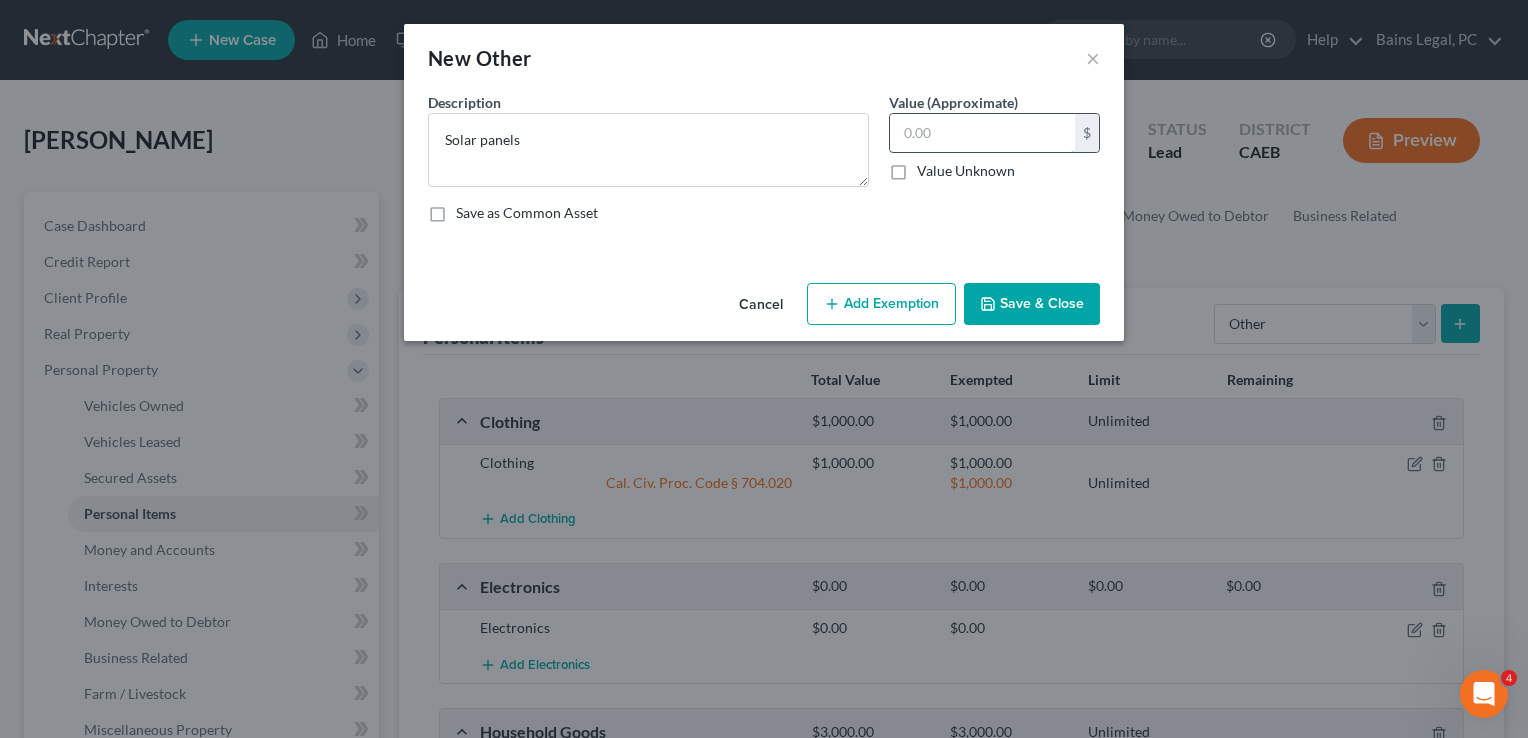 click at bounding box center (982, 133) 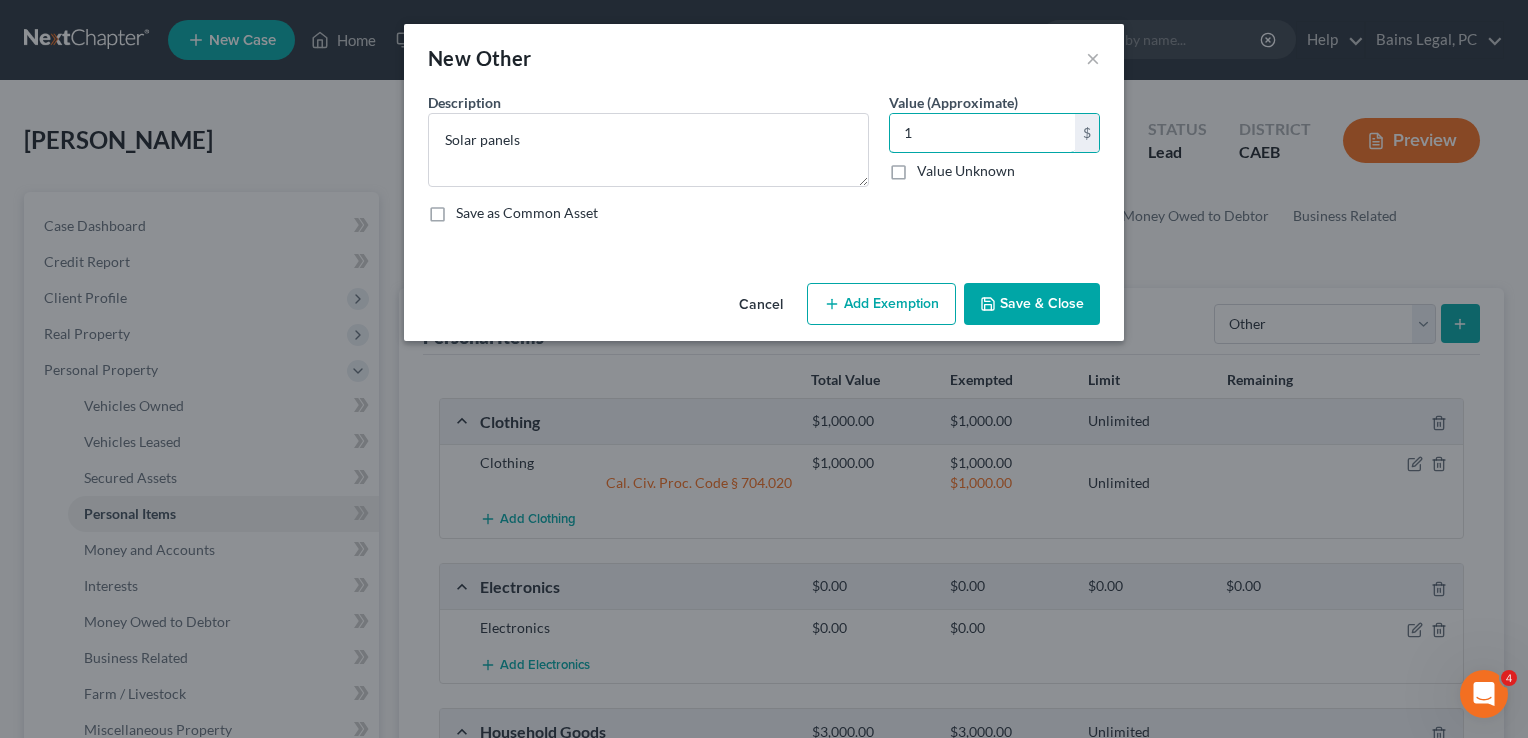 type on "1" 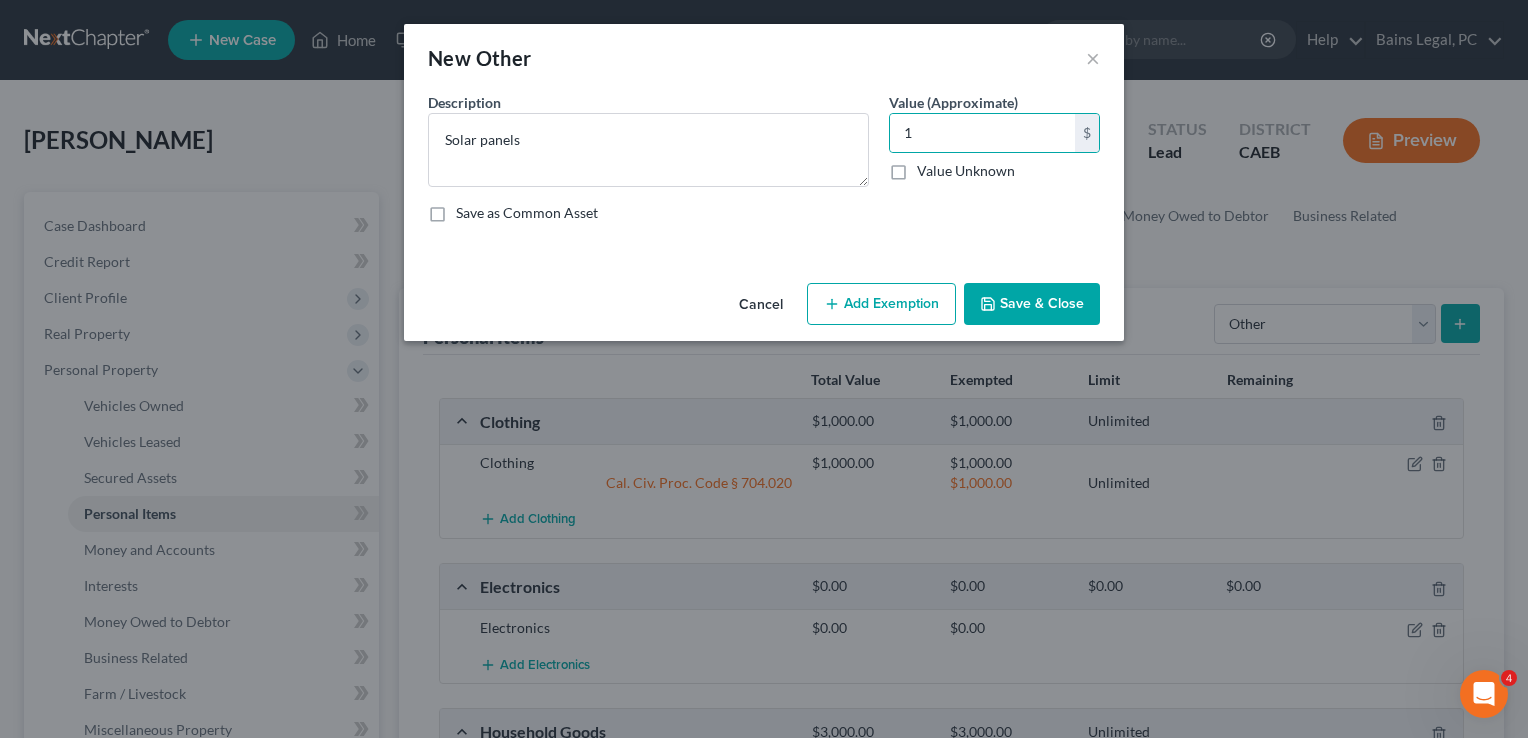 click on "Save & Close" at bounding box center [1032, 304] 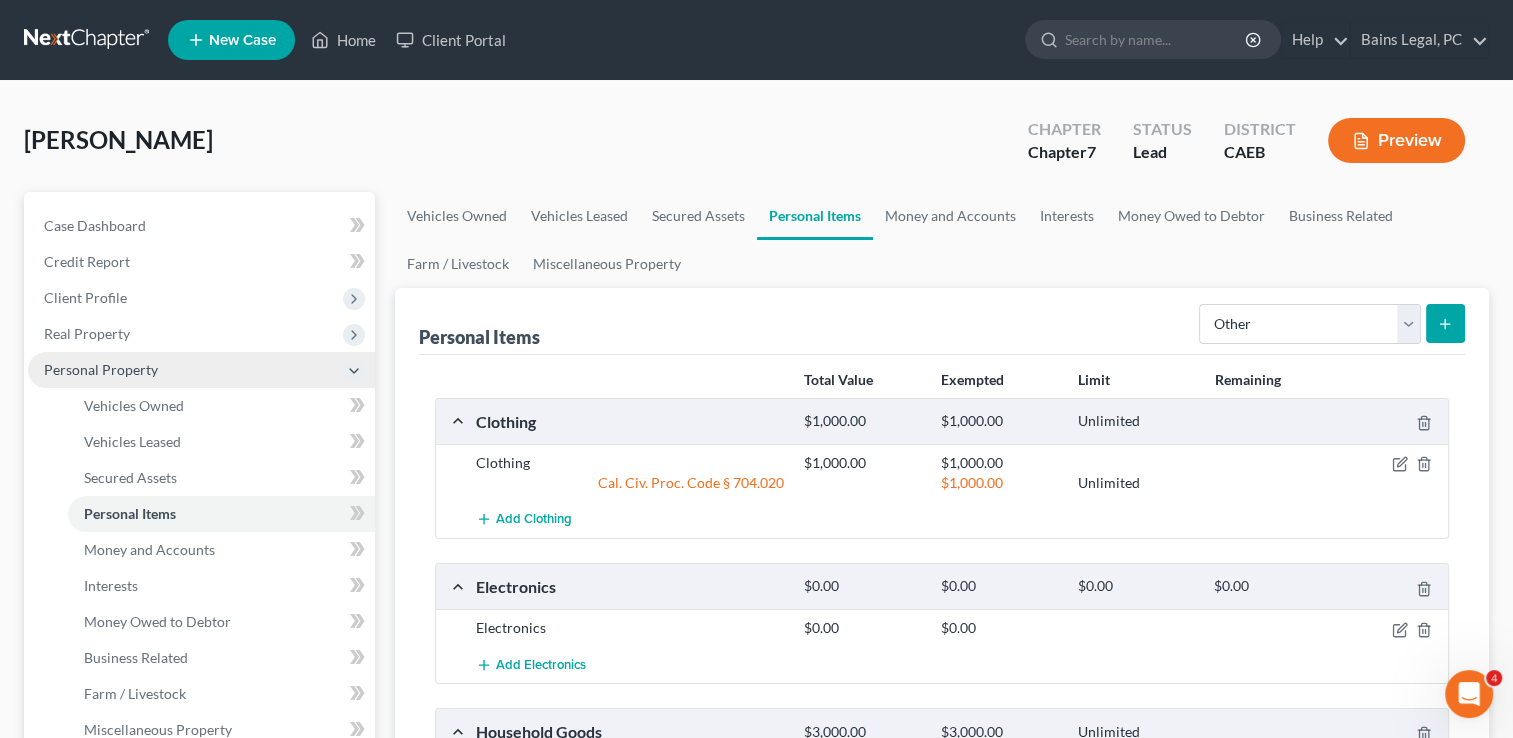 click on "Personal Property" at bounding box center [201, 370] 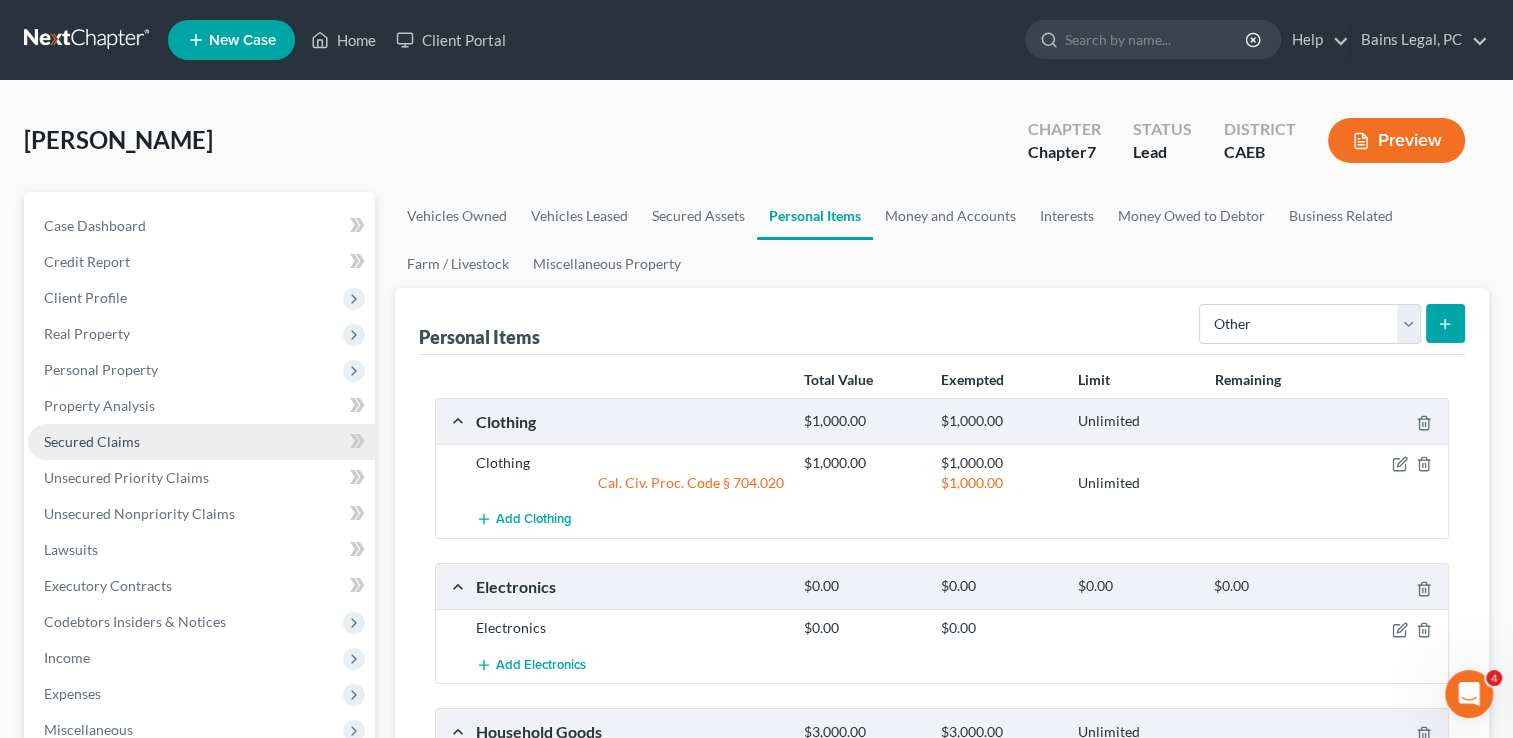click on "Secured Claims" at bounding box center [201, 442] 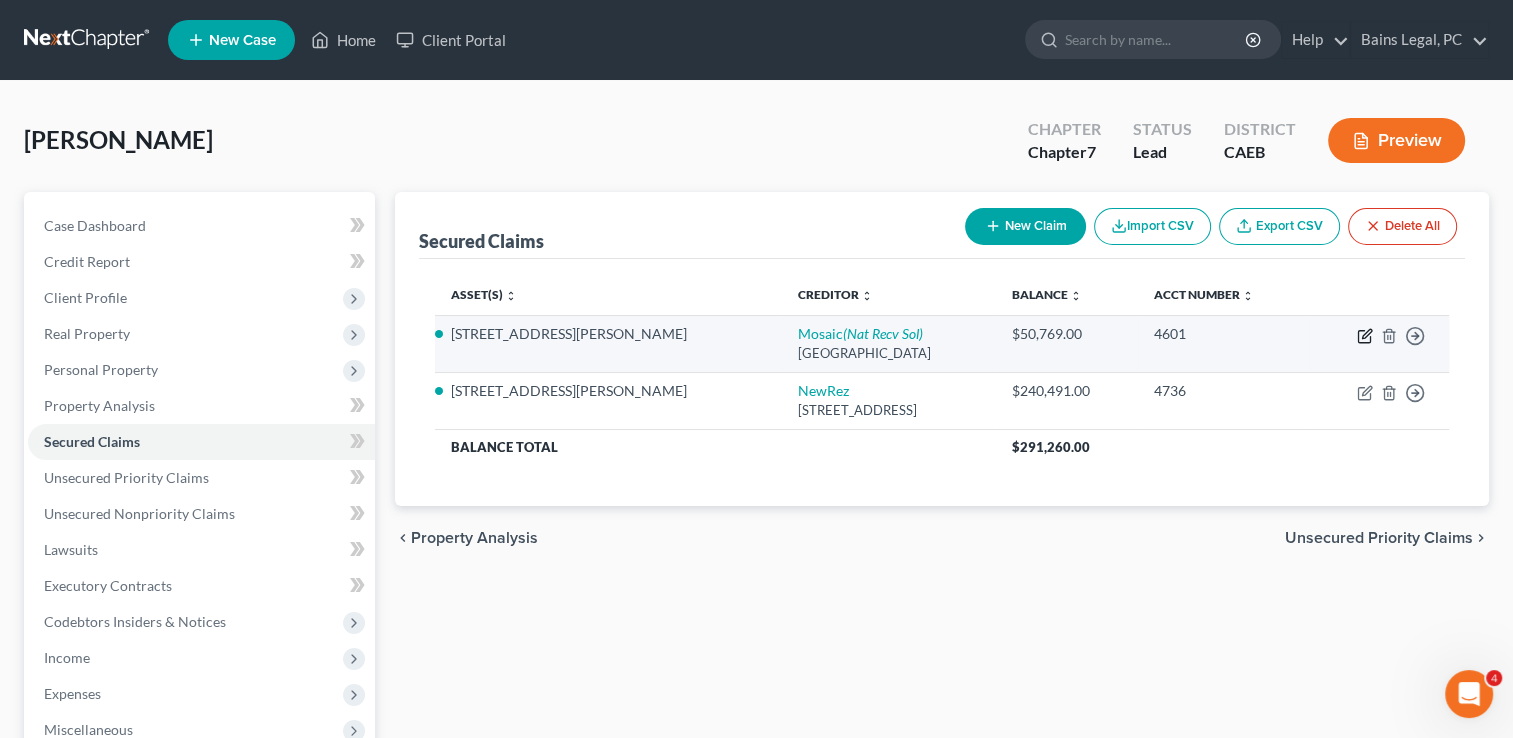 click 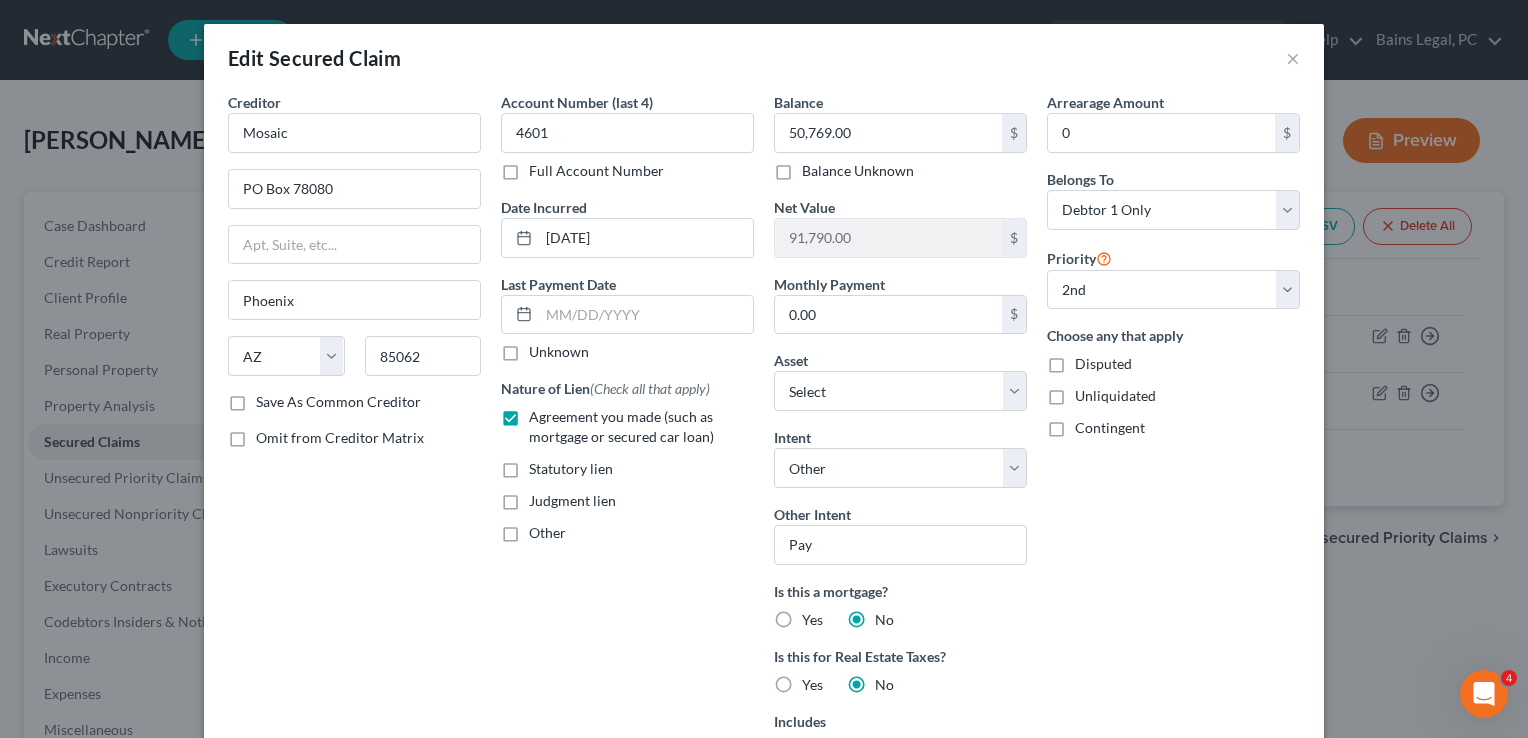 click on "Arrearage Amount 0 $
Belongs To
*
Select Debtor 1 Only Debtor 2 Only Debtor 1 And Debtor 2 Only At Least One Of The Debtors And Another Community Property Priority  Select 2nd 3rd 4th 5th 6th 7th 8th 9th 10th 11th 12th 13th 14th 15th 16th 17th 18th 19th 20th 21th 22th 23th 24th 25th 26th 27th 28th 29th 30th Choose any that apply Disputed Unliquidated Contingent" at bounding box center [1173, 500] 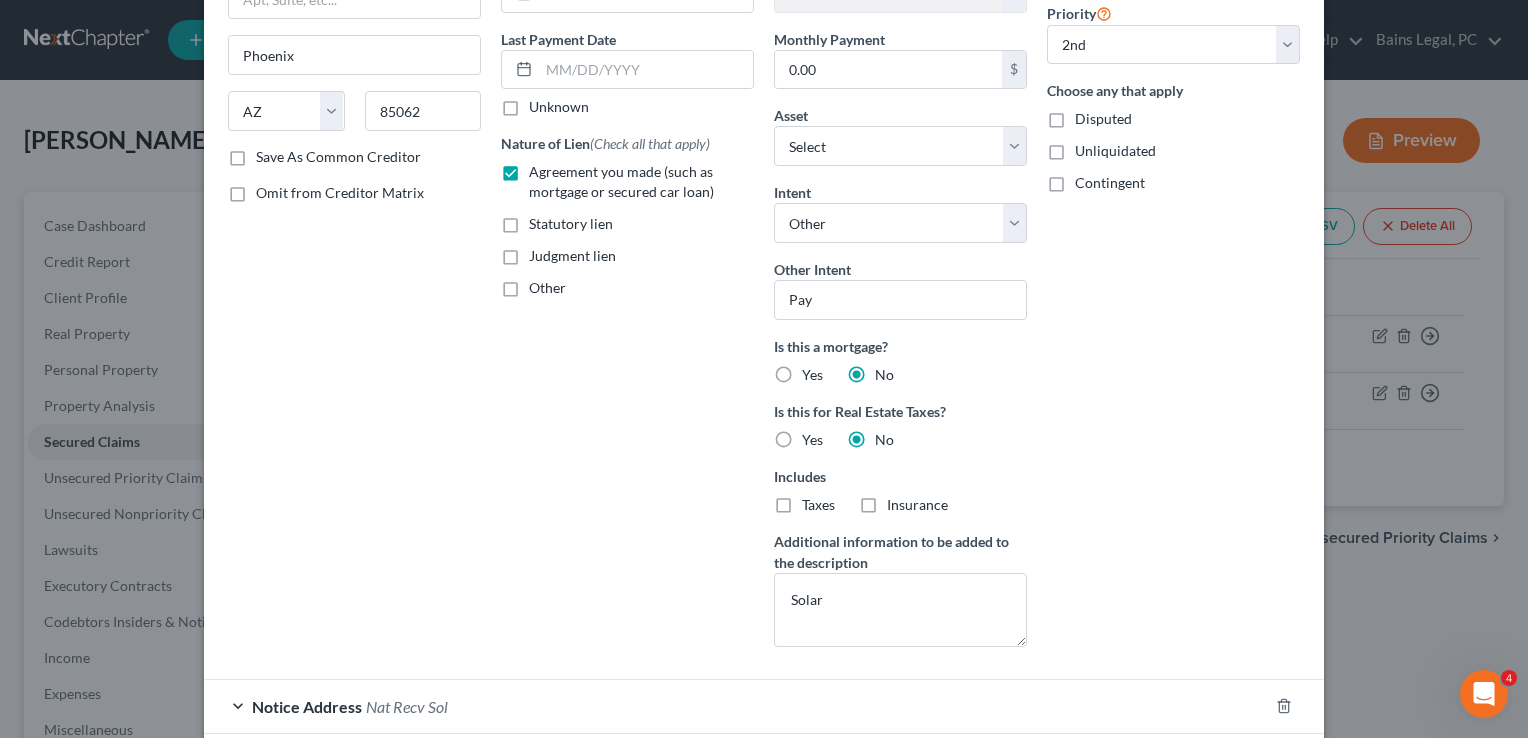 scroll, scrollTop: 280, scrollLeft: 0, axis: vertical 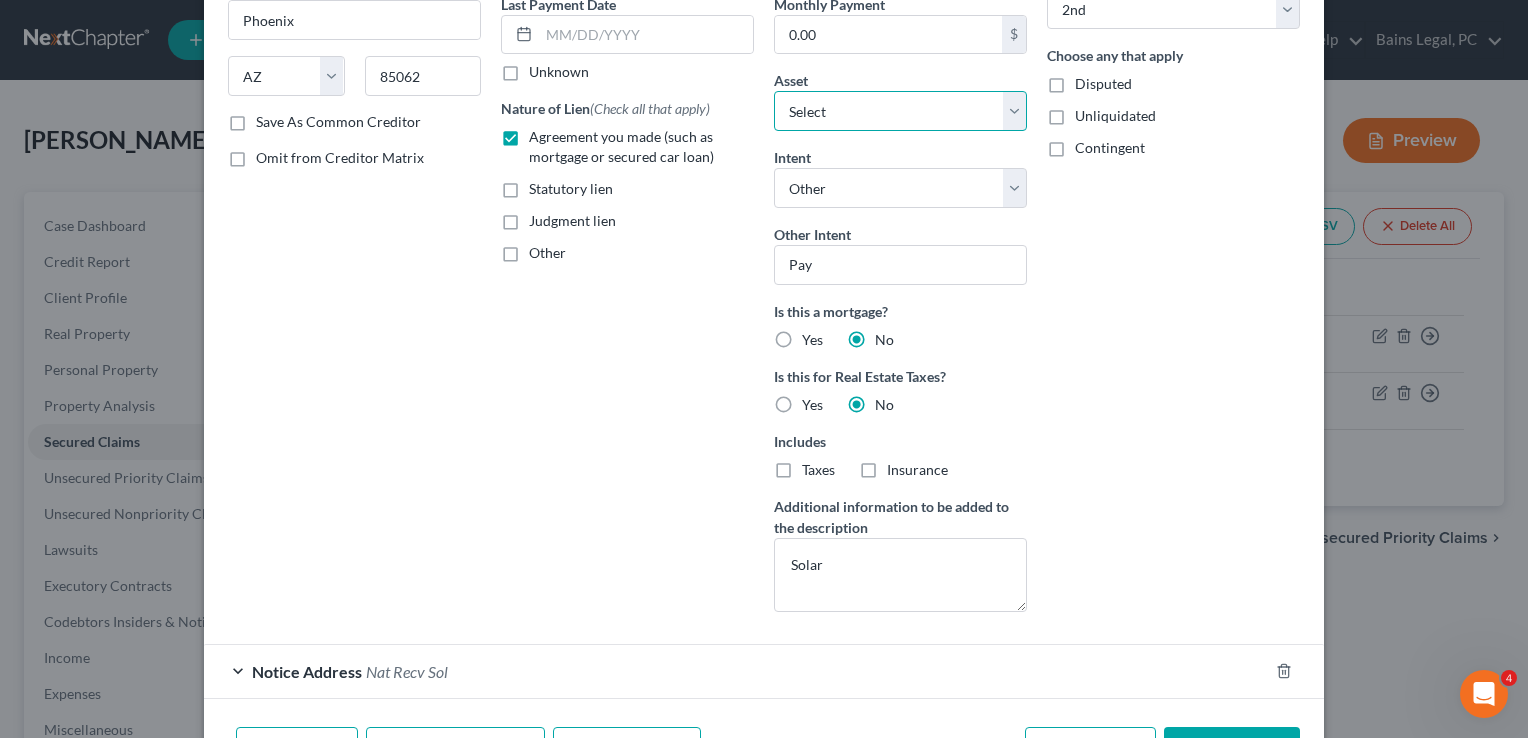 click on "Select Other Multiple Assets Electronics - Electronics - $0.0 [STREET_ADDRESS][PERSON_NAME] - $383050.0 Pet(s) - 3 rescue dogs - $300.0 Clothing - Clothing - $1000.0 Cash on Hand (Cash on Hand) - $9.0 Other - Tools - $20.0 Household Goods - Household Goods - $3000.0 Jewelry - Jewelry - $0.0 Chase...0795 (Checking Account) - $7.54 Other - Solar panels - $1.0" at bounding box center [900, 111] 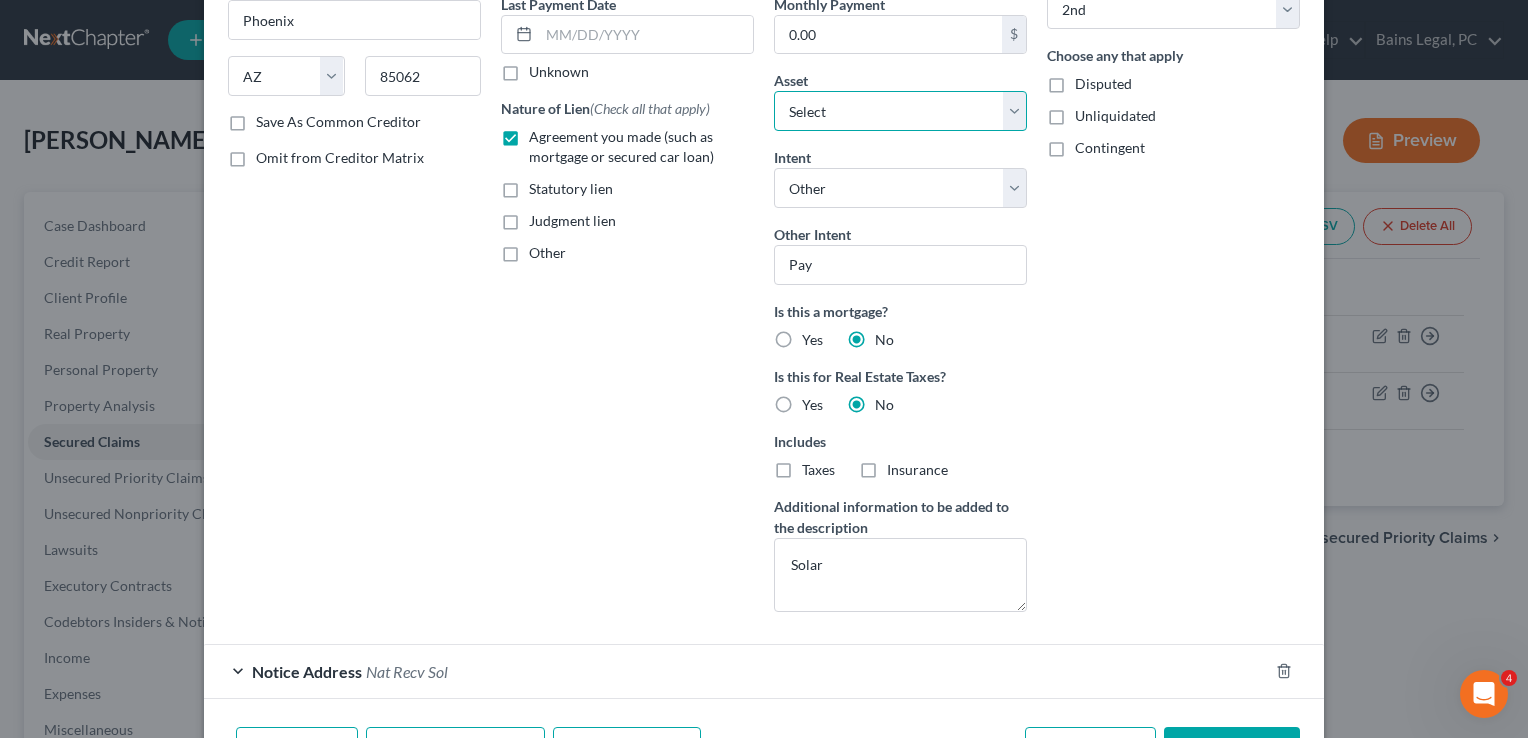 select on "11" 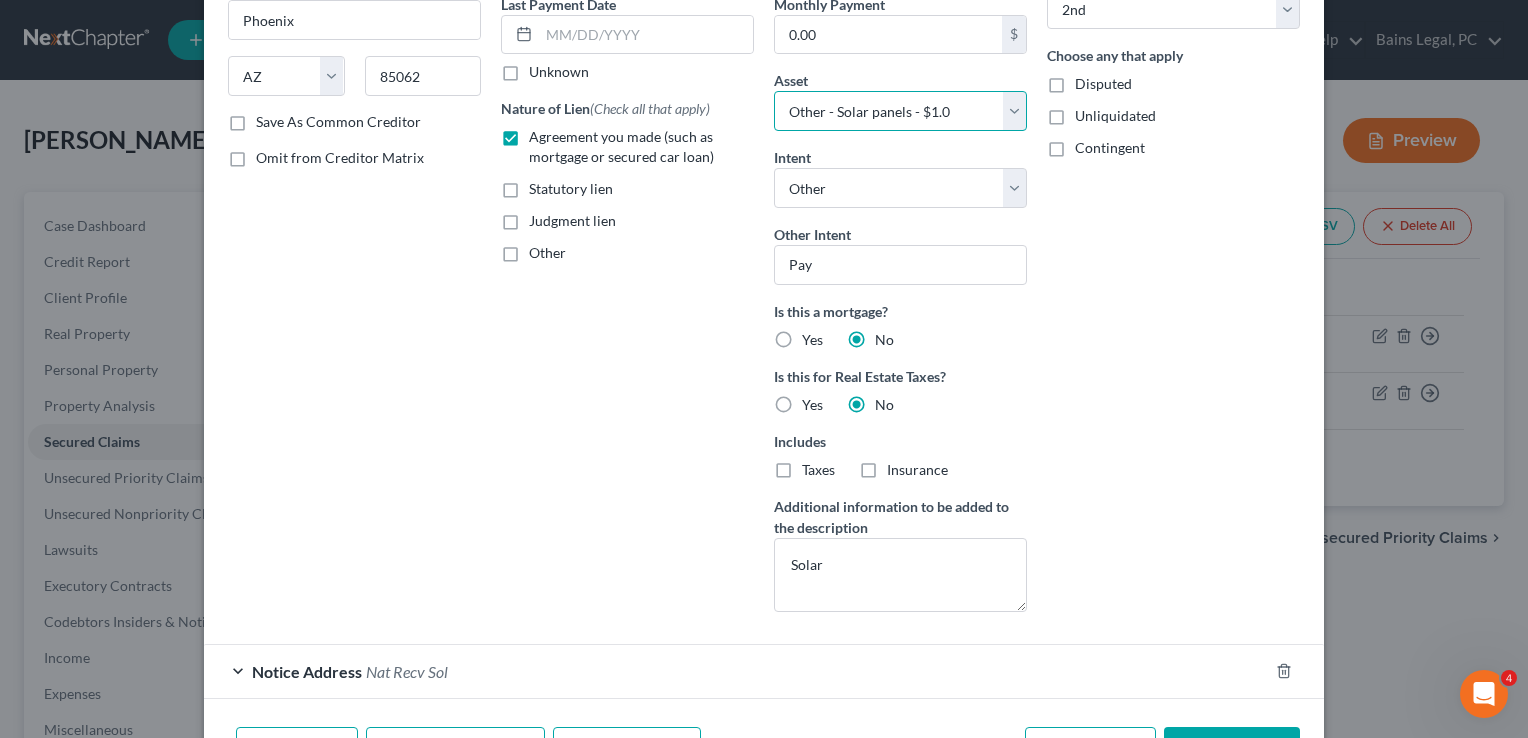 click on "Select Other Multiple Assets Electronics - Electronics - $0.0 [STREET_ADDRESS][PERSON_NAME] - $383050.0 Pet(s) - 3 rescue dogs - $300.0 Clothing - Clothing - $1000.0 Cash on Hand (Cash on Hand) - $9.0 Other - Tools - $20.0 Household Goods - Household Goods - $3000.0 Jewelry - Jewelry - $0.0 Chase...0795 (Checking Account) - $7.54 Other - Solar panels - $1.0" at bounding box center (900, 111) 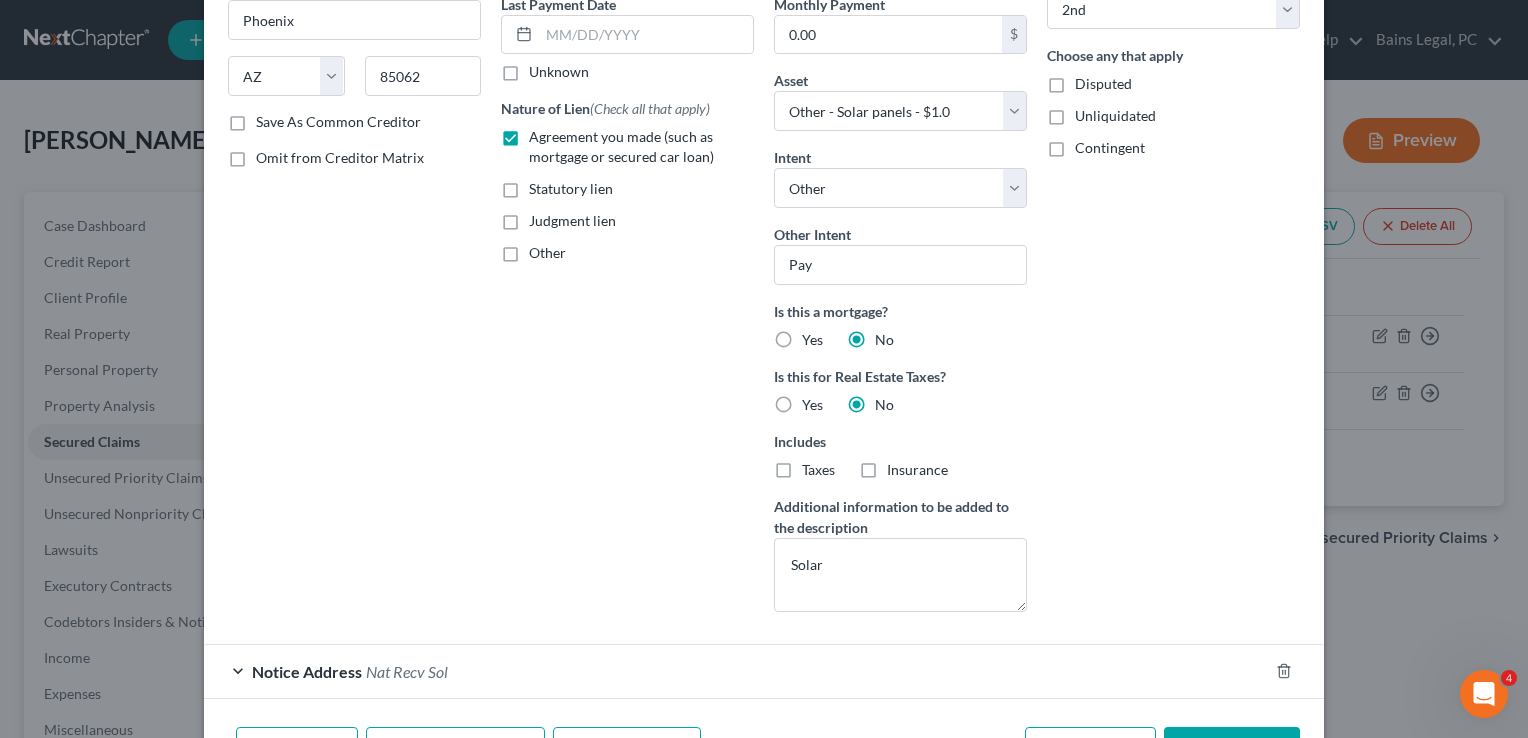 click on "Arrearage Amount 0 $
Belongs To
*
Select Debtor 1 Only Debtor 2 Only Debtor 1 And Debtor 2 Only At Least One Of The Debtors And Another Community Property Priority  Select 1st 2nd 3rd 4th 5th 6th 7th 8th 9th 10th 11th 12th 13th 14th 15th 16th 17th 18th 19th 20th 21th 22th 23th 24th 25th 26th 27th 28th 29th 30th Choose any that apply Disputed Unliquidated Contingent" at bounding box center (1173, 220) 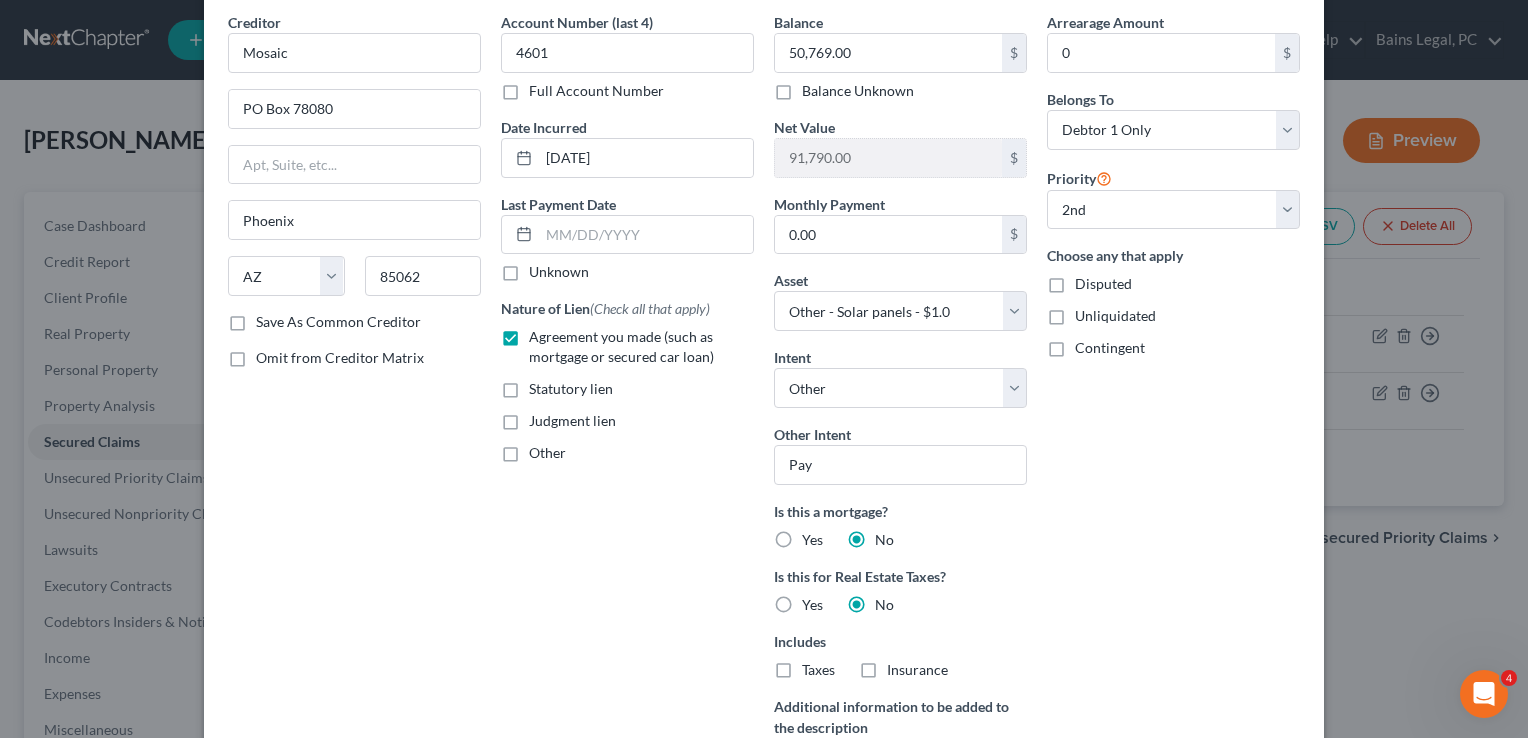 scroll, scrollTop: 40, scrollLeft: 0, axis: vertical 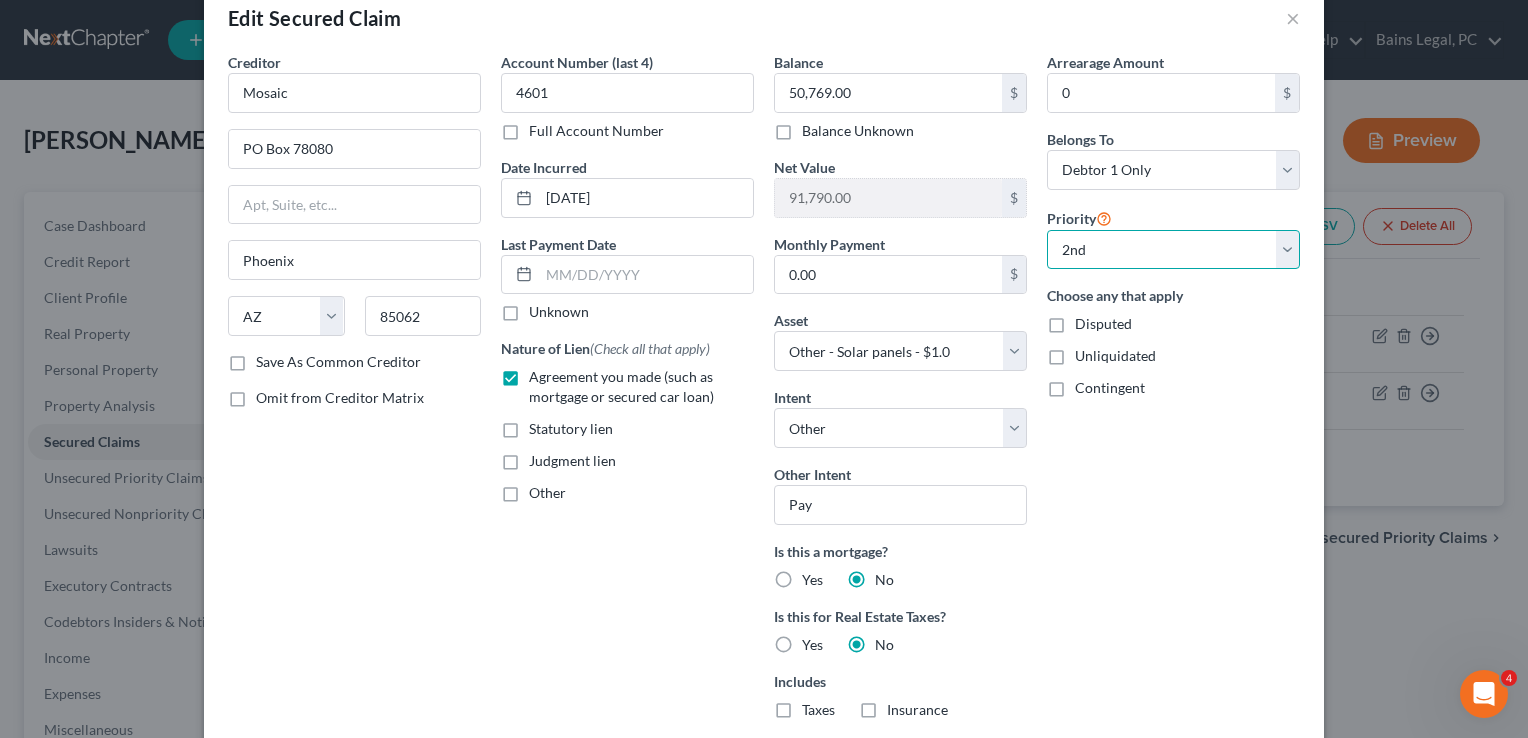 click on "Select 1st 2nd 3rd 4th 5th 6th 7th 8th 9th 10th 11th 12th 13th 14th 15th 16th 17th 18th 19th 20th 21th 22th 23th 24th 25th 26th 27th 28th 29th 30th" at bounding box center [1173, 250] 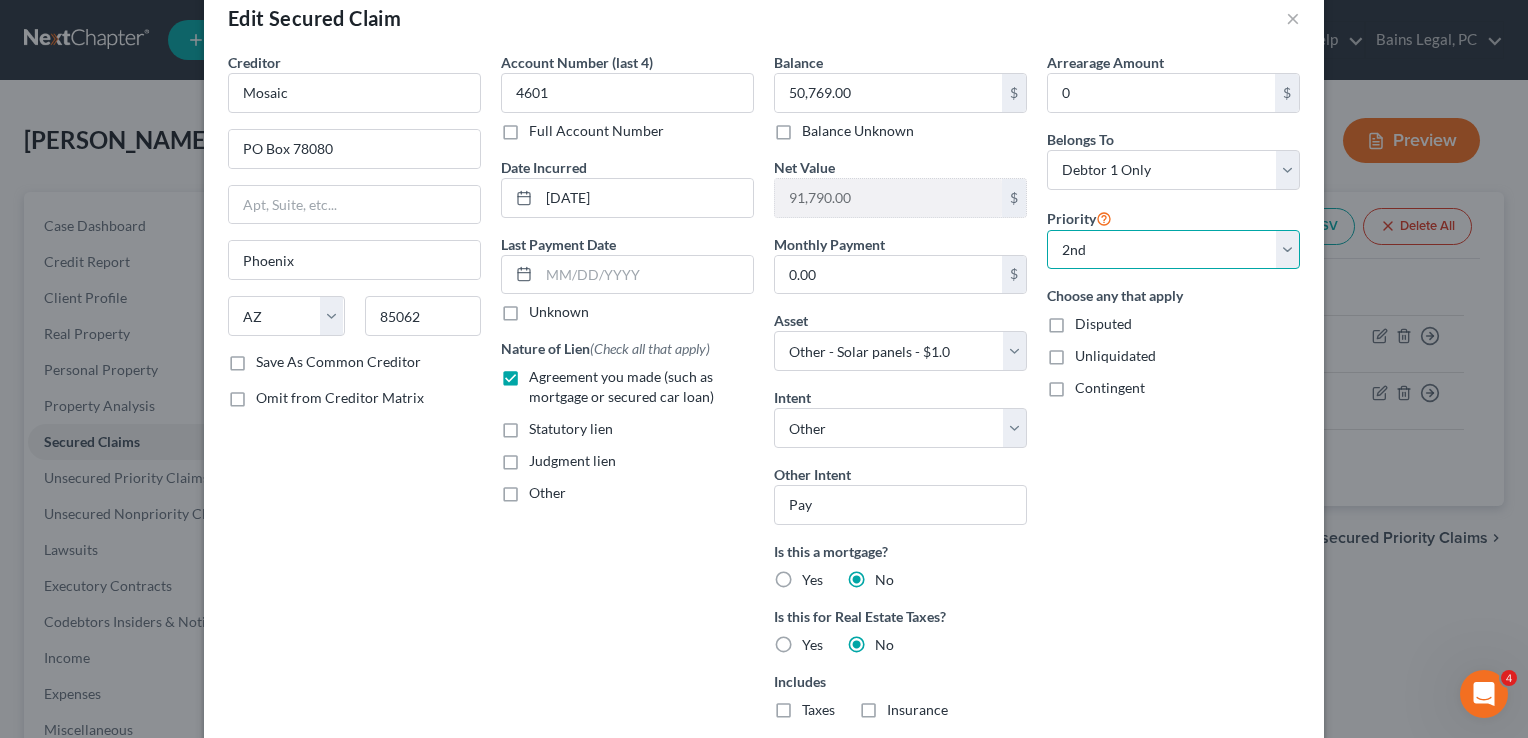 select on "0" 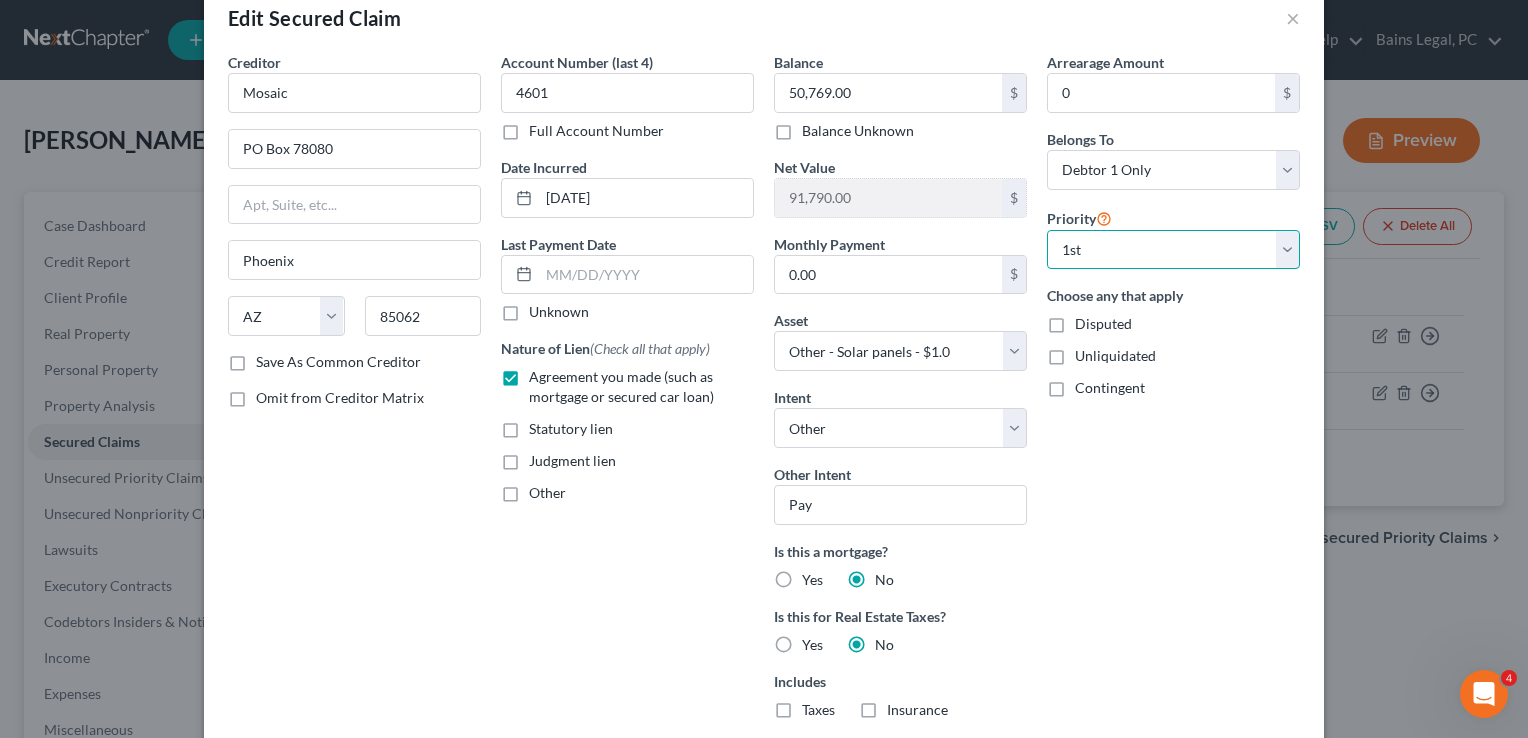 click on "Select 1st 2nd 3rd 4th 5th 6th 7th 8th 9th 10th 11th 12th 13th 14th 15th 16th 17th 18th 19th 20th 21th 22th 23th 24th 25th 26th 27th 28th 29th 30th" at bounding box center [1173, 250] 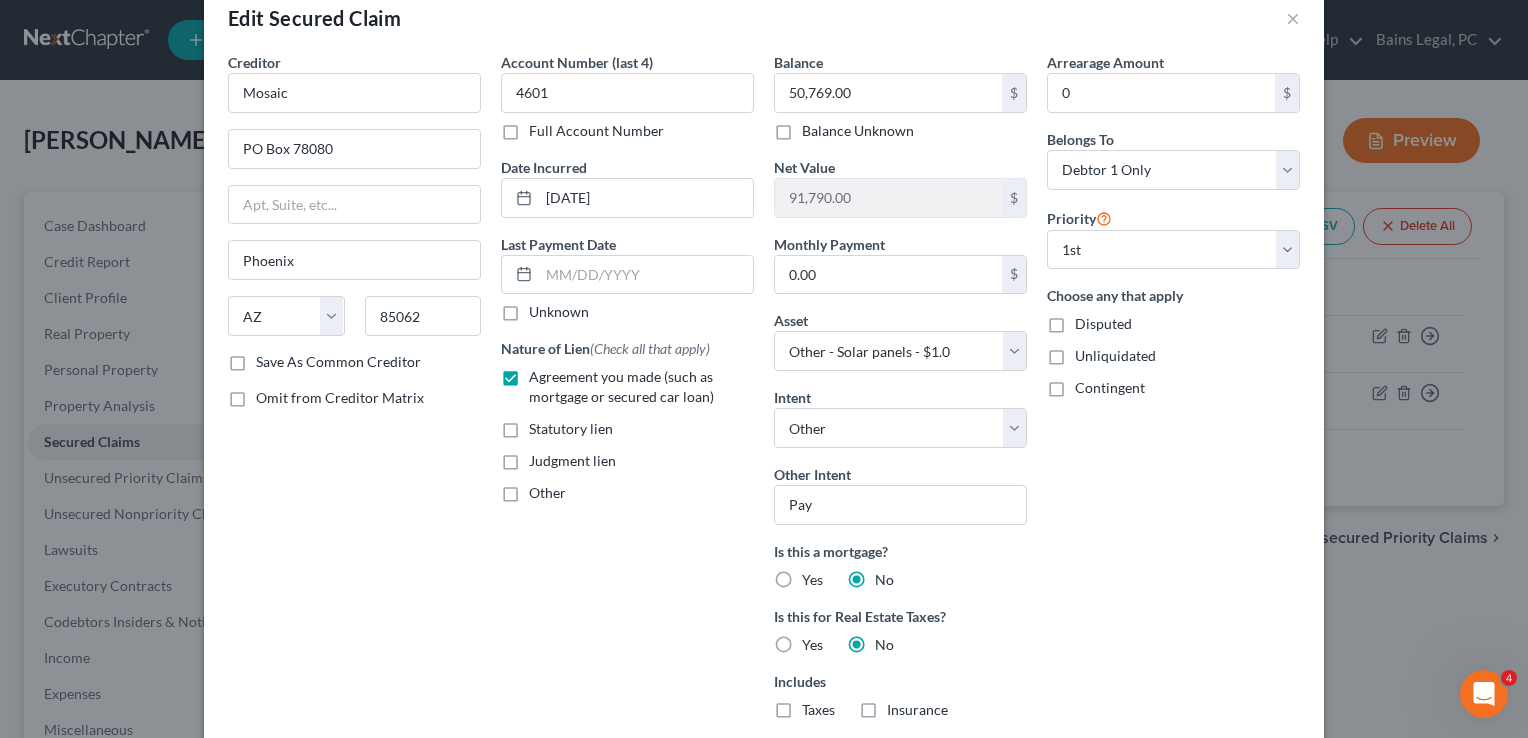 click on "Arrearage Amount 0 $
Belongs To
*
Select Debtor 1 Only Debtor 2 Only Debtor 1 And Debtor 2 Only At Least One Of The Debtors And Another Community Property Priority  Select 1st 2nd 3rd 4th 5th 6th 7th 8th 9th 10th 11th 12th 13th 14th 15th 16th 17th 18th 19th 20th 21th 22th 23th 24th 25th 26th 27th 28th 29th 30th Choose any that apply Disputed Unliquidated Contingent" at bounding box center [1173, 460] 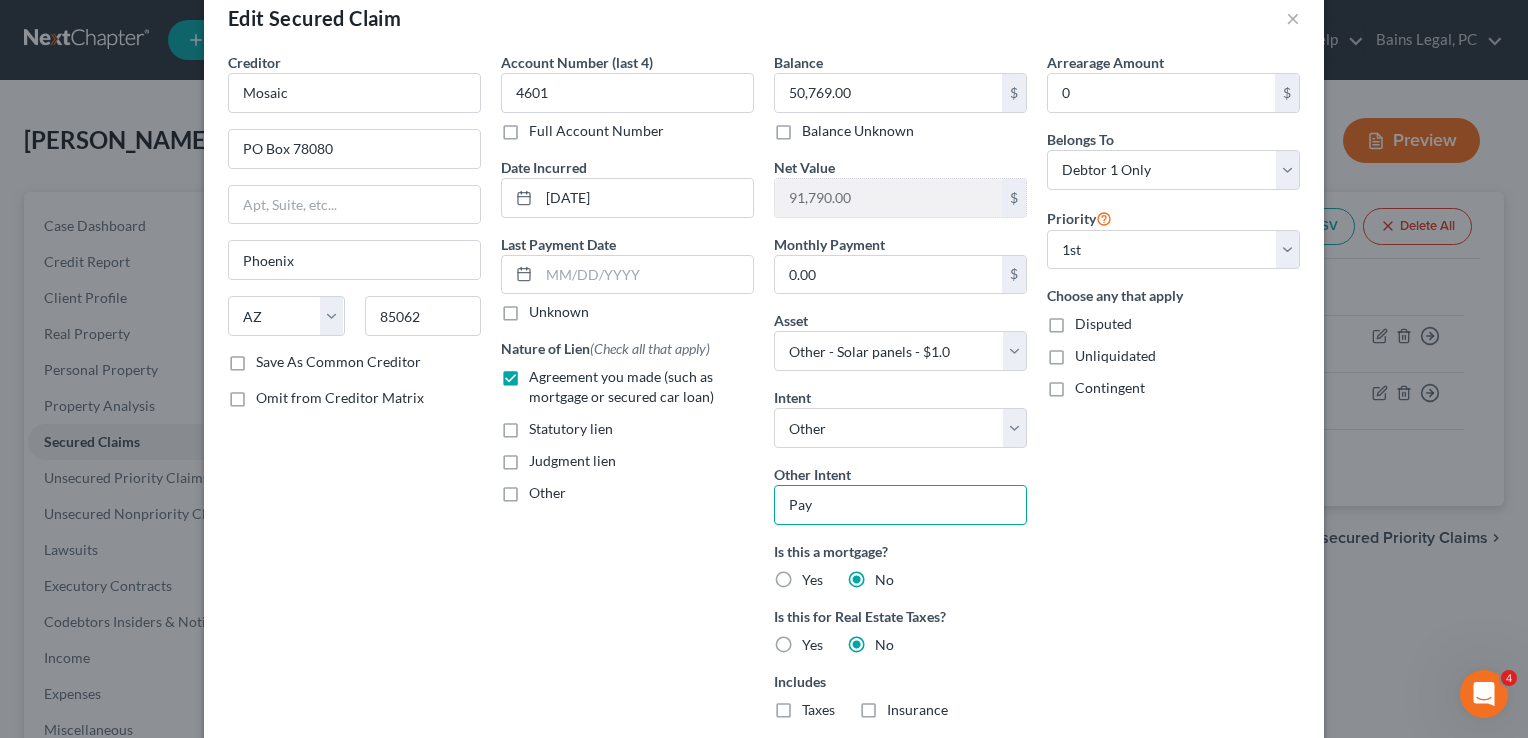 drag, startPoint x: 938, startPoint y: 505, endPoint x: 503, endPoint y: 511, distance: 435.04138 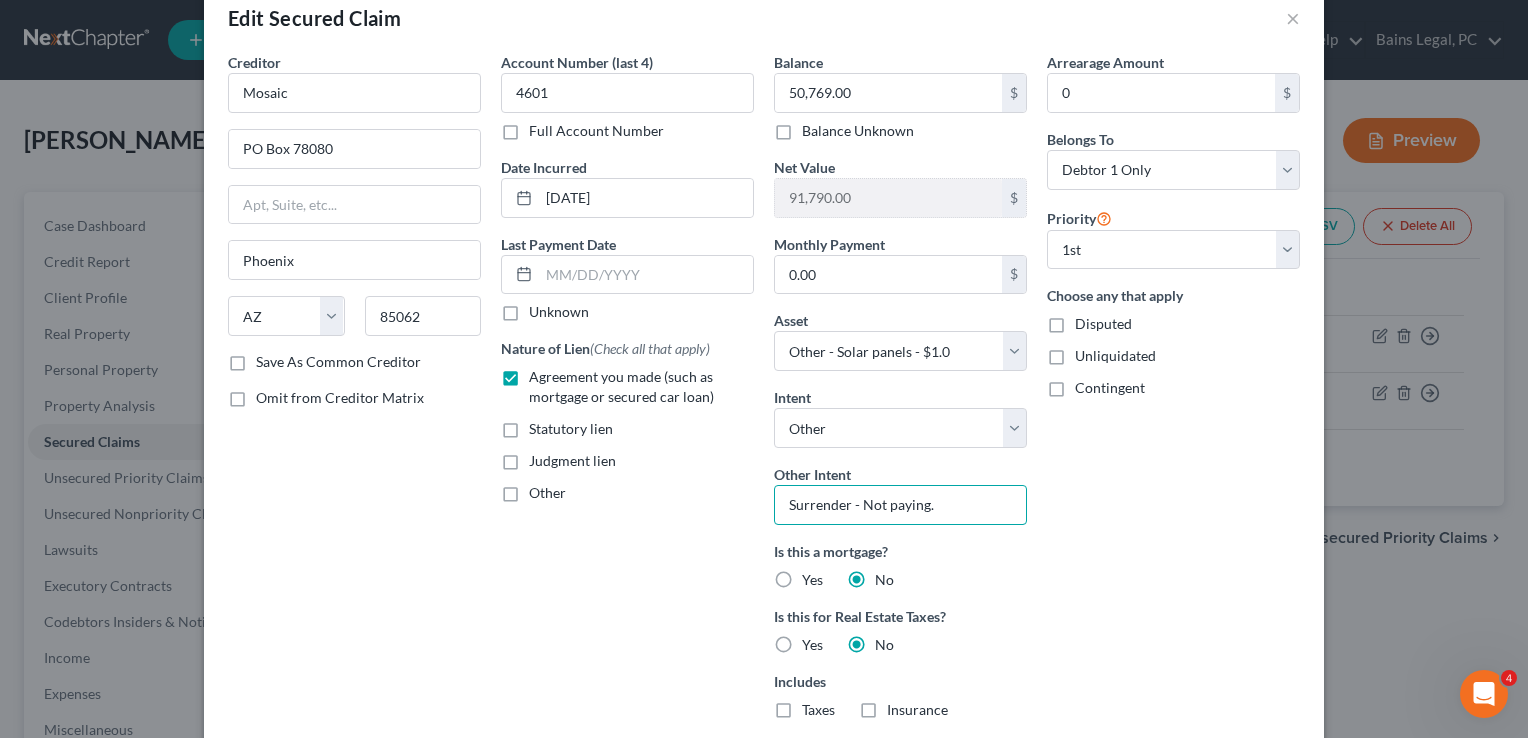 type on "Surrender - Not paying." 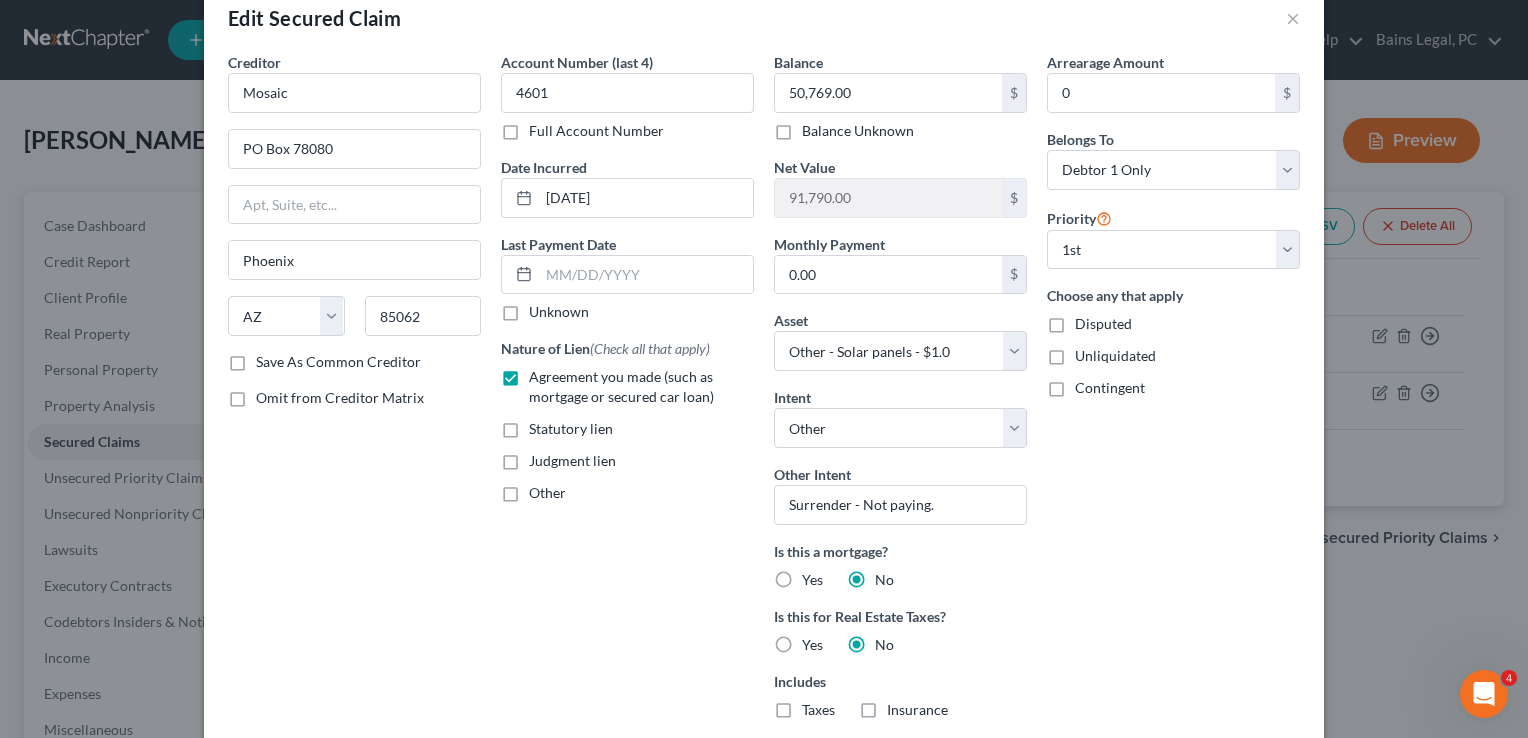 click on "Arrearage Amount 0 $
Belongs To
*
Select Debtor 1 Only Debtor 2 Only Debtor 1 And Debtor 2 Only At Least One Of The Debtors And Another Community Property Priority  Select 1st 2nd 3rd 4th 5th 6th 7th 8th 9th 10th 11th 12th 13th 14th 15th 16th 17th 18th 19th 20th 21th 22th 23th 24th 25th 26th 27th 28th 29th 30th Choose any that apply Disputed Unliquidated Contingent" at bounding box center [1173, 460] 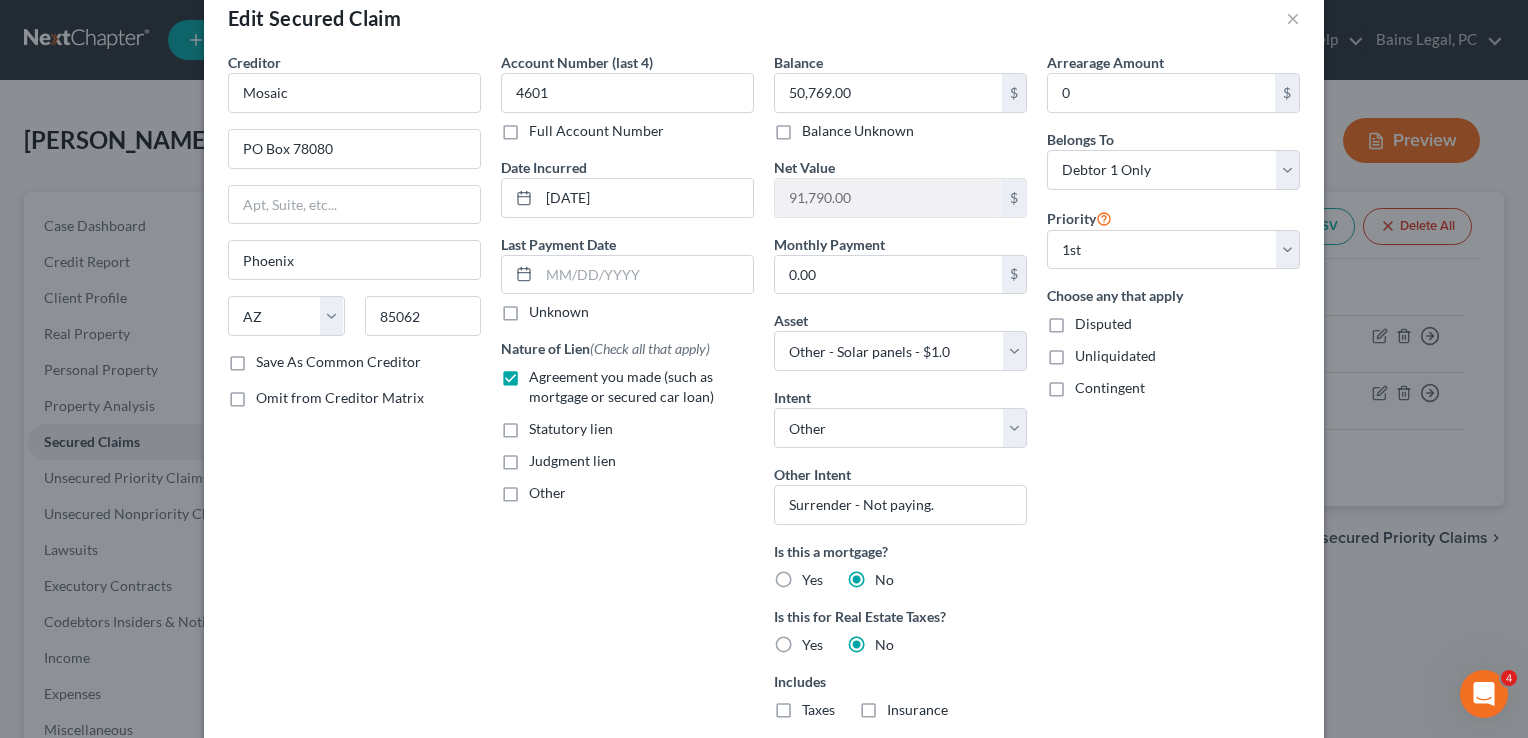 click on "Arrearage Amount 0 $
Belongs To
*
Select Debtor 1 Only Debtor 2 Only Debtor 1 And Debtor 2 Only At Least One Of The Debtors And Another Community Property Priority  Select 1st 2nd 3rd 4th 5th 6th 7th 8th 9th 10th 11th 12th 13th 14th 15th 16th 17th 18th 19th 20th 21th 22th 23th 24th 25th 26th 27th 28th 29th 30th Choose any that apply Disputed Unliquidated Contingent" at bounding box center (1173, 460) 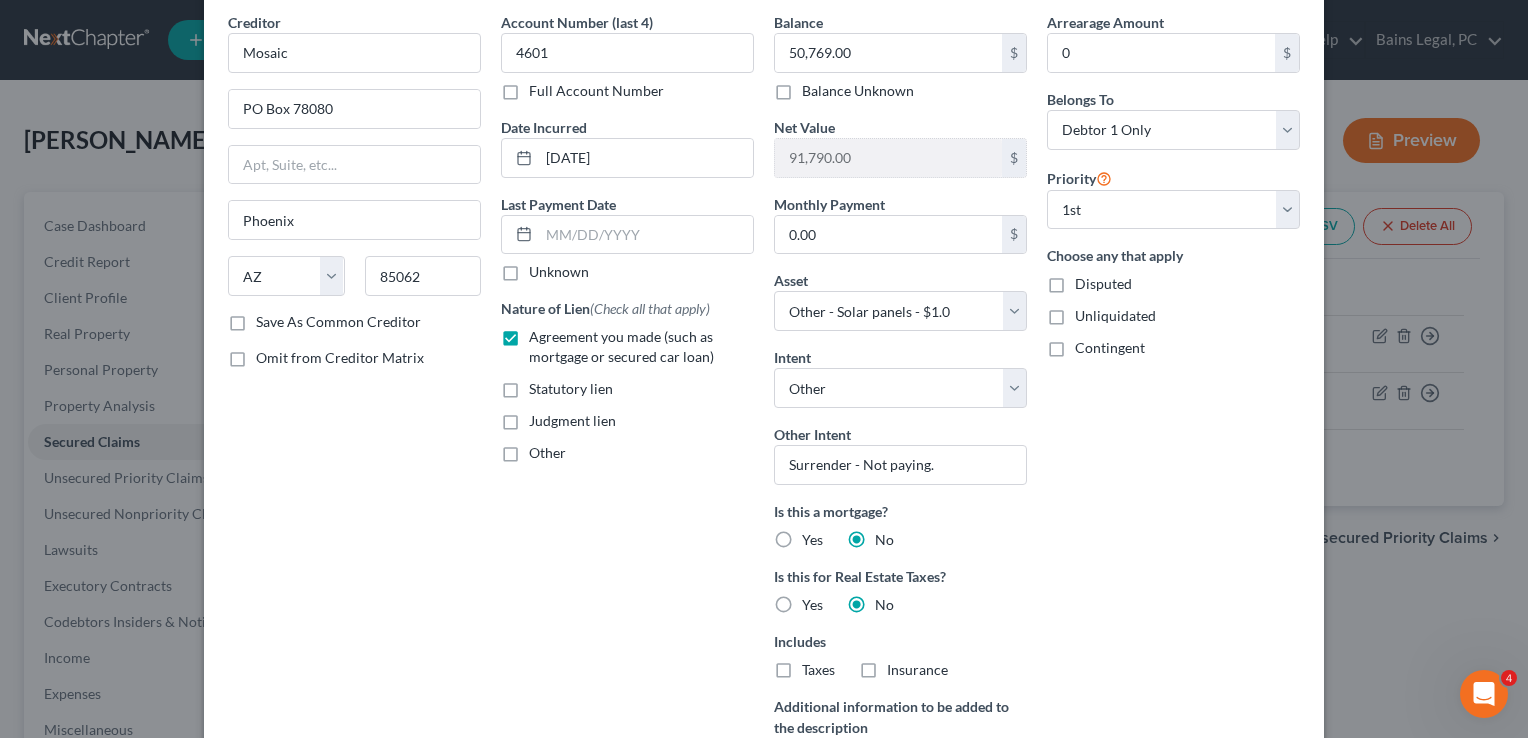 scroll, scrollTop: 240, scrollLeft: 0, axis: vertical 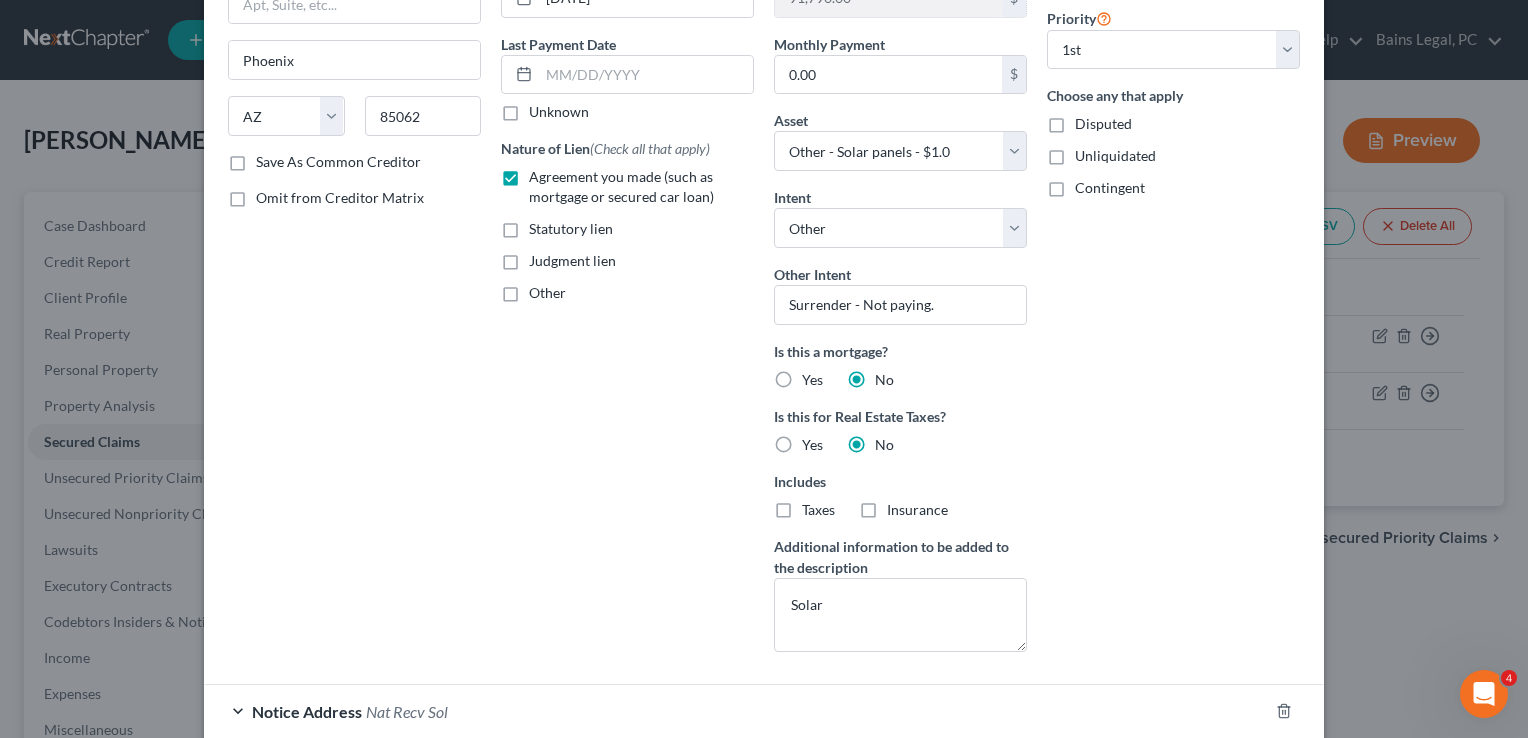 click on "Arrearage Amount 0 $
Belongs To
*
Select Debtor 1 Only Debtor 2 Only Debtor 1 And Debtor 2 Only At Least One Of The Debtors And Another Community Property Priority  Select 1st 2nd 3rd 4th 5th 6th 7th 8th 9th 10th 11th 12th 13th 14th 15th 16th 17th 18th 19th 20th 21th 22th 23th 24th 25th 26th 27th 28th 29th 30th Choose any that apply Disputed Unliquidated Contingent" at bounding box center [1173, 260] 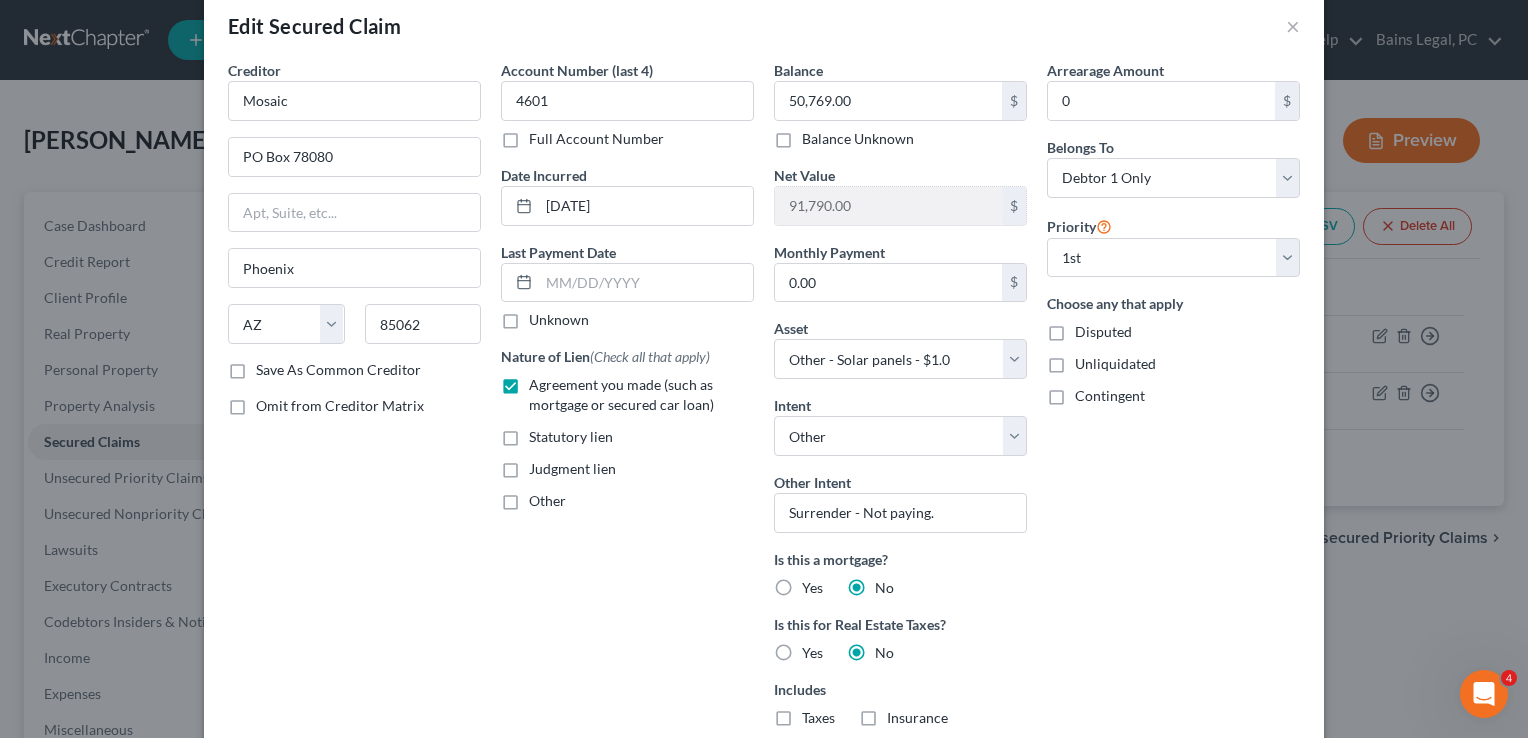 scroll, scrollTop: 0, scrollLeft: 0, axis: both 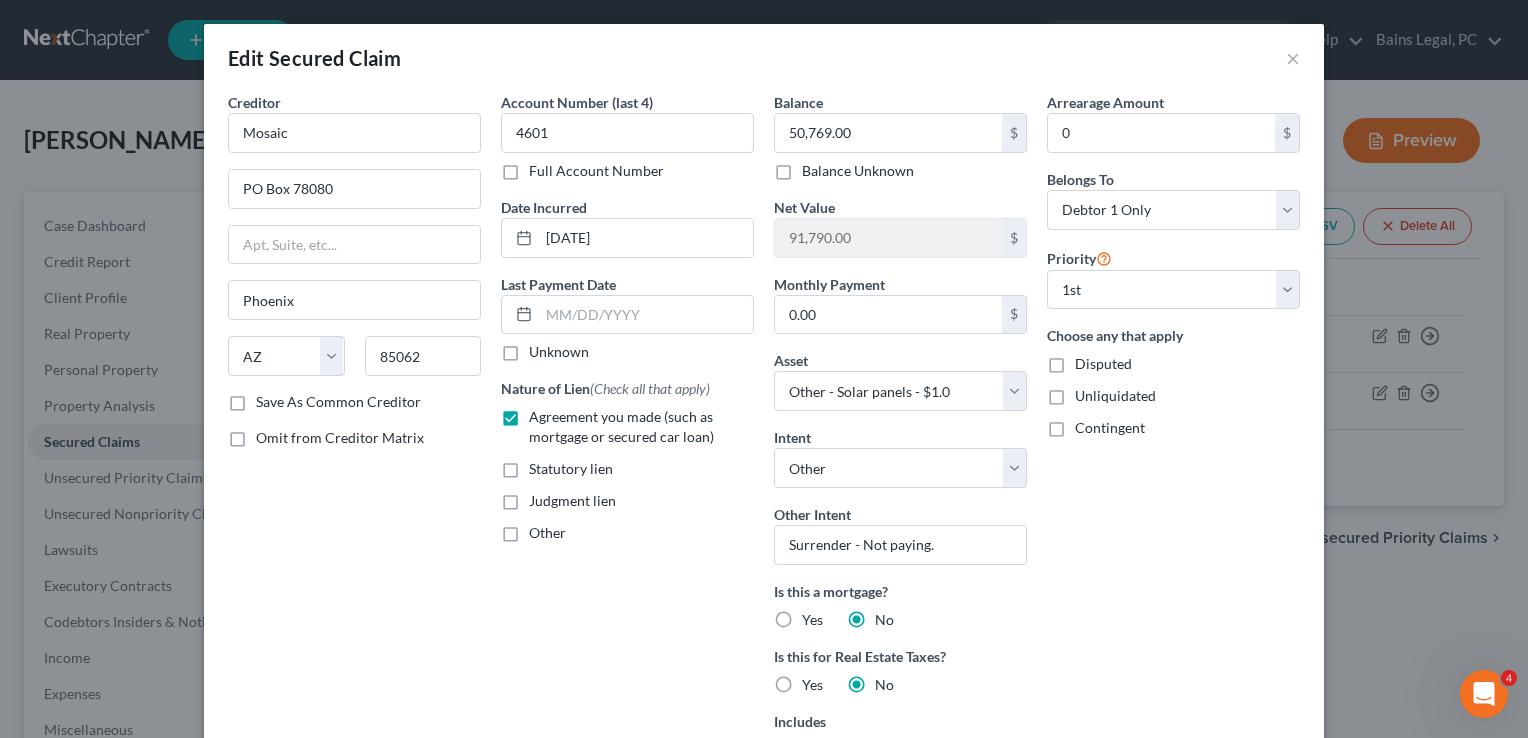 click on "Arrearage Amount 0 $
Belongs To
*
Select Debtor 1 Only Debtor 2 Only Debtor 1 And Debtor 2 Only At Least One Of The Debtors And Another Community Property Priority  Select 1st 2nd 3rd 4th 5th 6th 7th 8th 9th 10th 11th 12th 13th 14th 15th 16th 17th 18th 19th 20th 21th 22th 23th 24th 25th 26th 27th 28th 29th 30th Choose any that apply Disputed Unliquidated Contingent" at bounding box center (1173, 500) 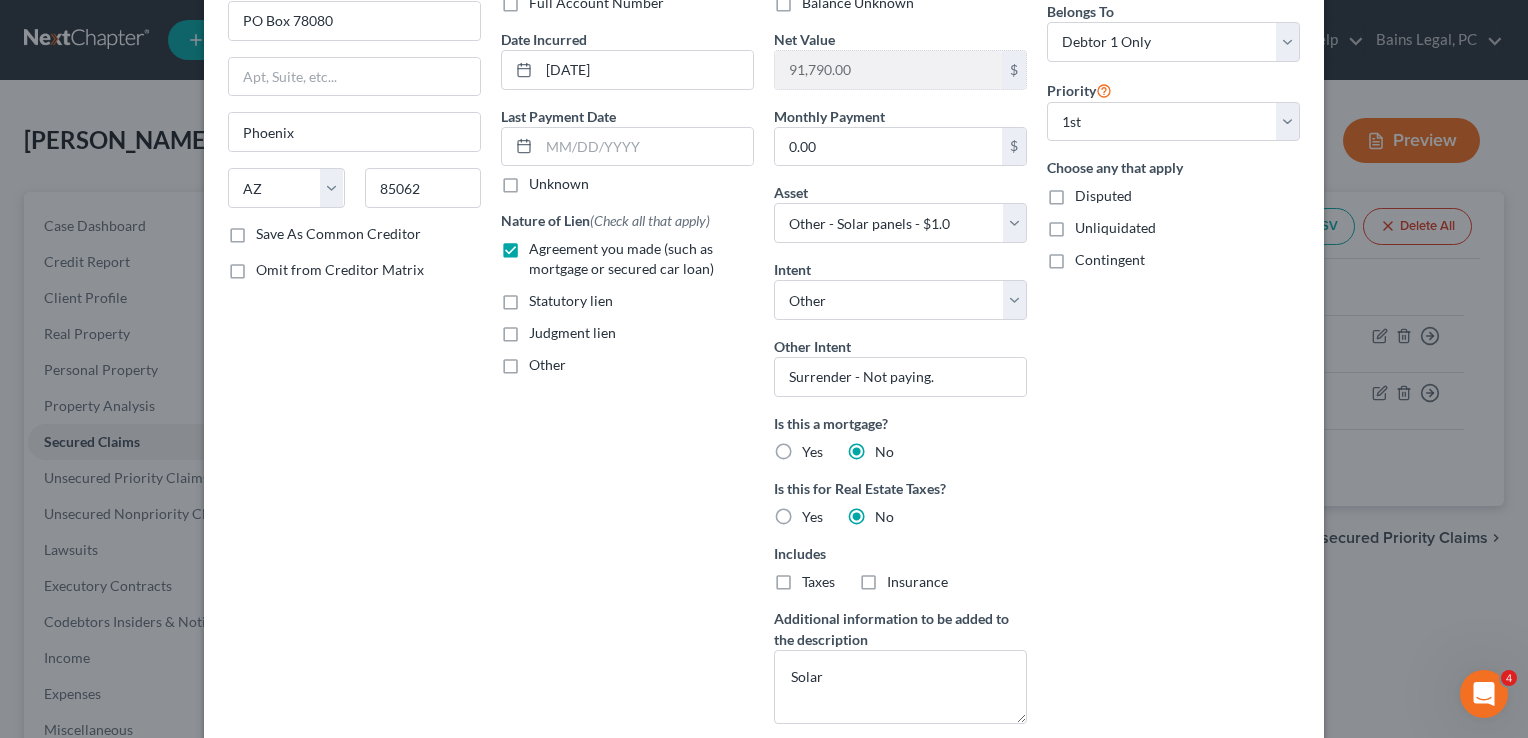 scroll, scrollTop: 84, scrollLeft: 0, axis: vertical 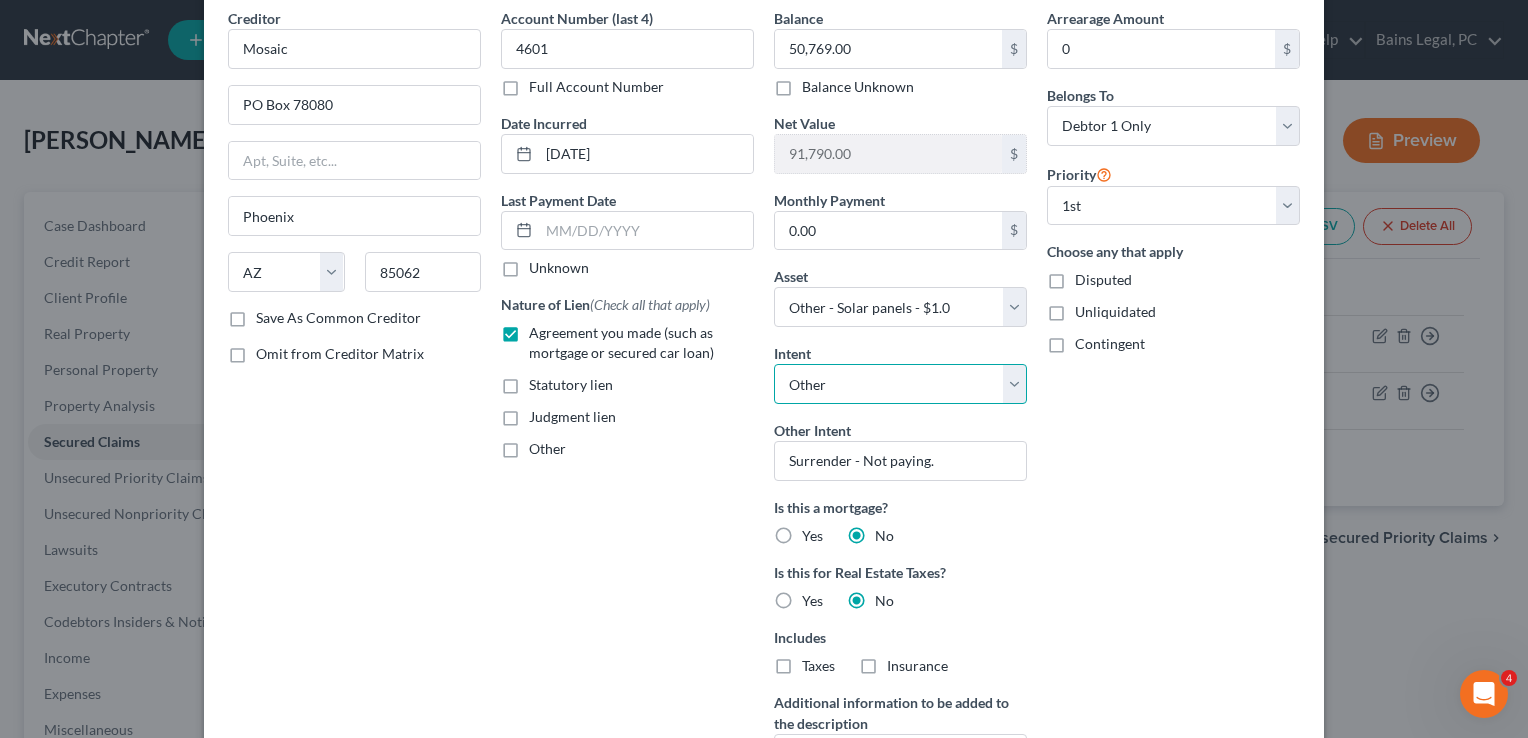click on "Select Surrender Redeem Reaffirm Avoid Other" at bounding box center (900, 384) 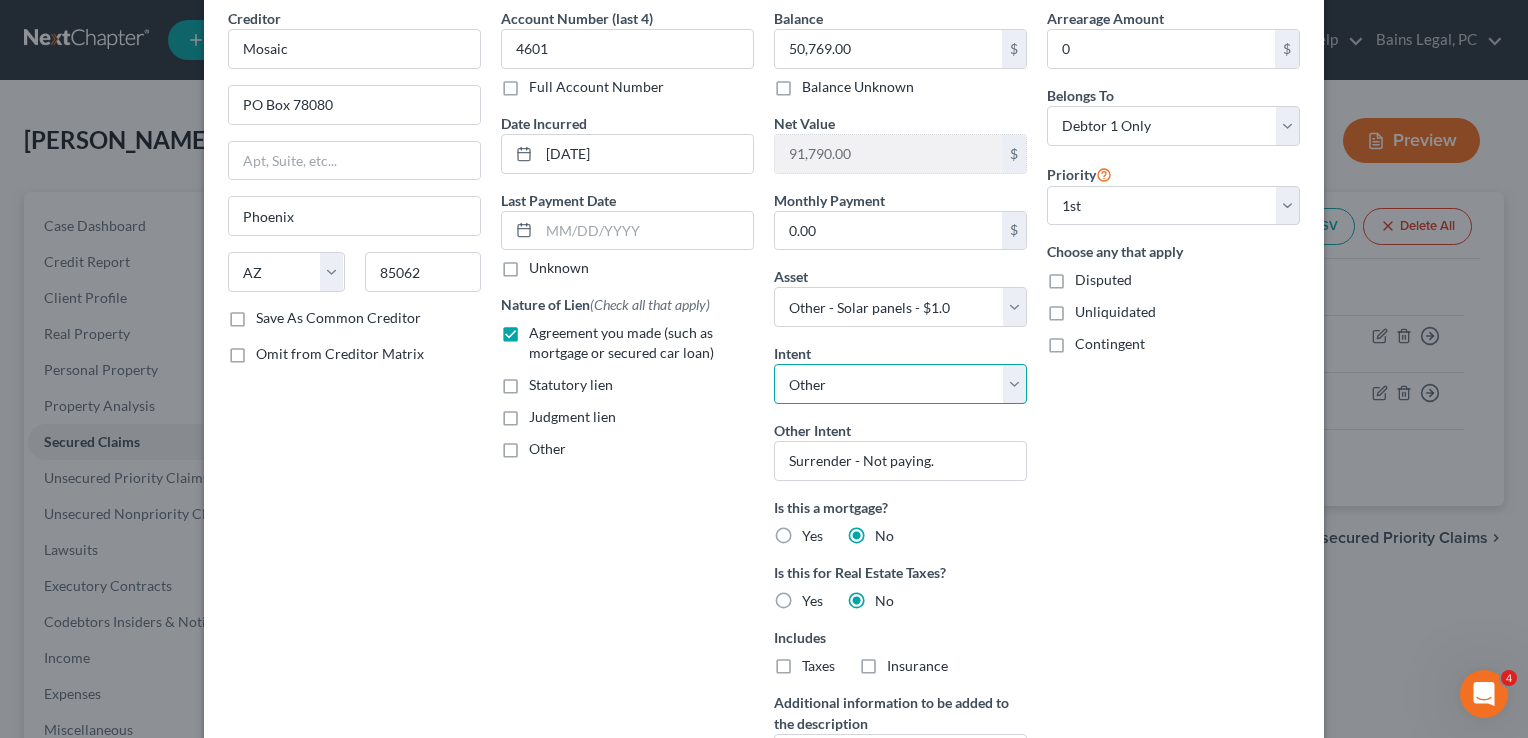 select on "0" 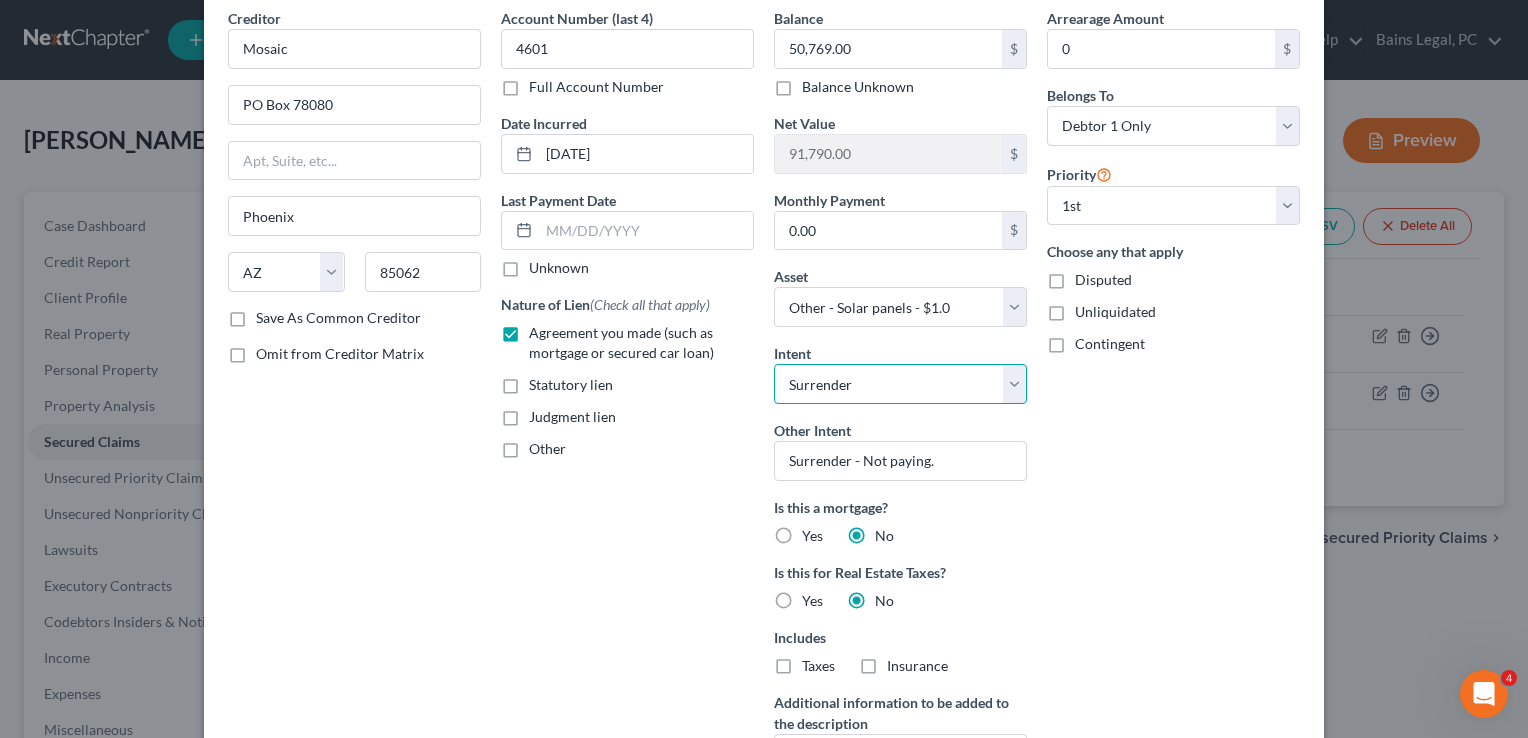 click on "Select Surrender Redeem Reaffirm Avoid Other" at bounding box center (900, 384) 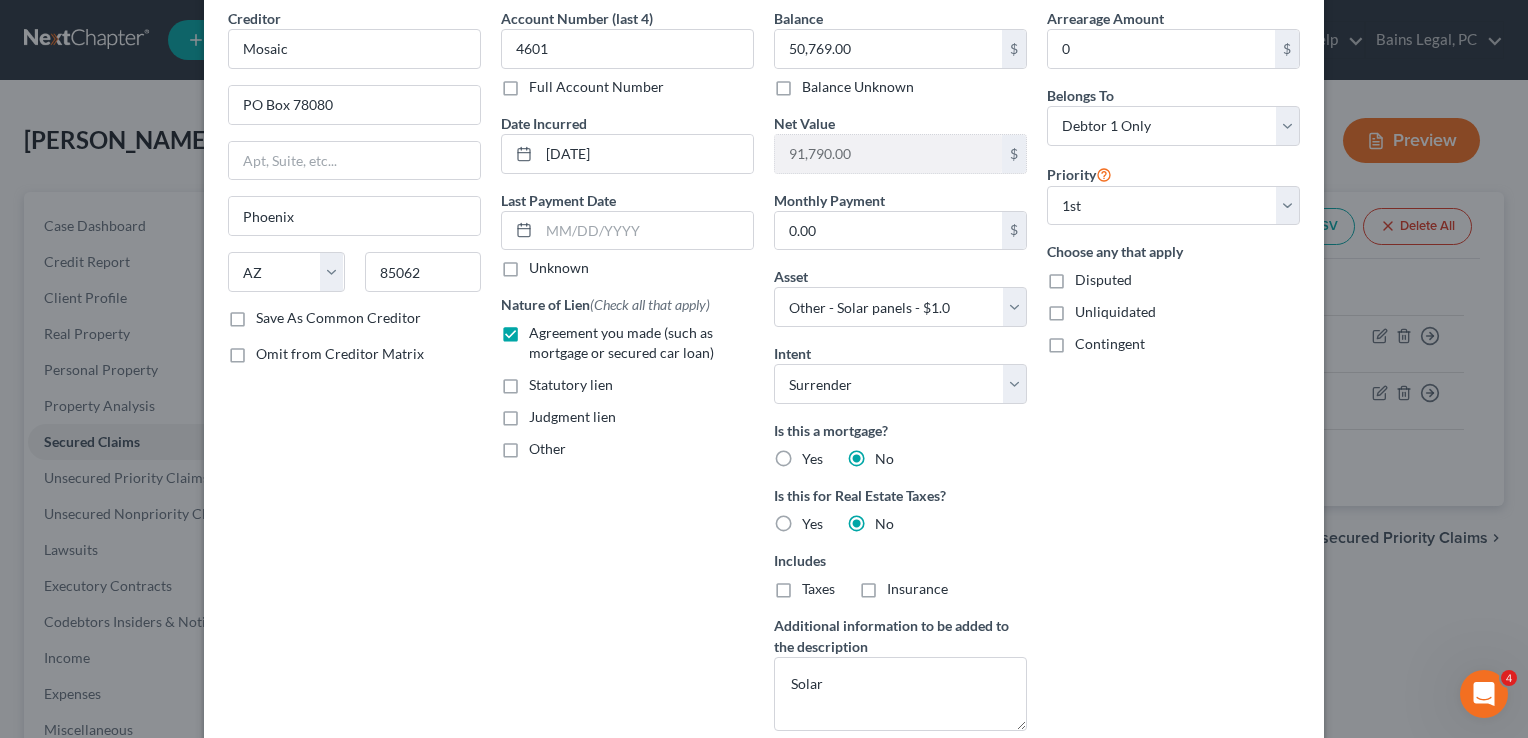 click on "Arrearage Amount 0 $
Belongs To
*
Select Debtor 1 Only Debtor 2 Only Debtor 1 And Debtor 2 Only At Least One Of The Debtors And Another Community Property Priority  Select 1st 2nd 3rd 4th 5th 6th 7th 8th 9th 10th 11th 12th 13th 14th 15th 16th 17th 18th 19th 20th 21th 22th 23th 24th 25th 26th 27th 28th 29th 30th Choose any that apply Disputed Unliquidated Contingent" at bounding box center [1173, 377] 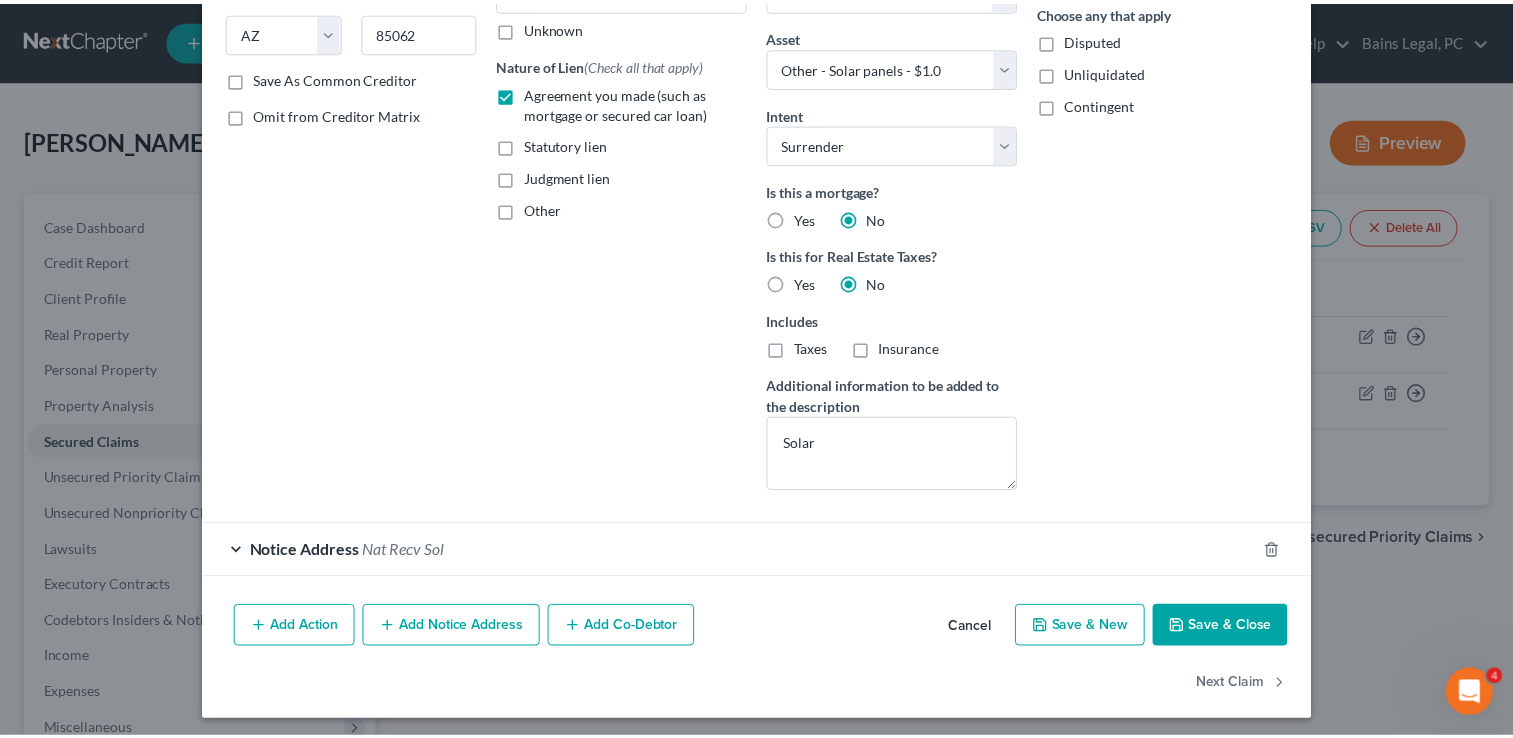 scroll, scrollTop: 324, scrollLeft: 0, axis: vertical 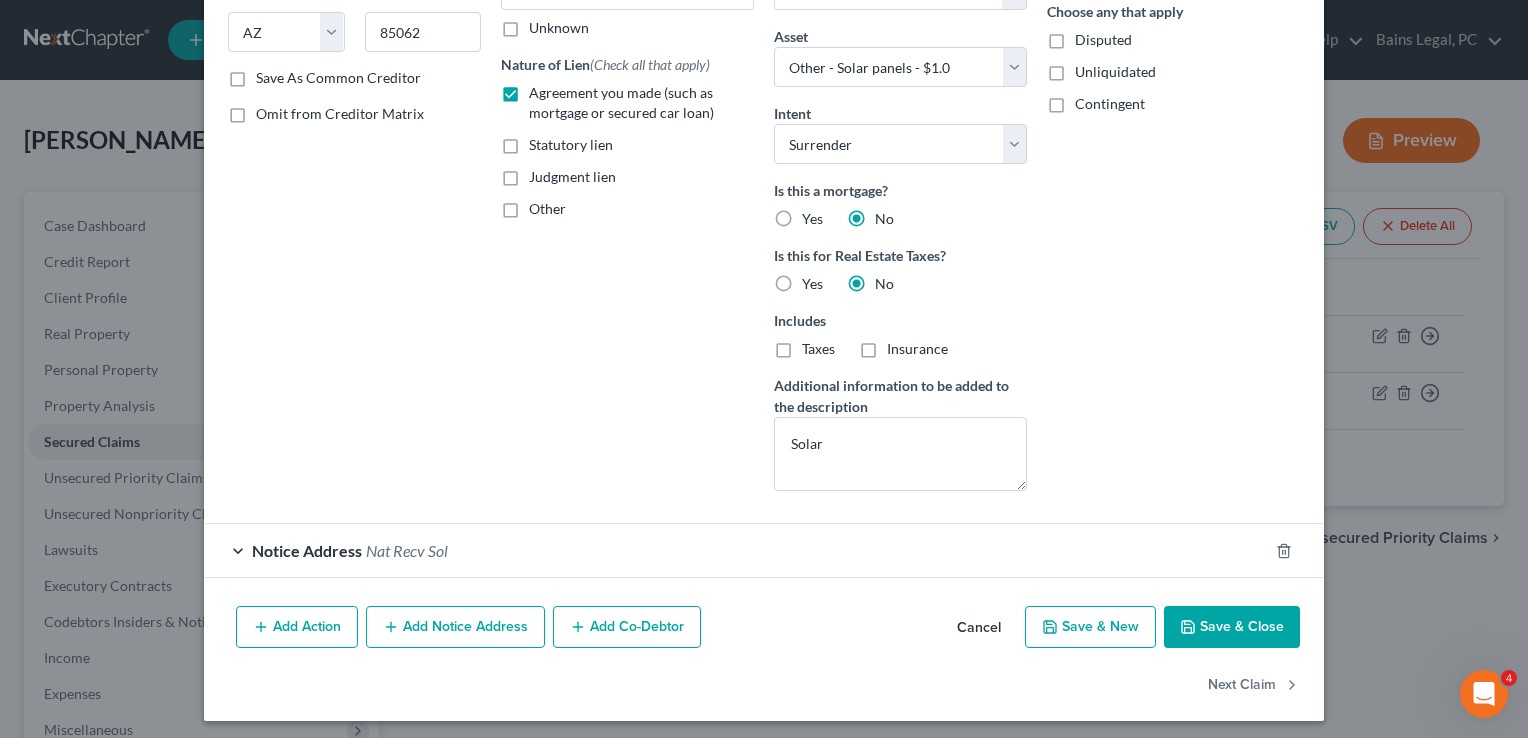 click on "Arrearage Amount 0 $
Belongs To
*
Select Debtor 1 Only Debtor 2 Only Debtor 1 And Debtor 2 Only At Least One Of The Debtors And Another Community Property Priority  Select 1st 2nd 3rd 4th 5th 6th 7th 8th 9th 10th 11th 12th 13th 14th 15th 16th 17th 18th 19th 20th 21th 22th 23th 24th 25th 26th 27th 28th 29th 30th Choose any that apply Disputed Unliquidated Contingent" at bounding box center [1173, 137] 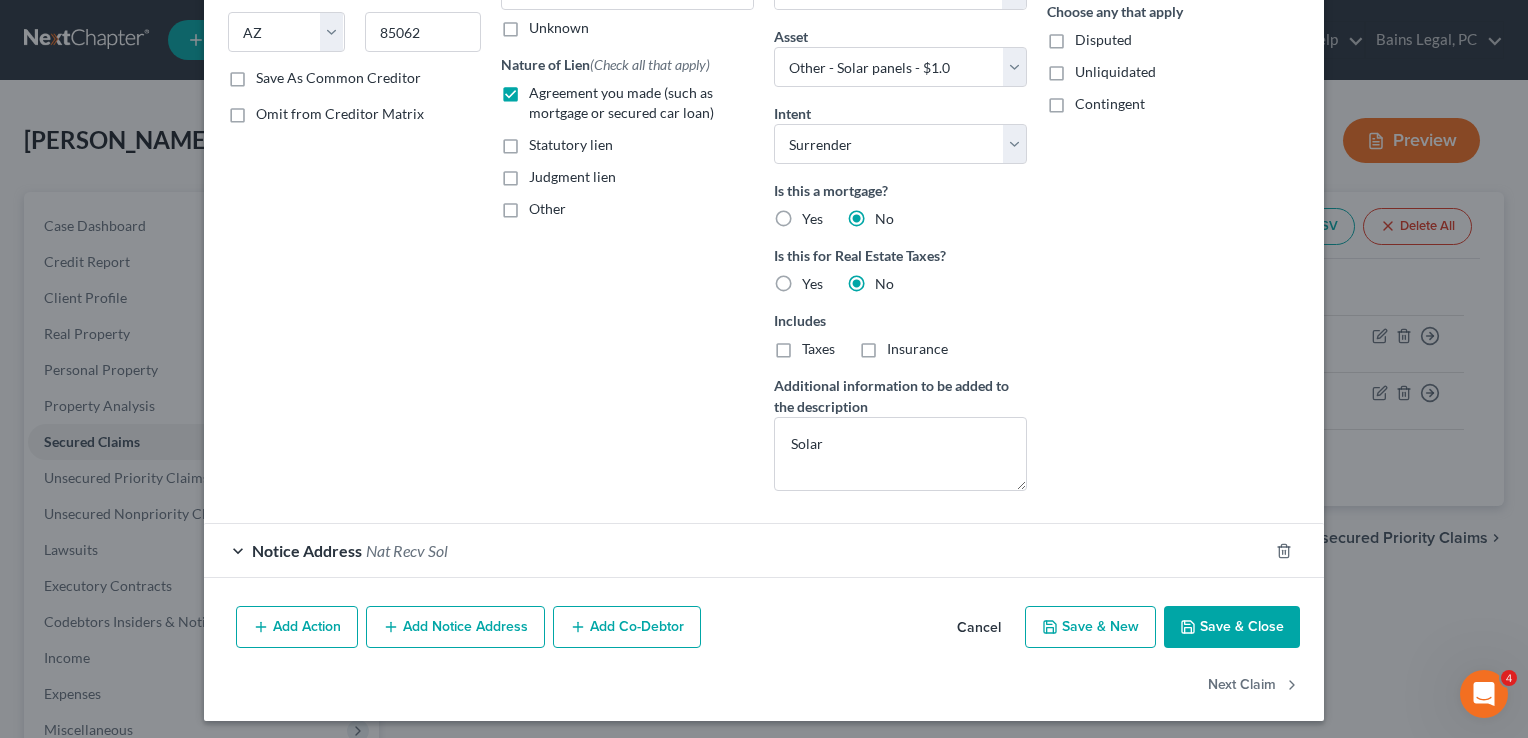 click on "Save & Close" at bounding box center (1232, 627) 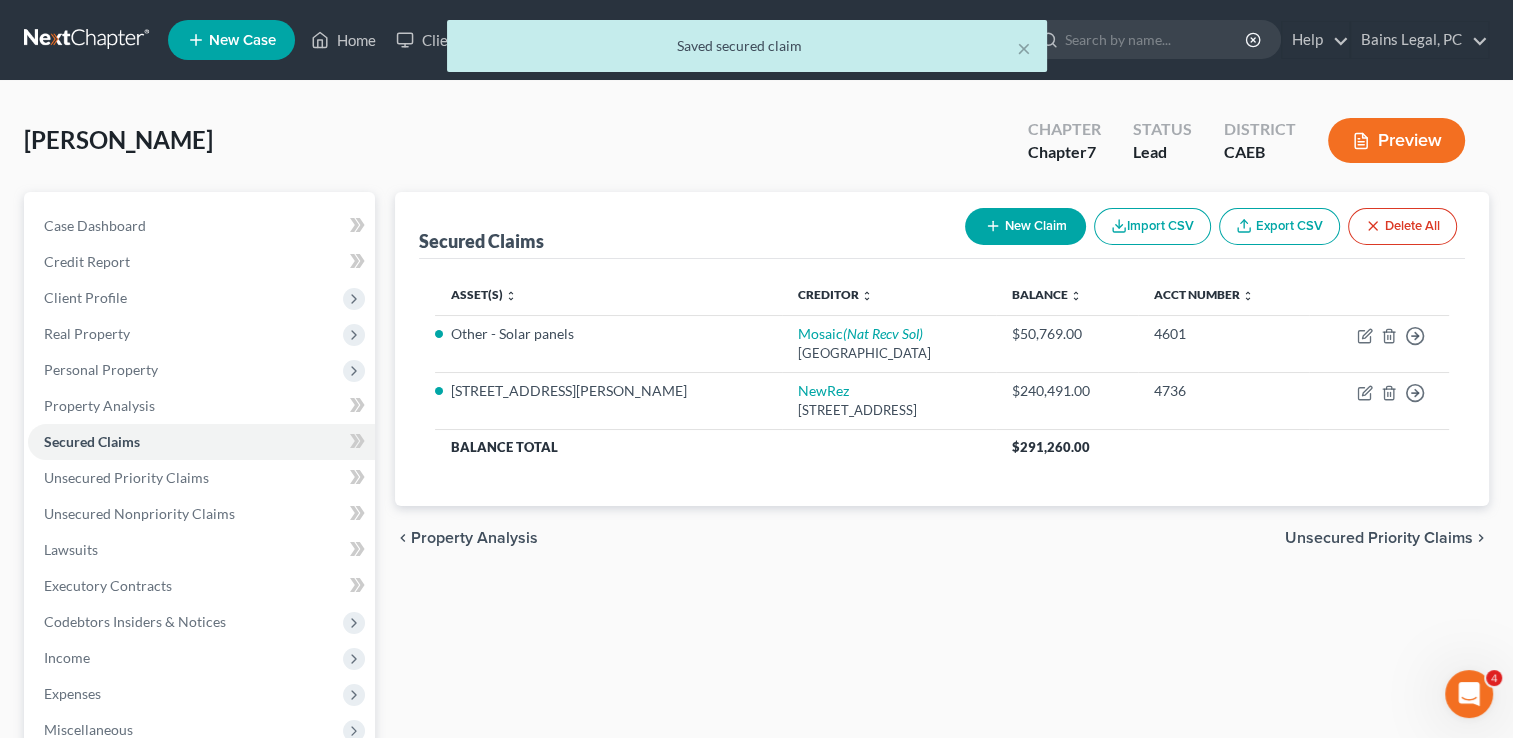click on "Secured Claims New Claim
Import CSV
Export CSV Delete All
Asset(s)  expand_more   expand_less   unfold_more Creditor  expand_more   expand_less   unfold_more Balance  expand_more   expand_less   unfold_more Acct Number  expand_more   expand_less   unfold_more Other - Solar panels Mosaic  (Nat Recv Sol) PO [GEOGRAPHIC_DATA] $50,769.00 4601 Move to E Move to F Move to G Move to Notice Only [STREET_ADDRESS][GEOGRAPHIC_DATA][PERSON_NAME] $240,491.00 4736 Move to E Move to F Move to G Move to Notice Only Balance Total $291,260.00
Previous
1
Next
chevron_left
Property Analysis
Unsecured Priority Claims
chevron_right" at bounding box center (942, 589) 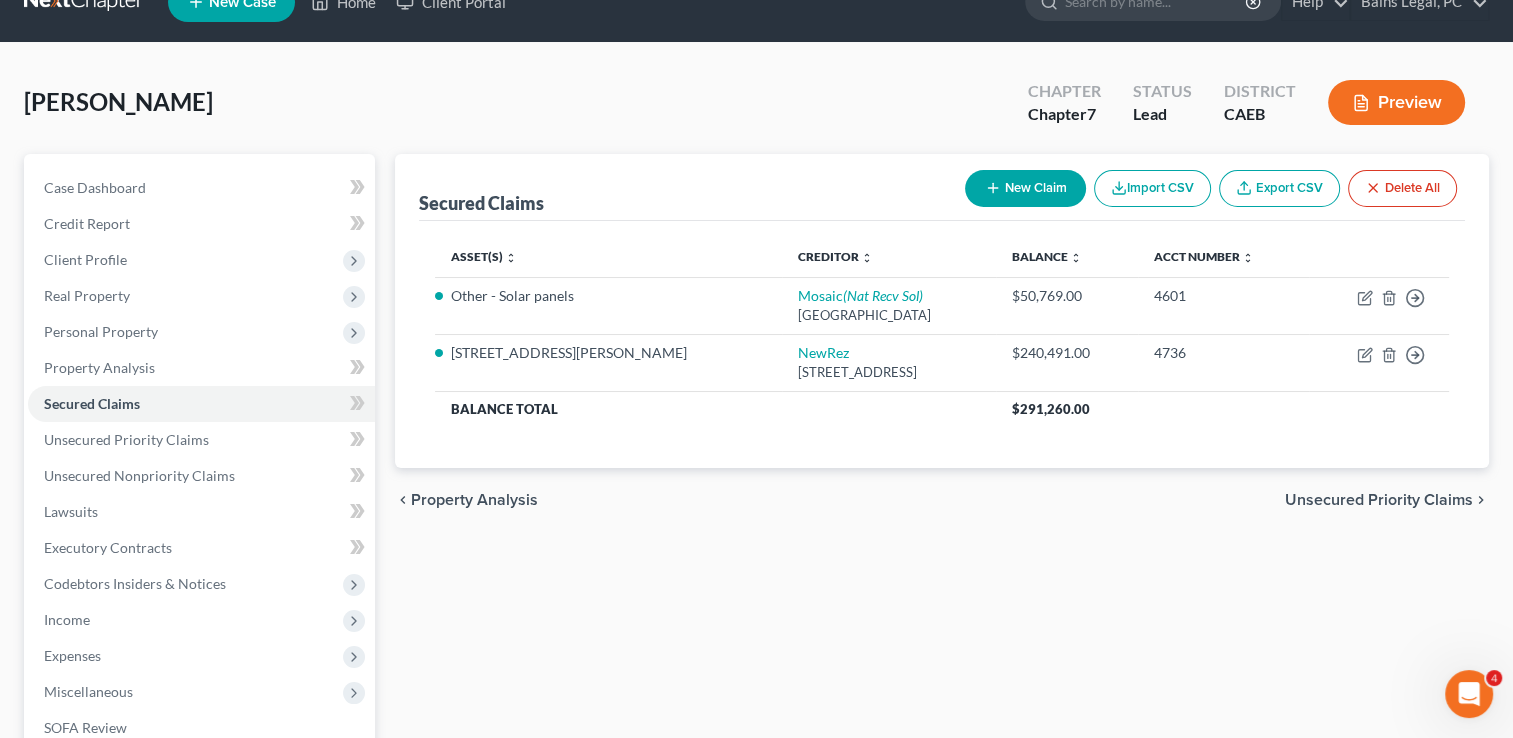 scroll, scrollTop: 40, scrollLeft: 0, axis: vertical 